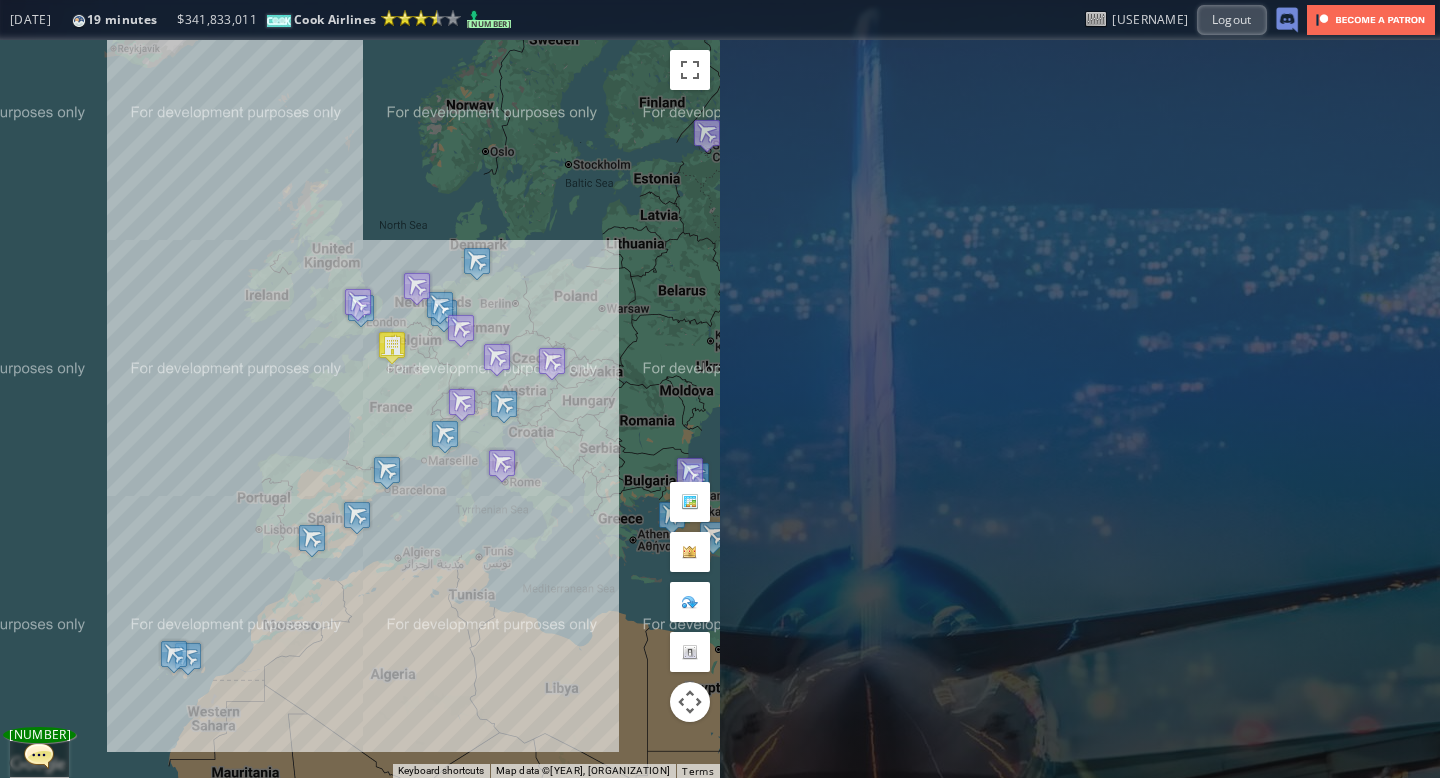 scroll, scrollTop: 0, scrollLeft: 0, axis: both 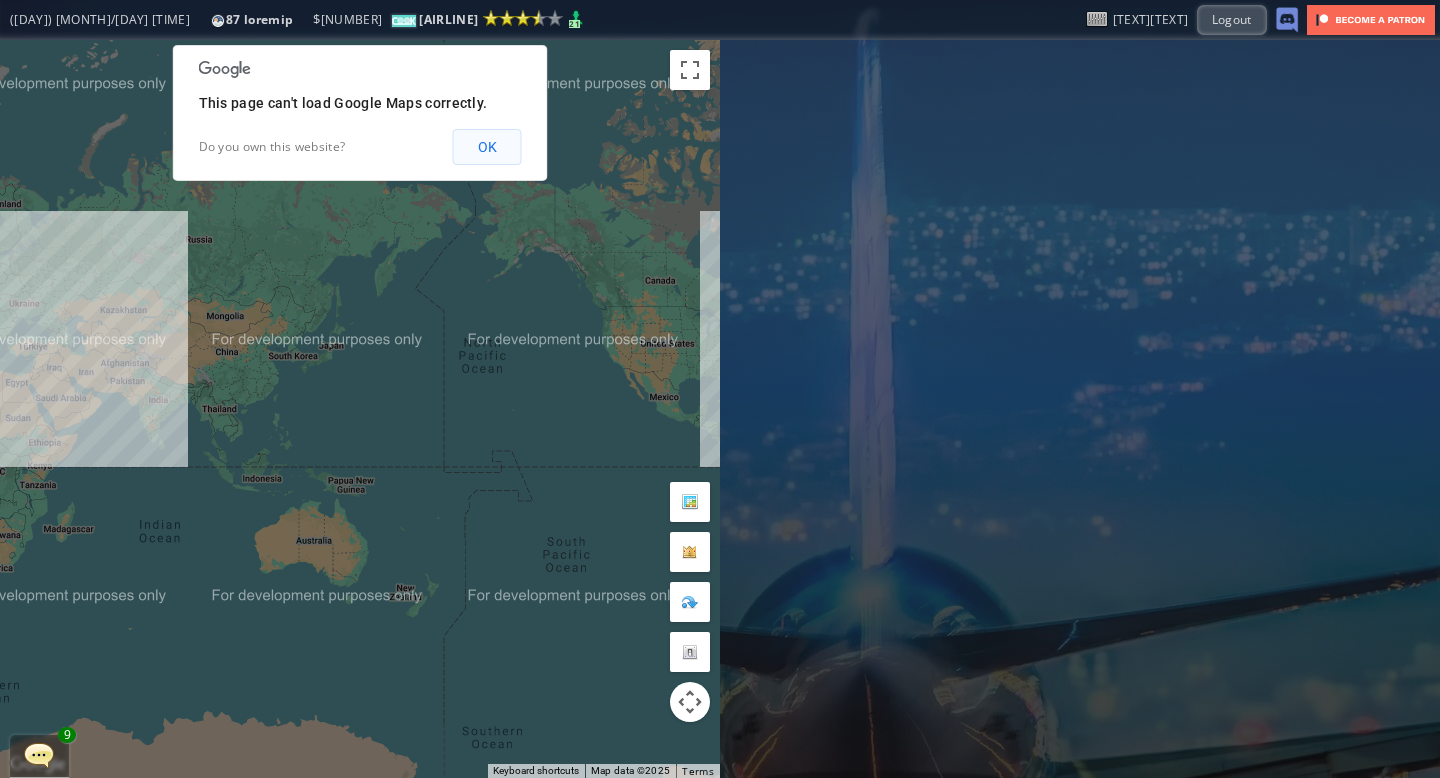 click on "OK" at bounding box center (487, 147) 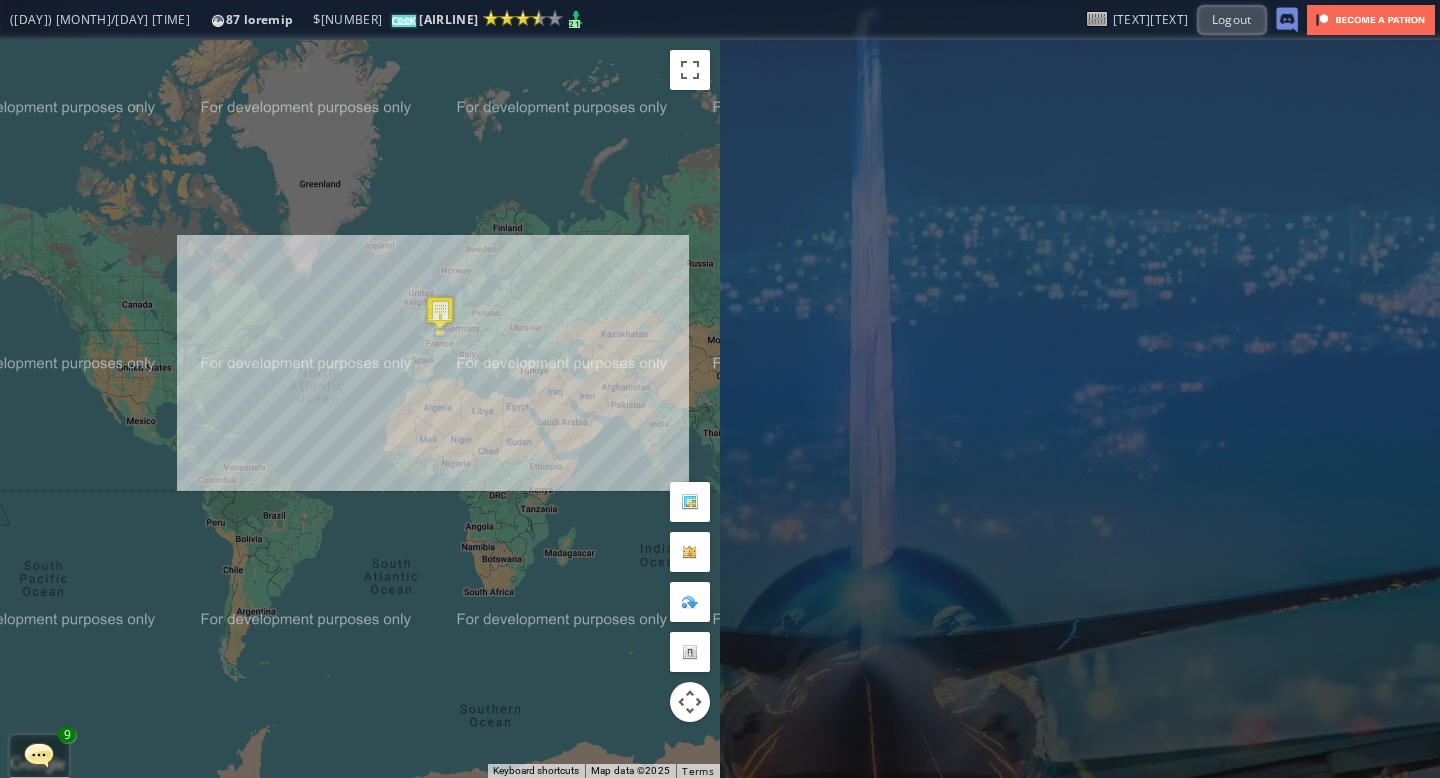drag, startPoint x: 197, startPoint y: 311, endPoint x: 689, endPoint y: 333, distance: 492.49164 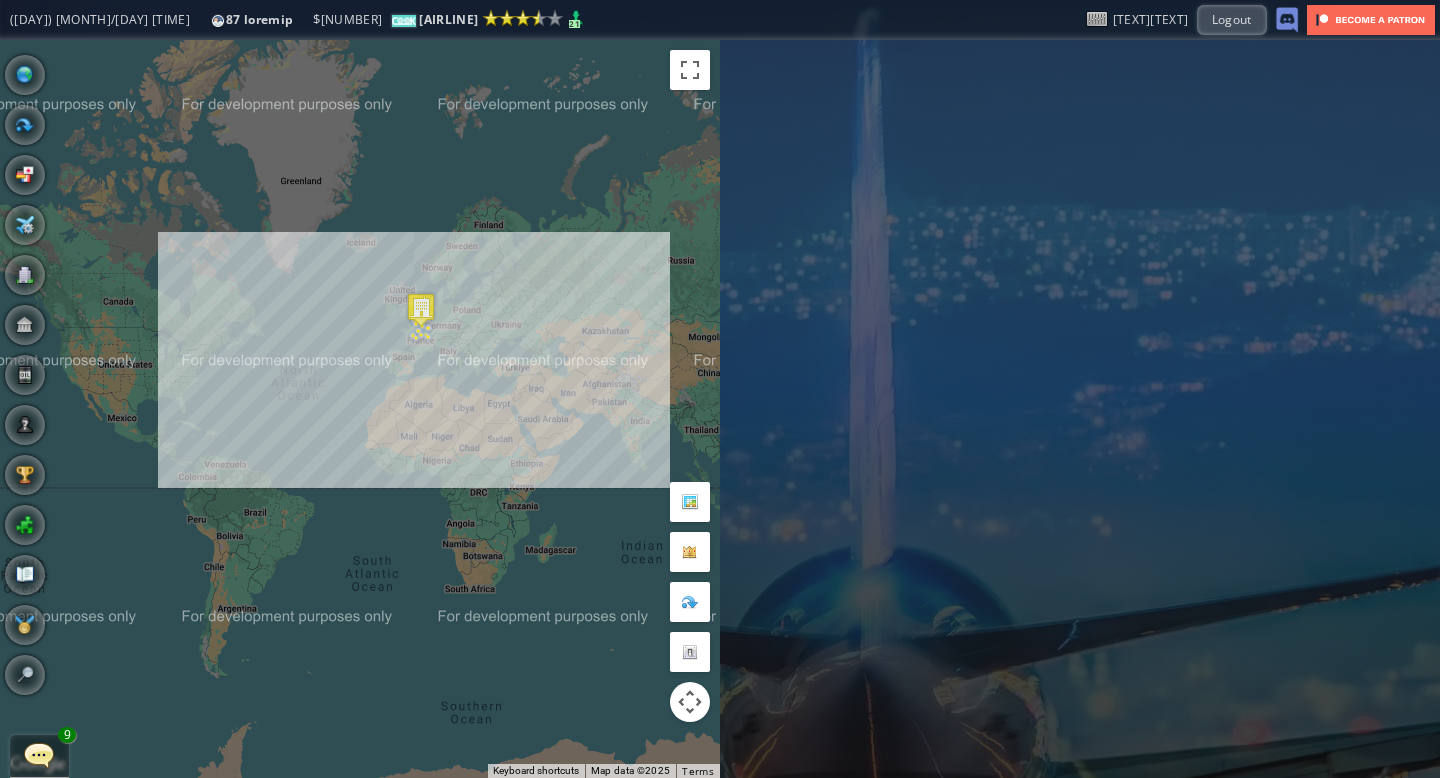 click at bounding box center (39, 755) 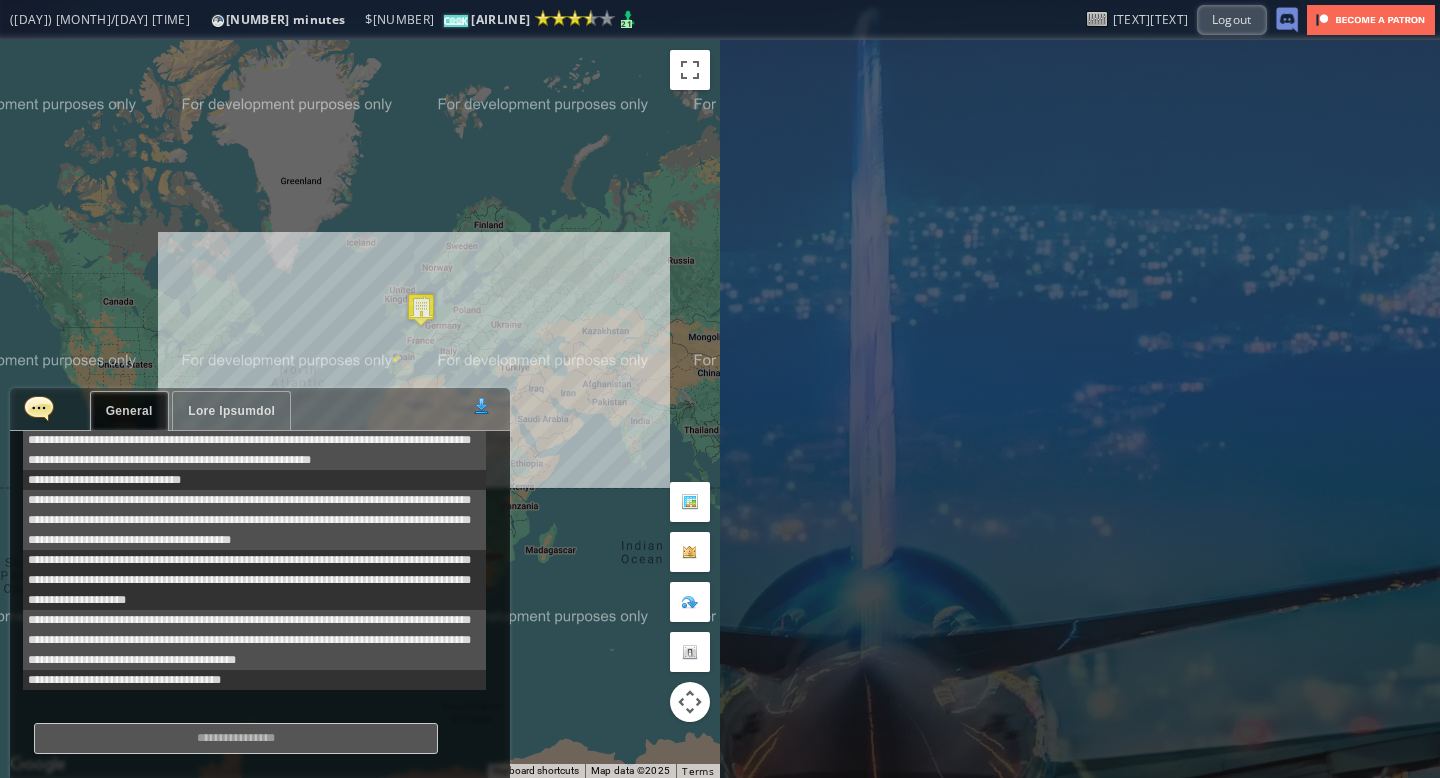 scroll, scrollTop: 778, scrollLeft: 0, axis: vertical 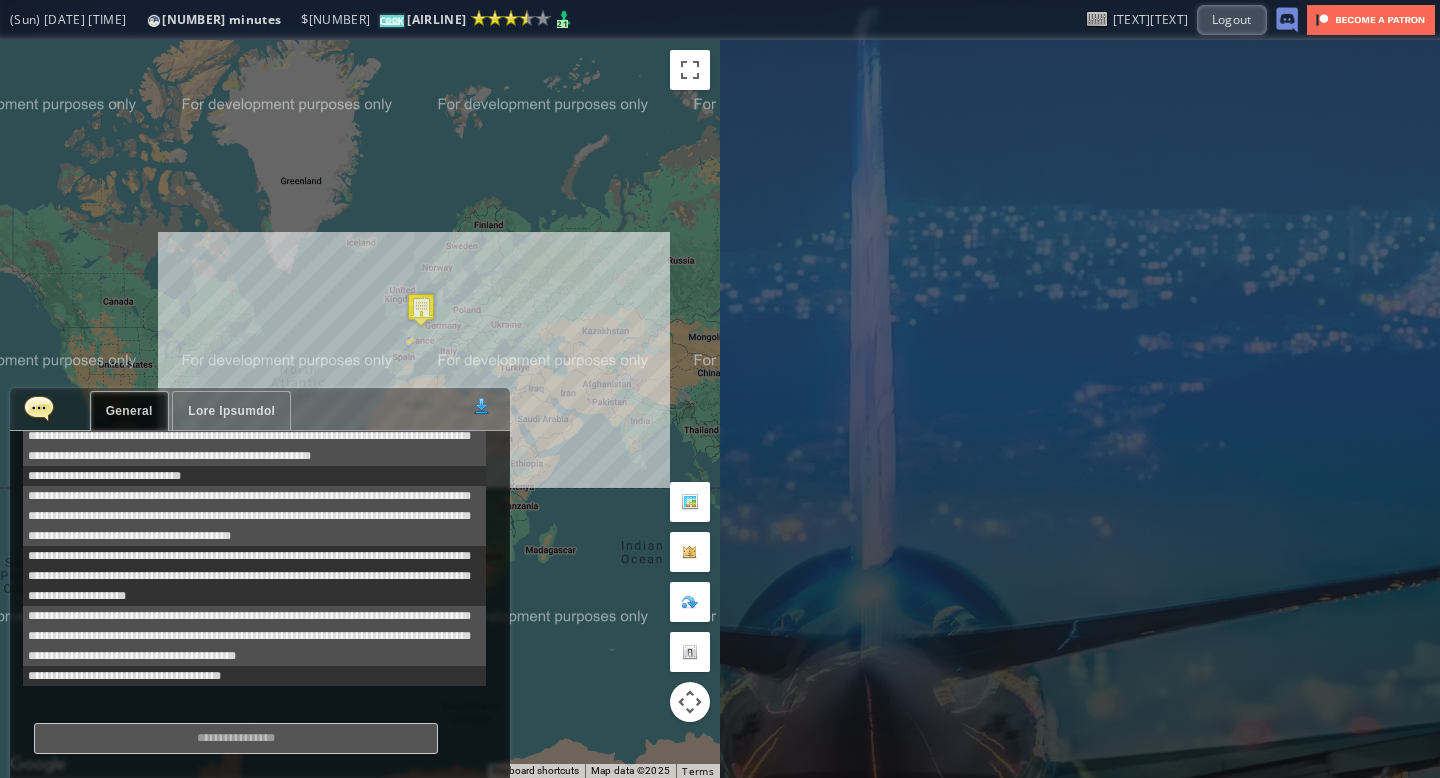 click on "Star Alliance" at bounding box center [231, 411] 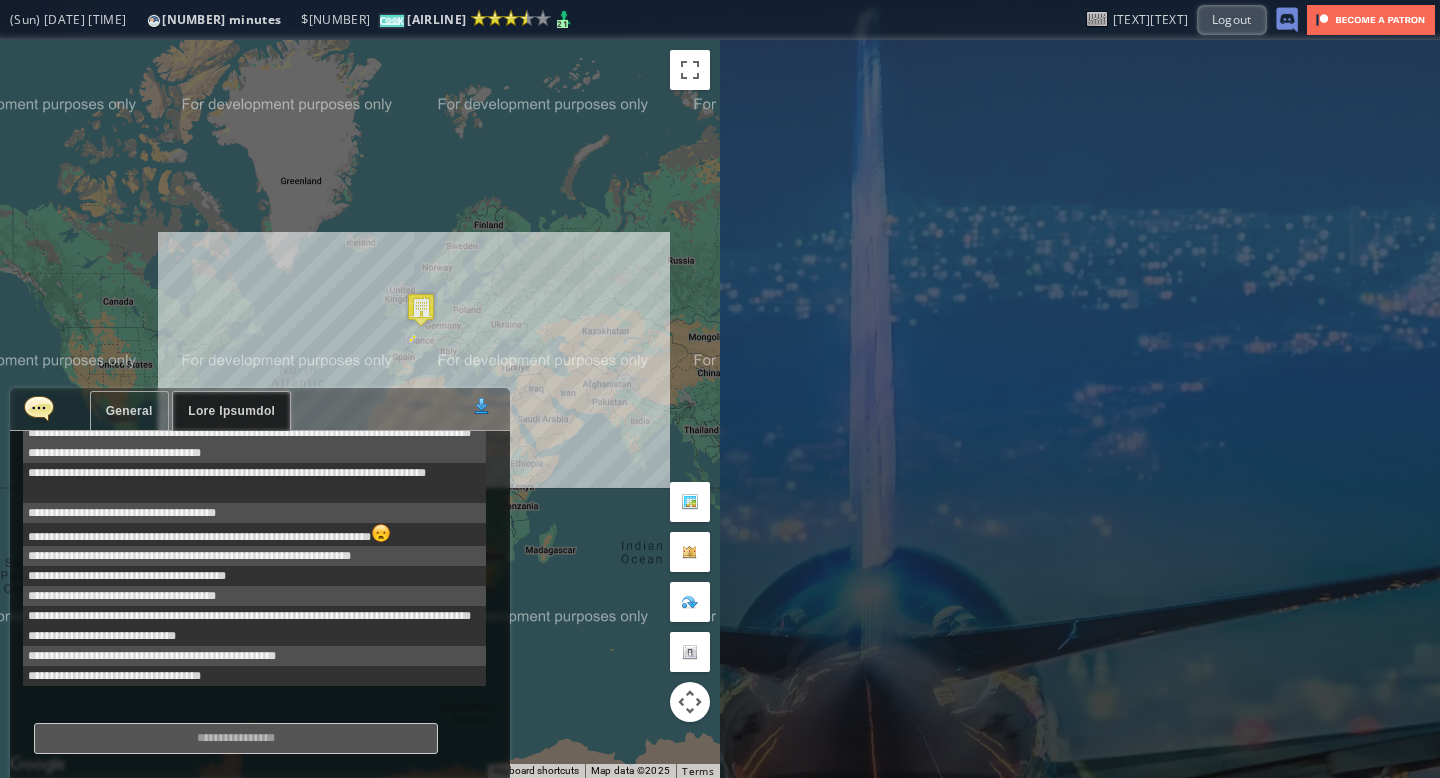 click on "General" at bounding box center (129, 411) 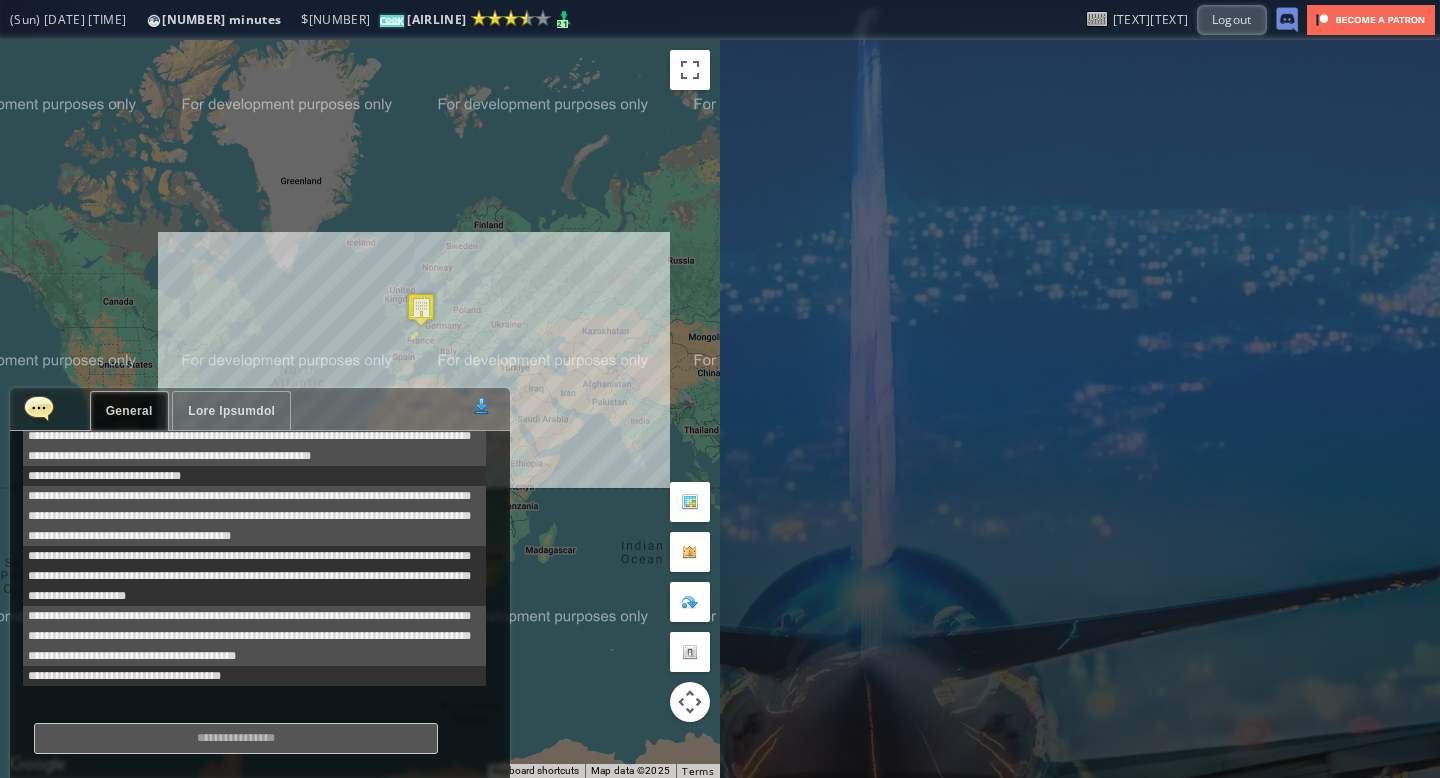 click at bounding box center [39, 408] 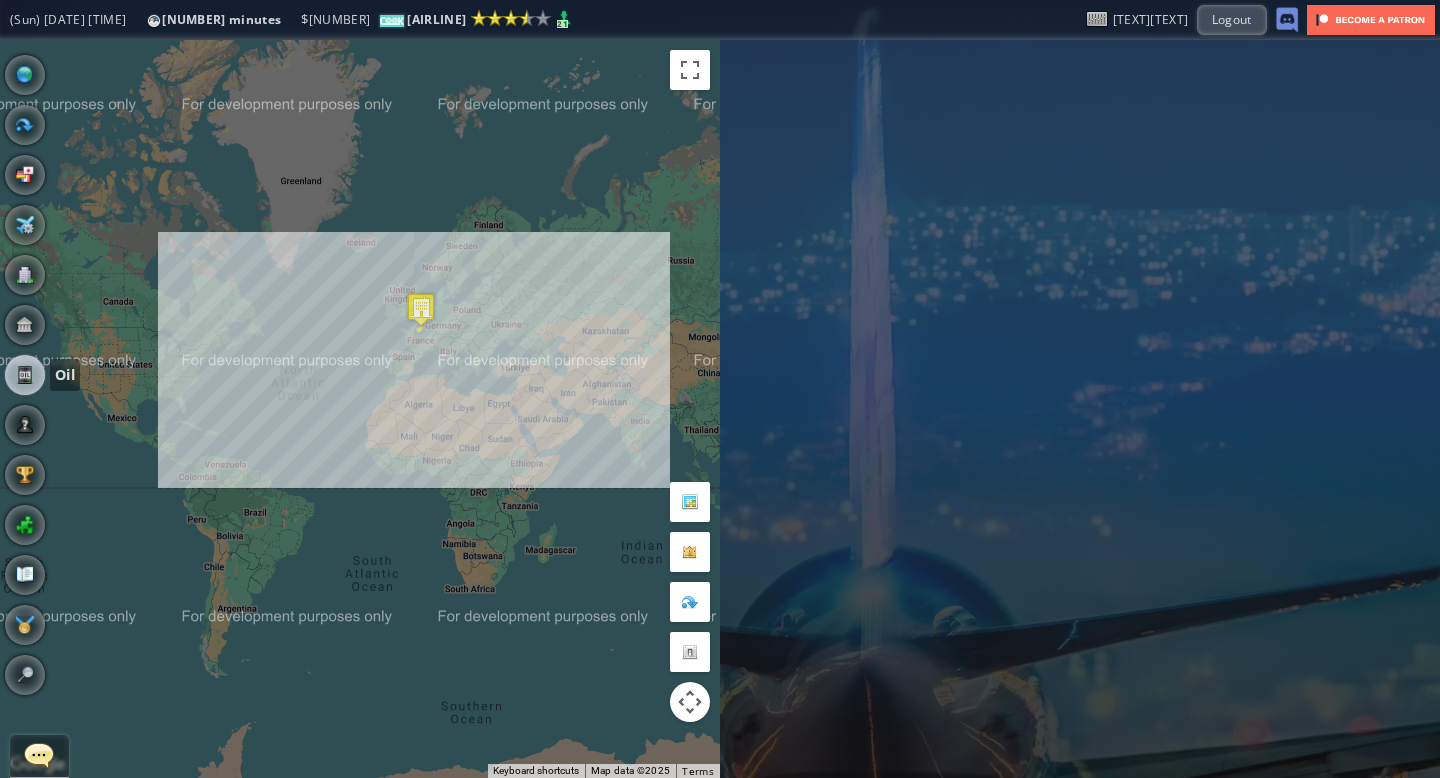 click at bounding box center [25, 375] 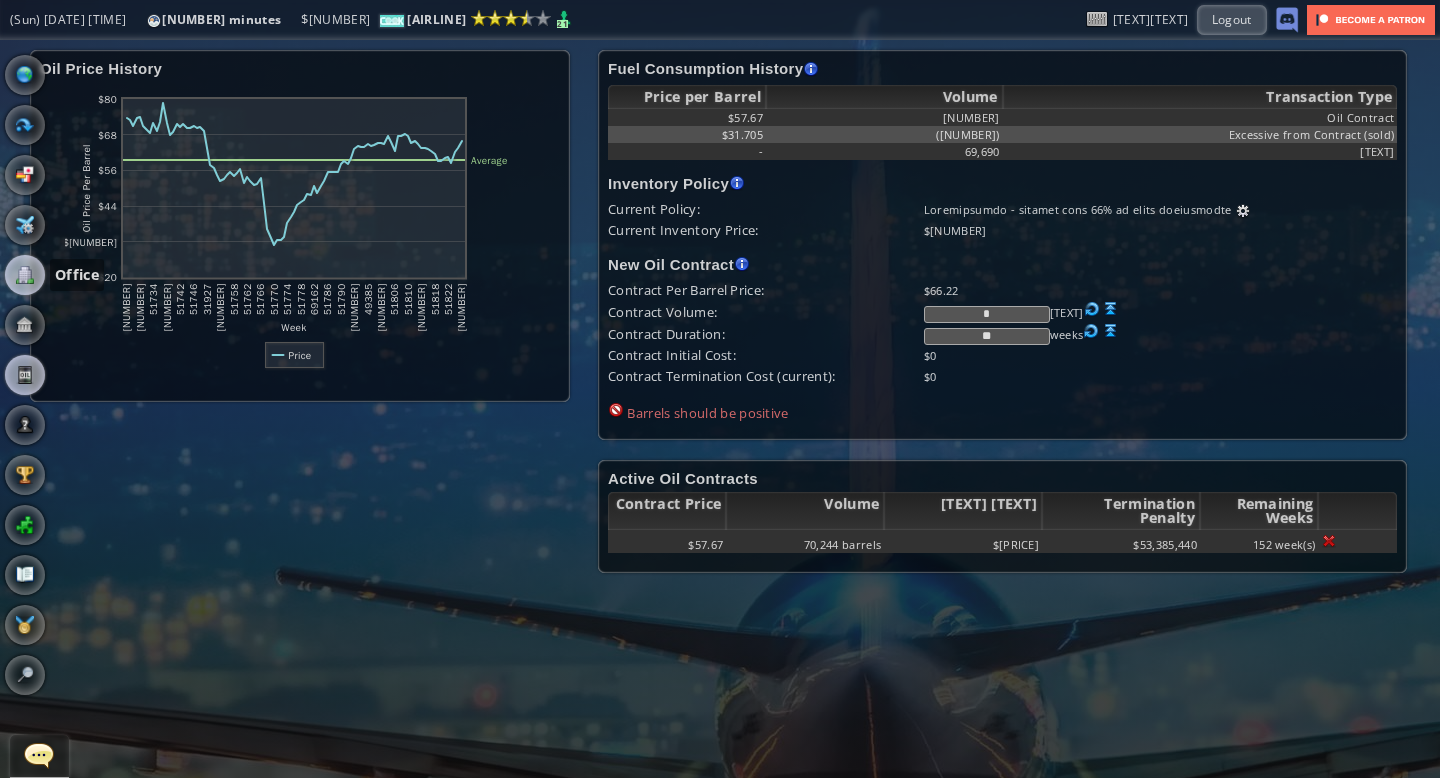 click at bounding box center [25, 275] 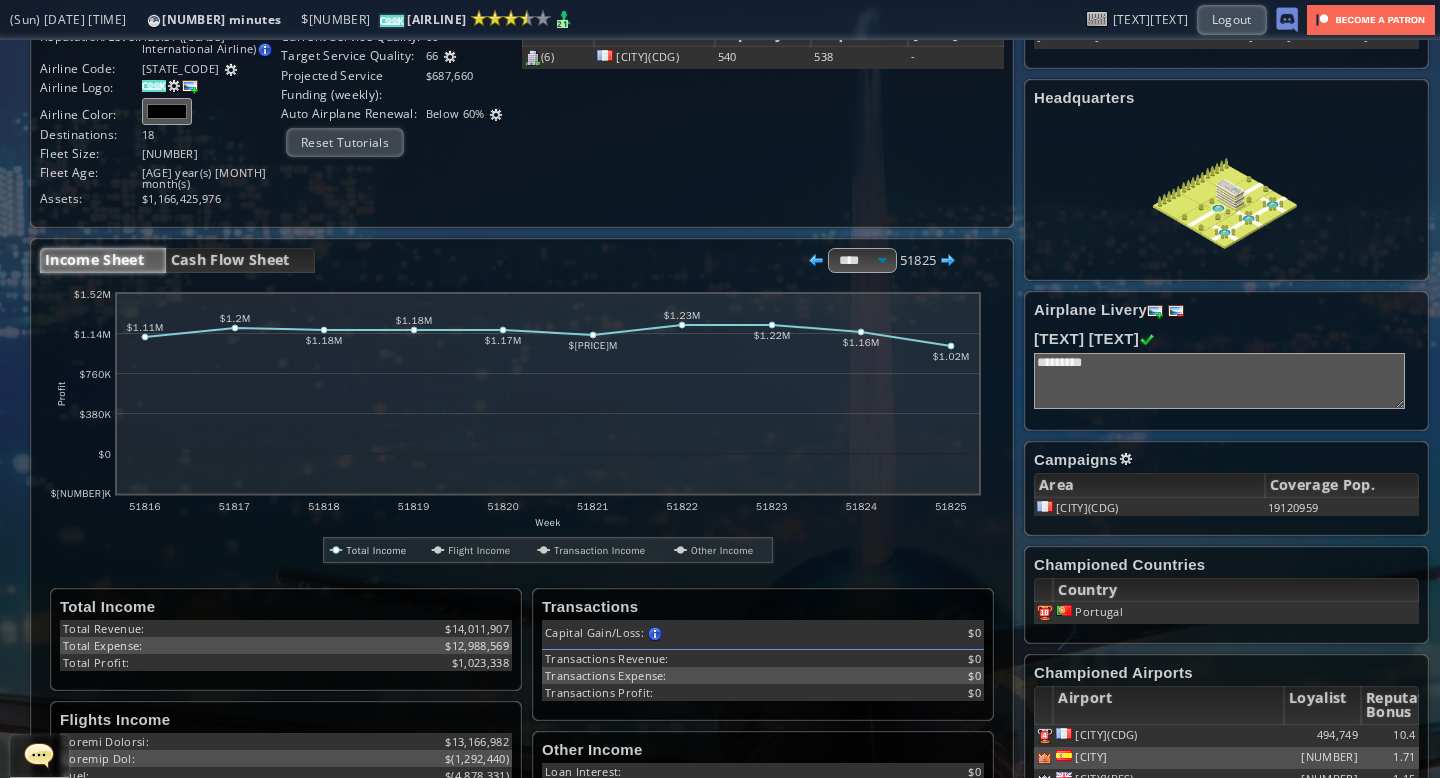 scroll, scrollTop: 0, scrollLeft: 0, axis: both 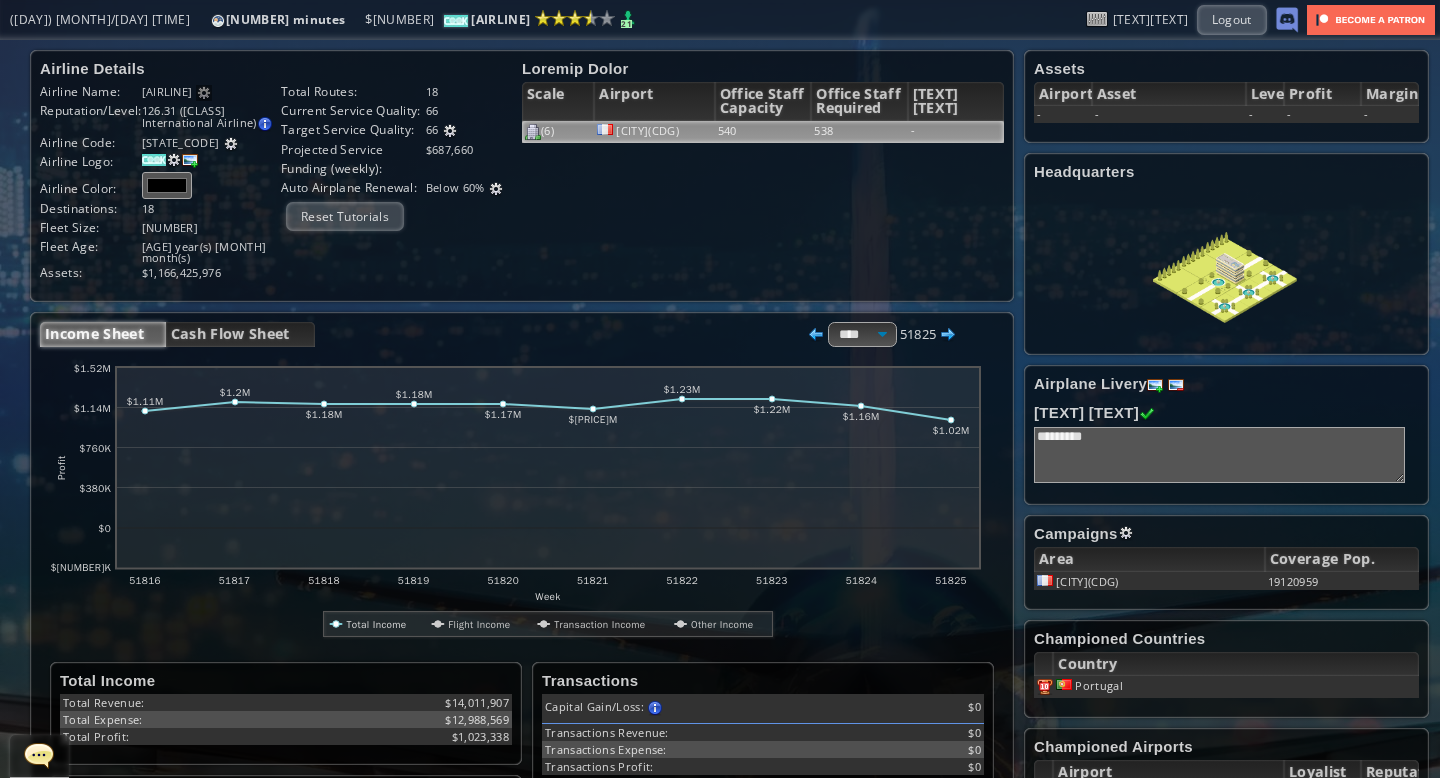 click on "[CITY]([CODE])" at bounding box center [654, 132] 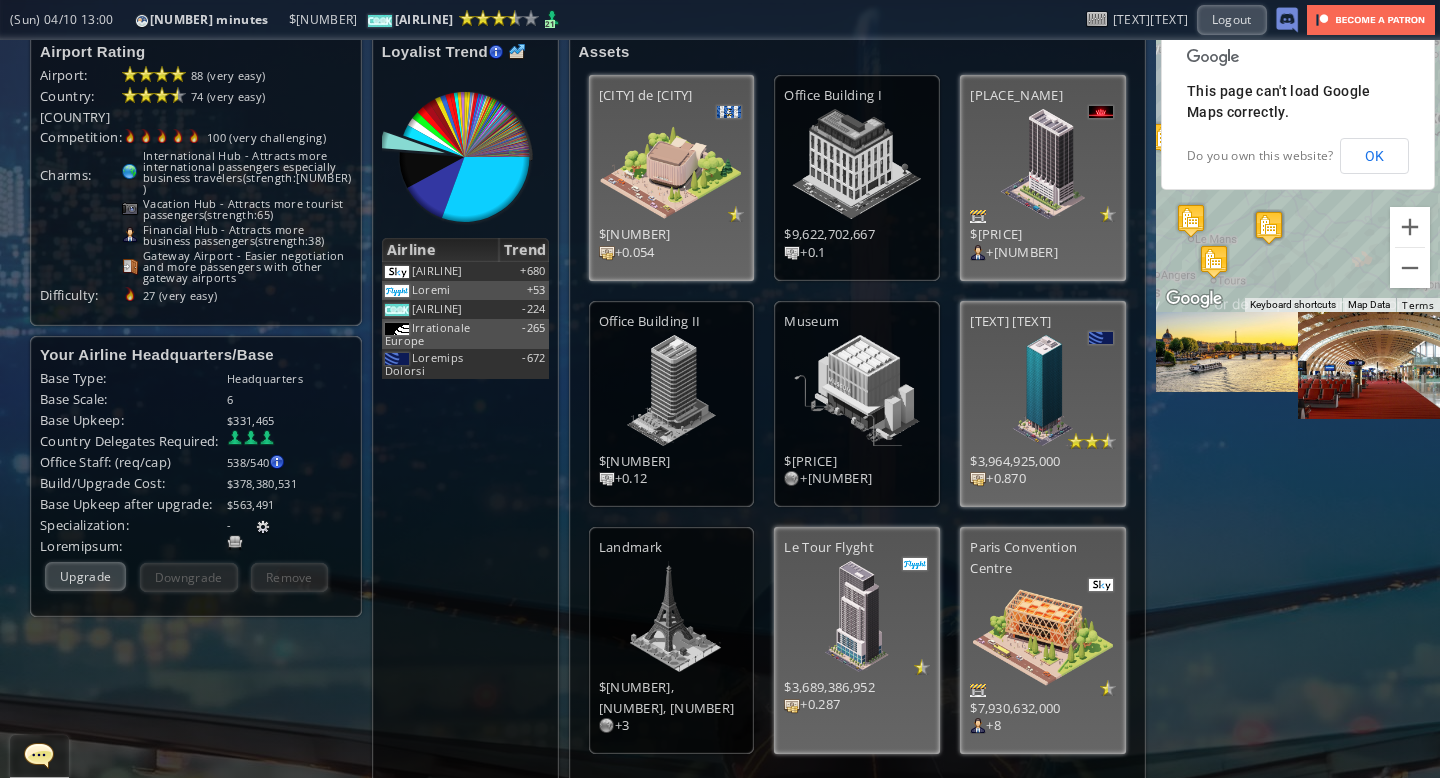 scroll, scrollTop: 0, scrollLeft: 0, axis: both 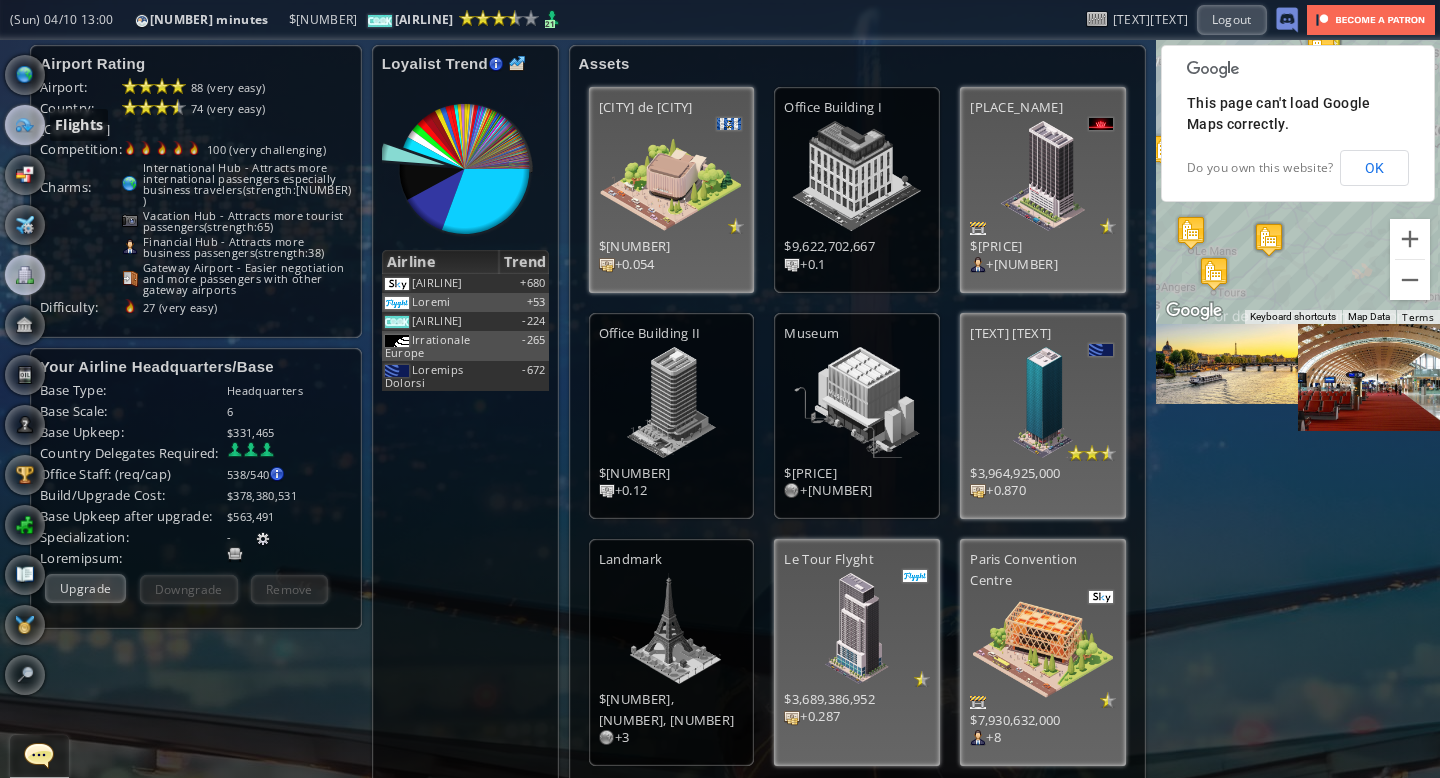 click at bounding box center [25, 125] 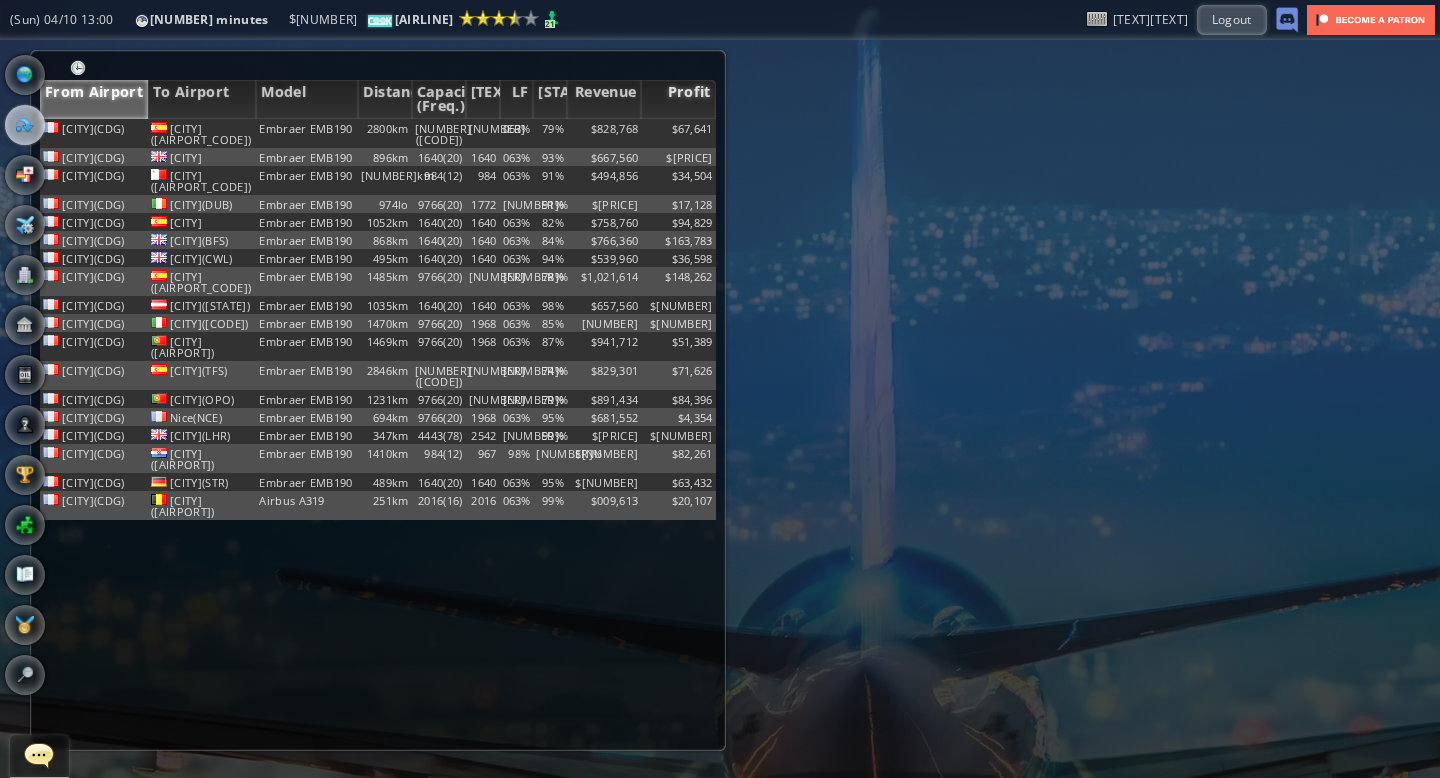 click on "Profit" at bounding box center (678, 99) 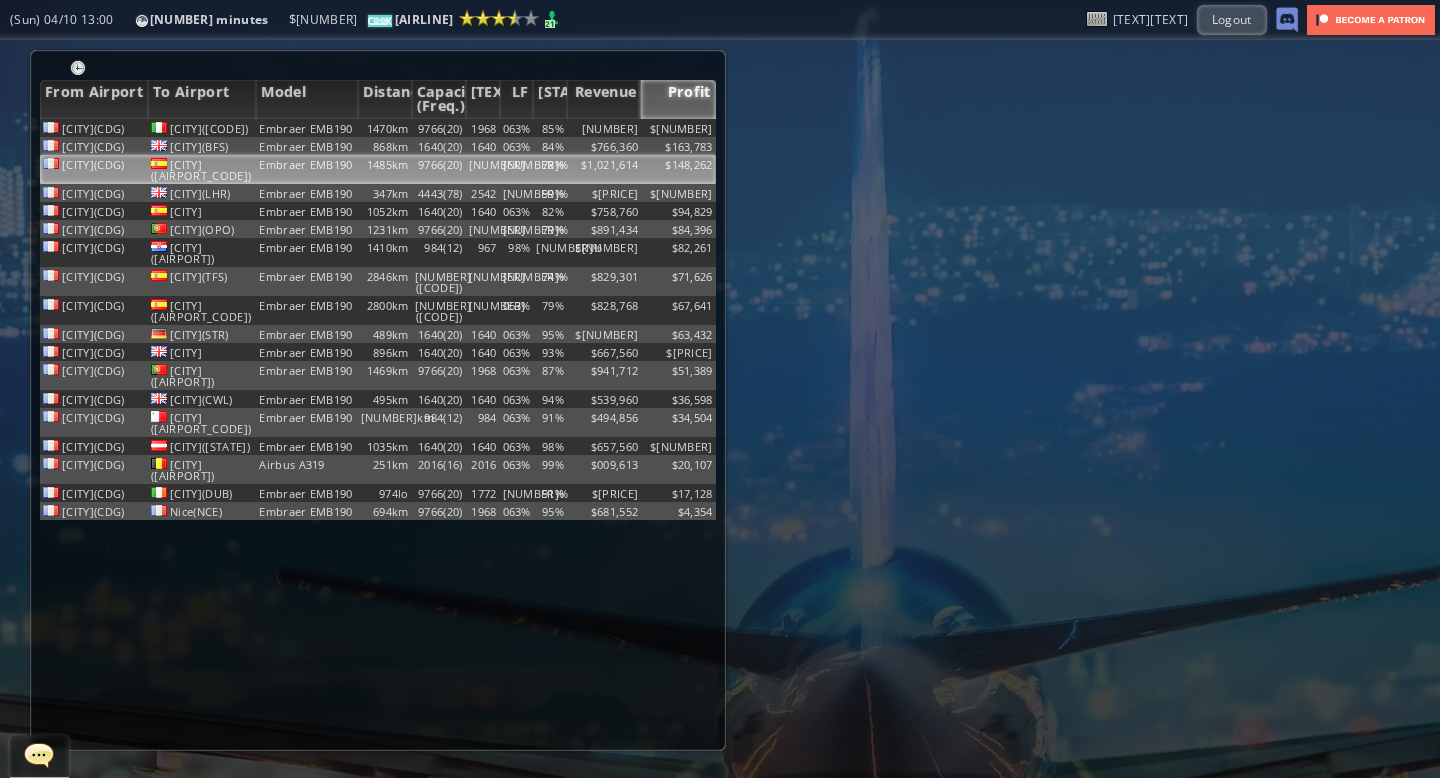 click on "[PERCENTAGE]" at bounding box center [517, 128] 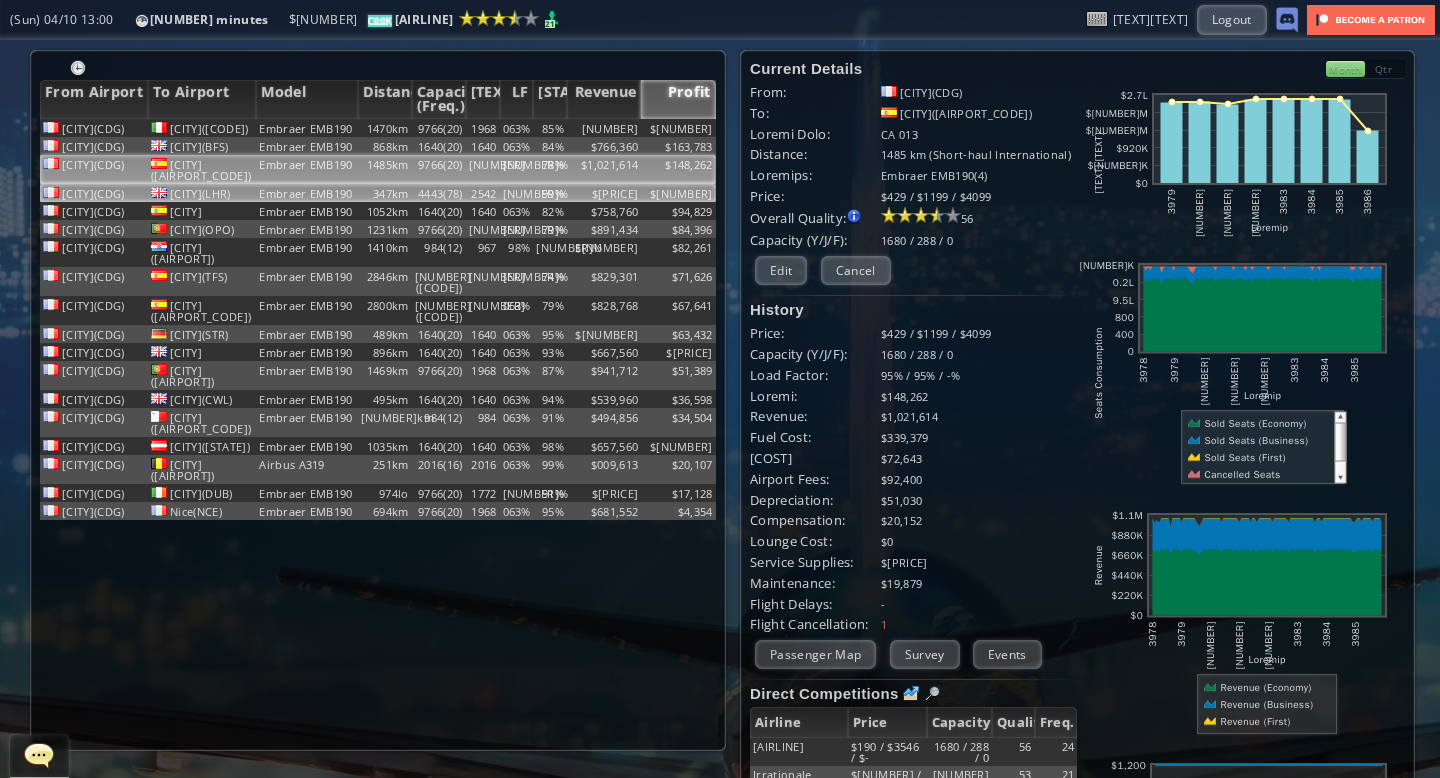 click on "97%" at bounding box center (517, 128) 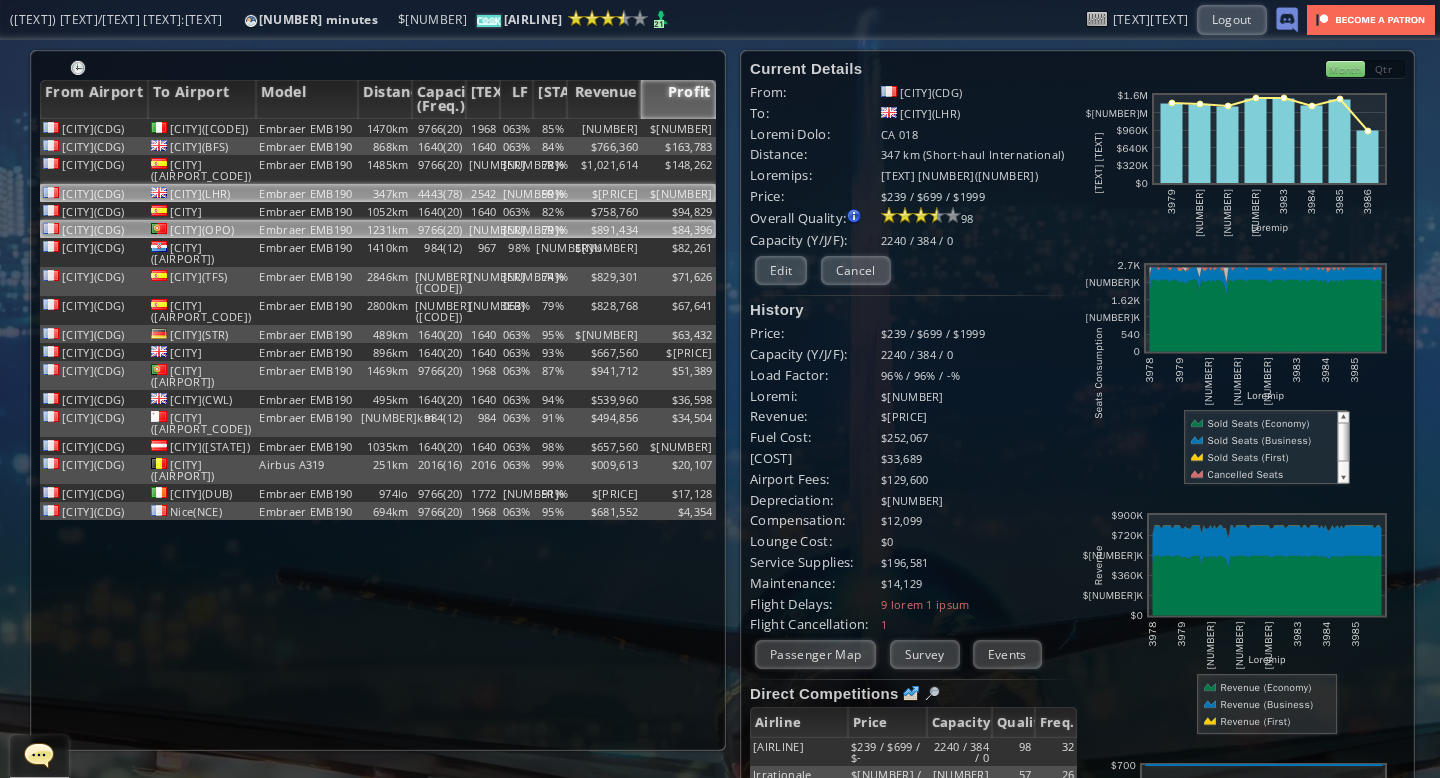 click on "[PERCENTAGE]" at bounding box center [517, 128] 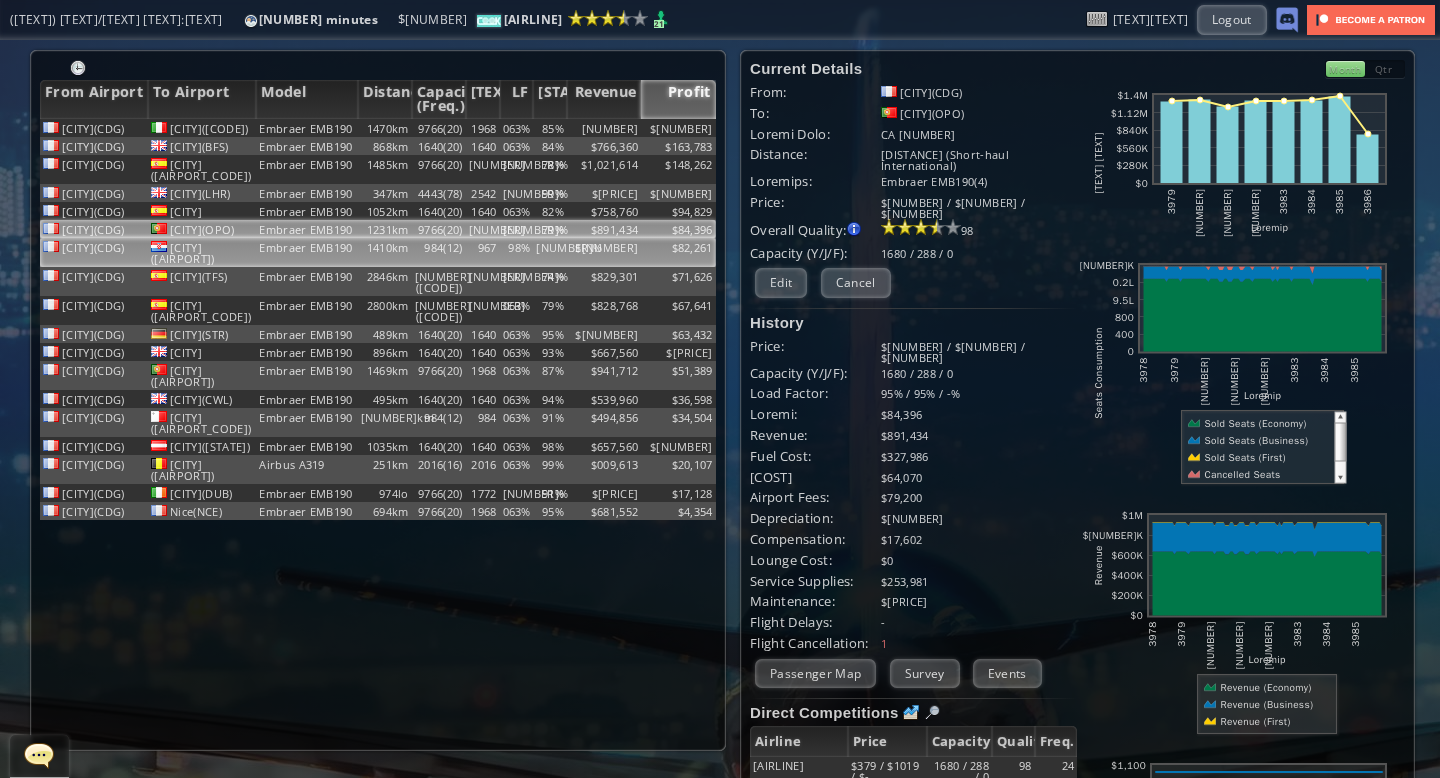 click on "98%" at bounding box center (517, 128) 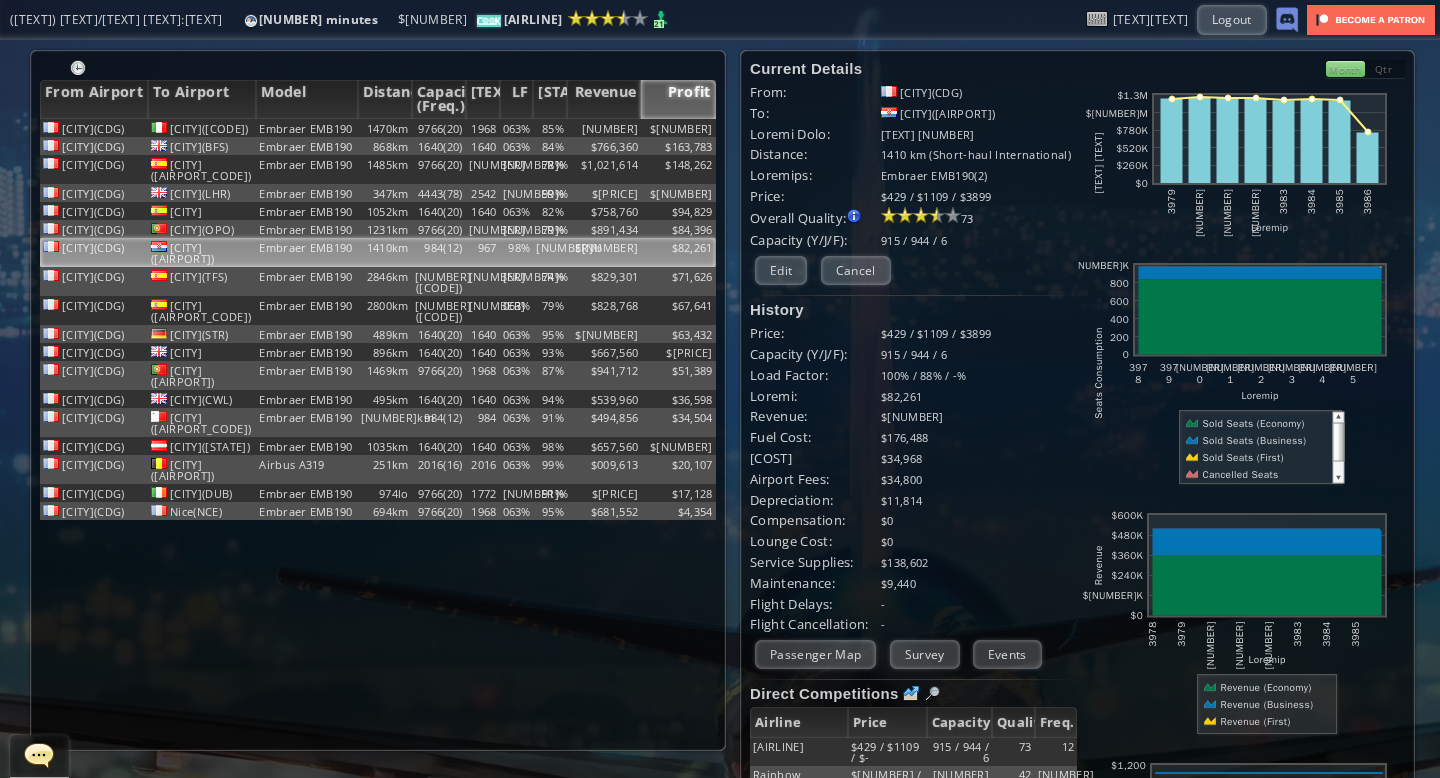 click on "Month" at bounding box center (1345, 69) 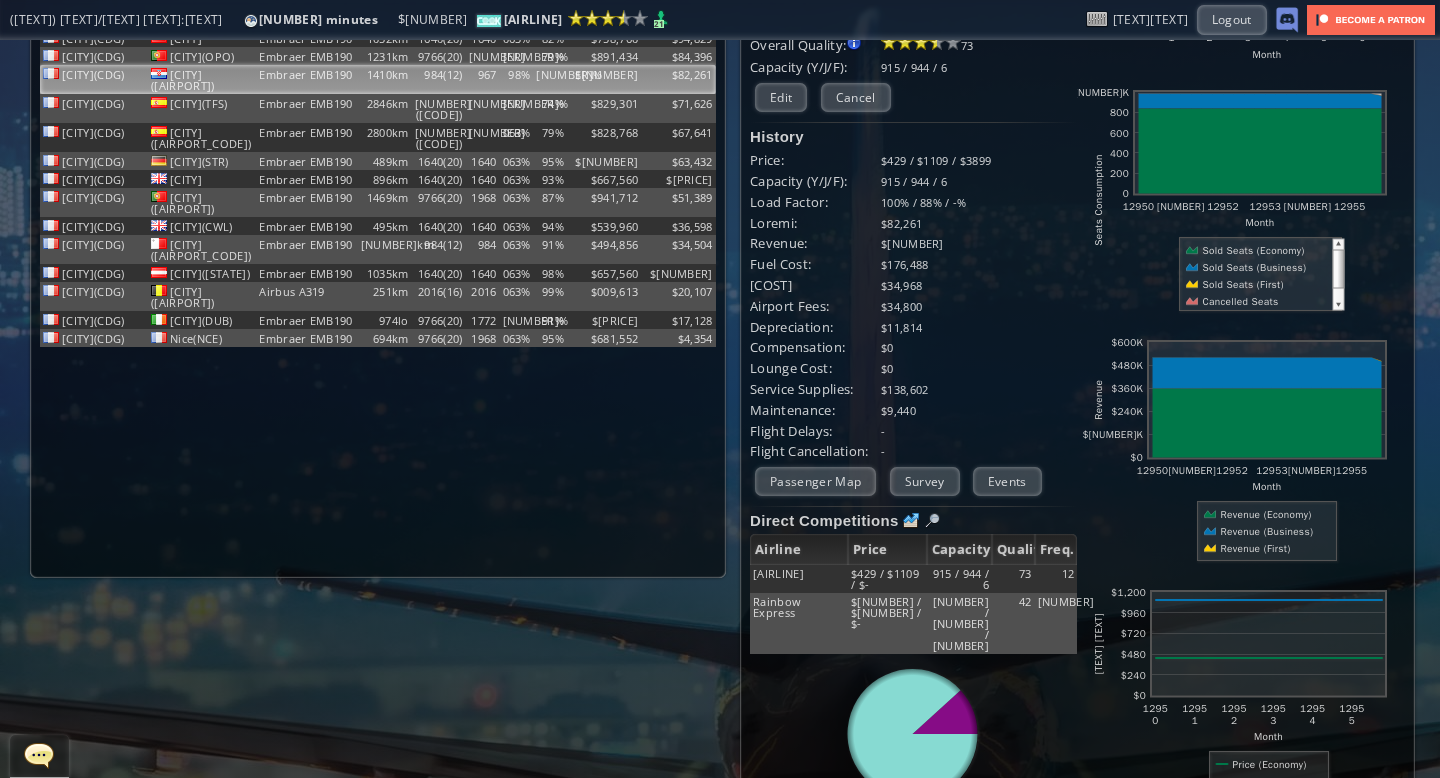 scroll, scrollTop: 0, scrollLeft: 0, axis: both 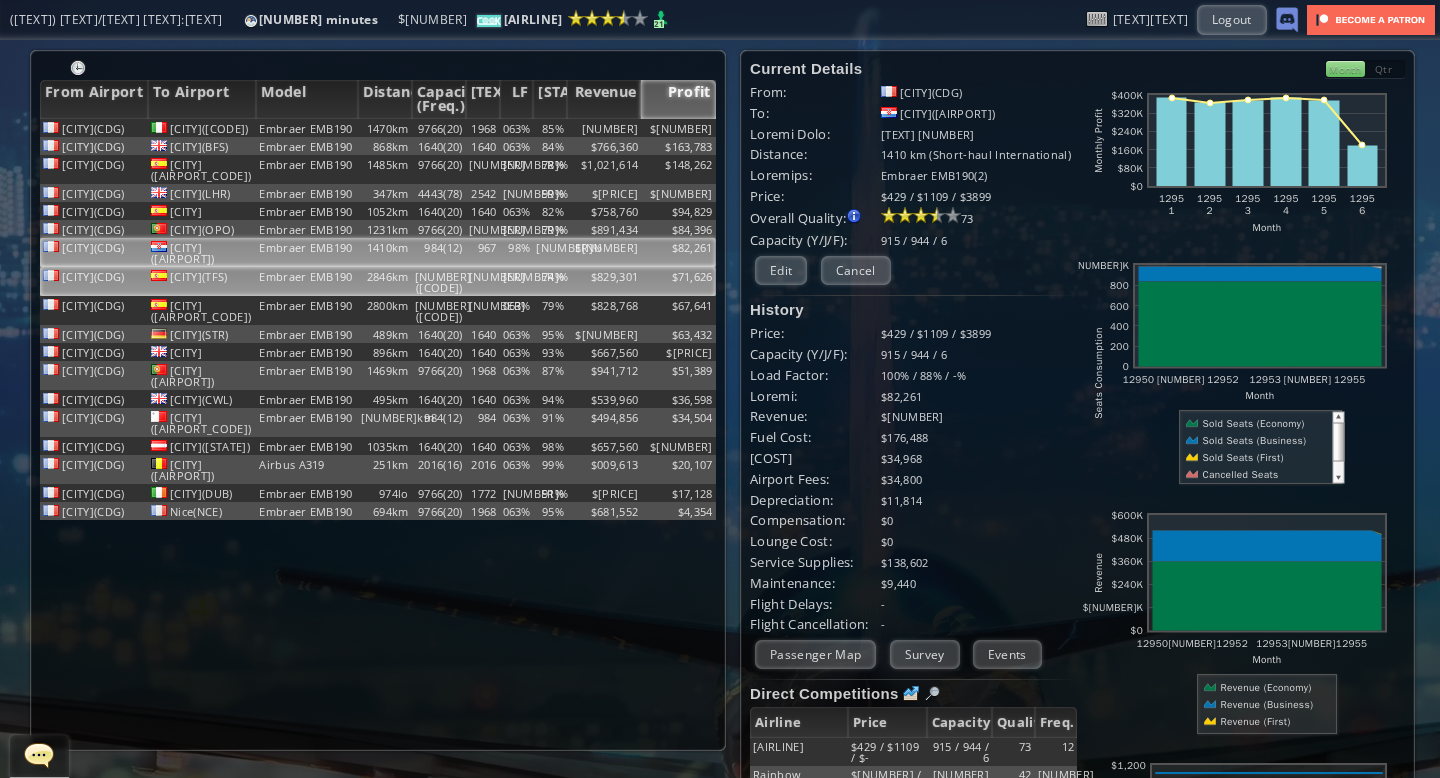 click on "1279" at bounding box center (483, 128) 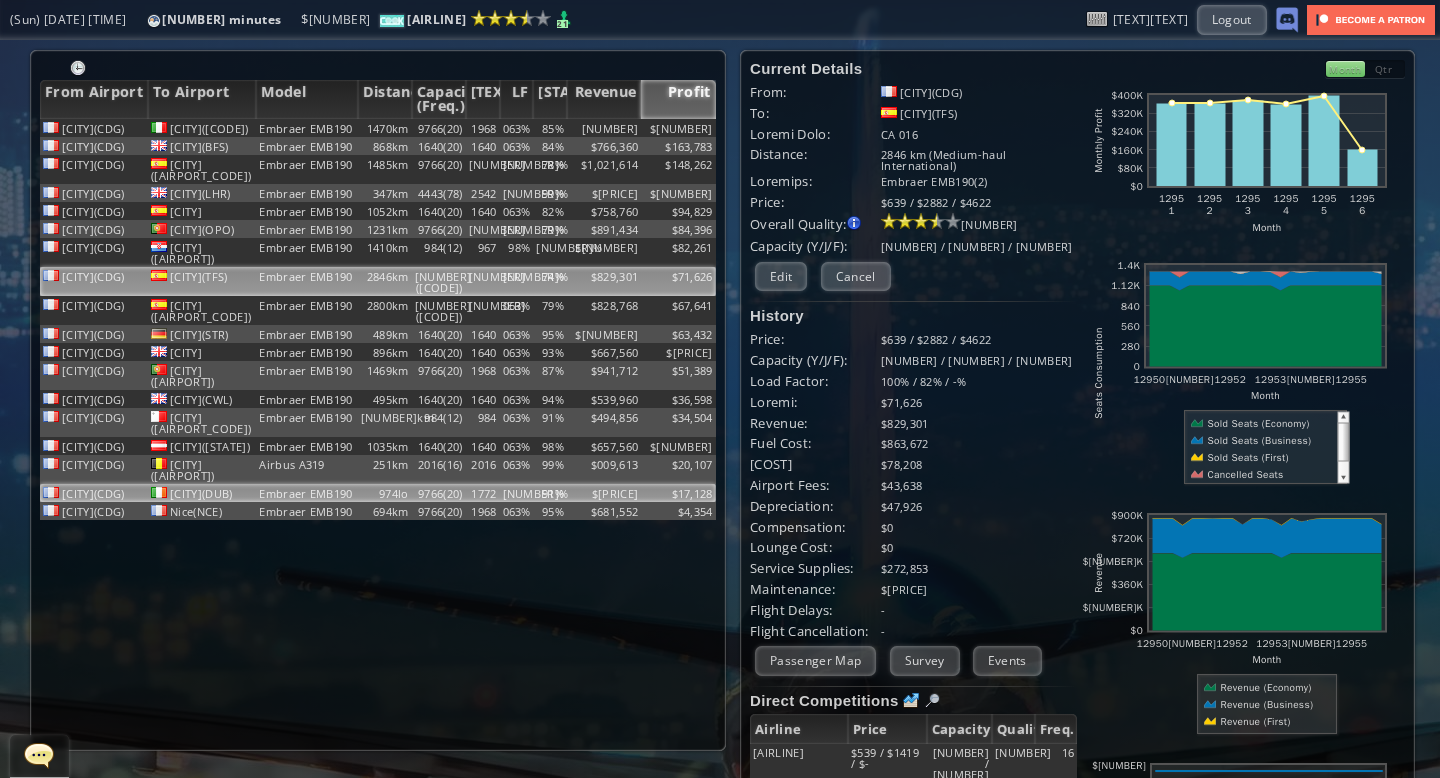 click on "90%" at bounding box center (517, 128) 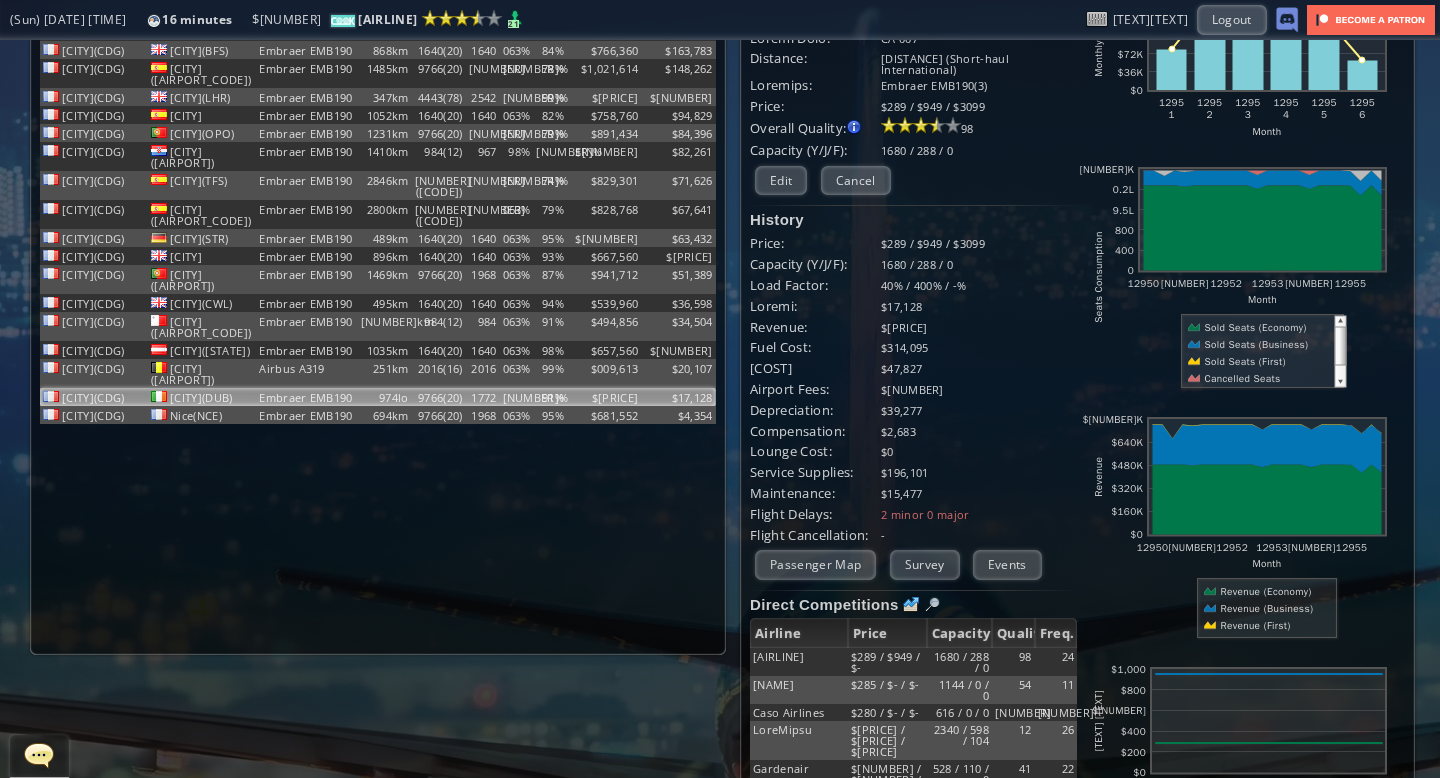 scroll, scrollTop: 0, scrollLeft: 0, axis: both 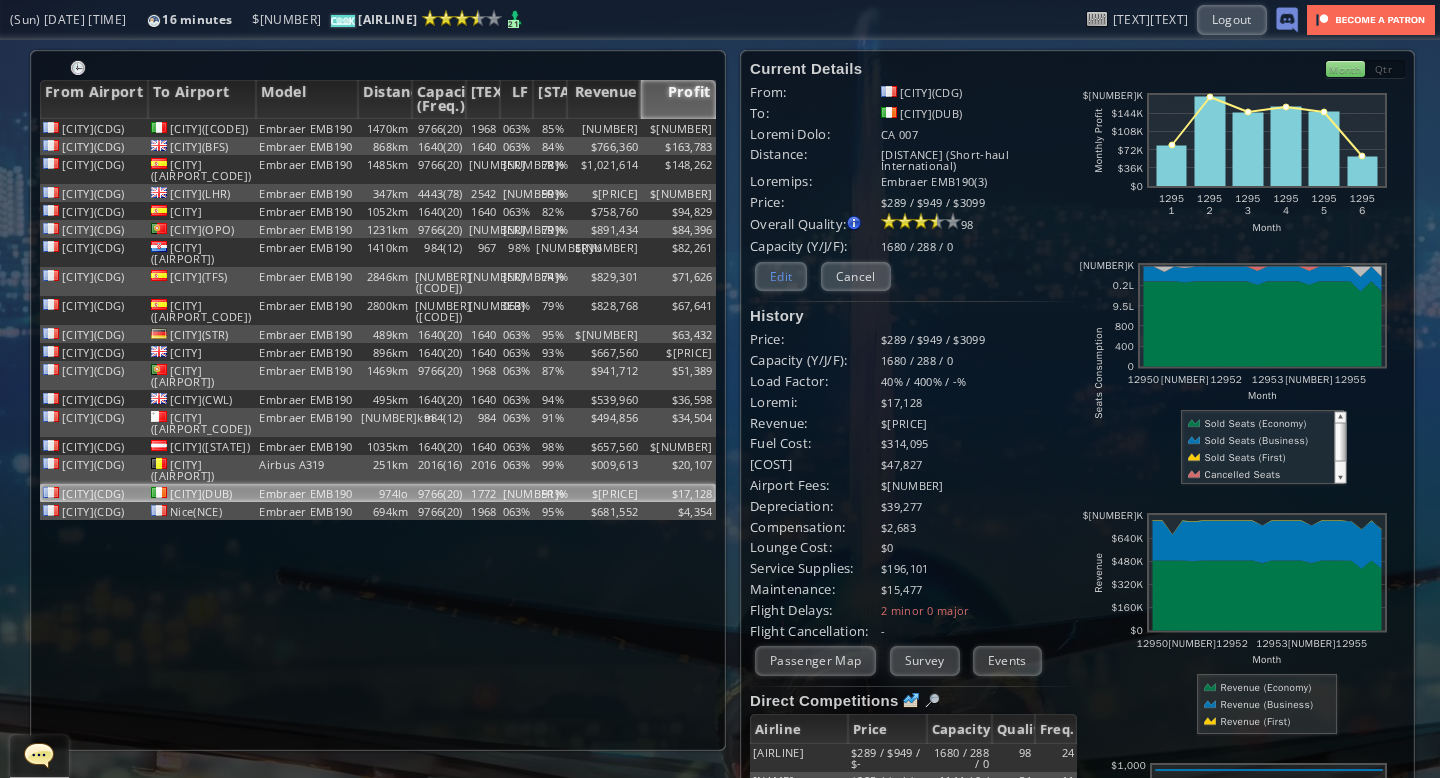 click on "[CATEGORY]" at bounding box center (781, 276) 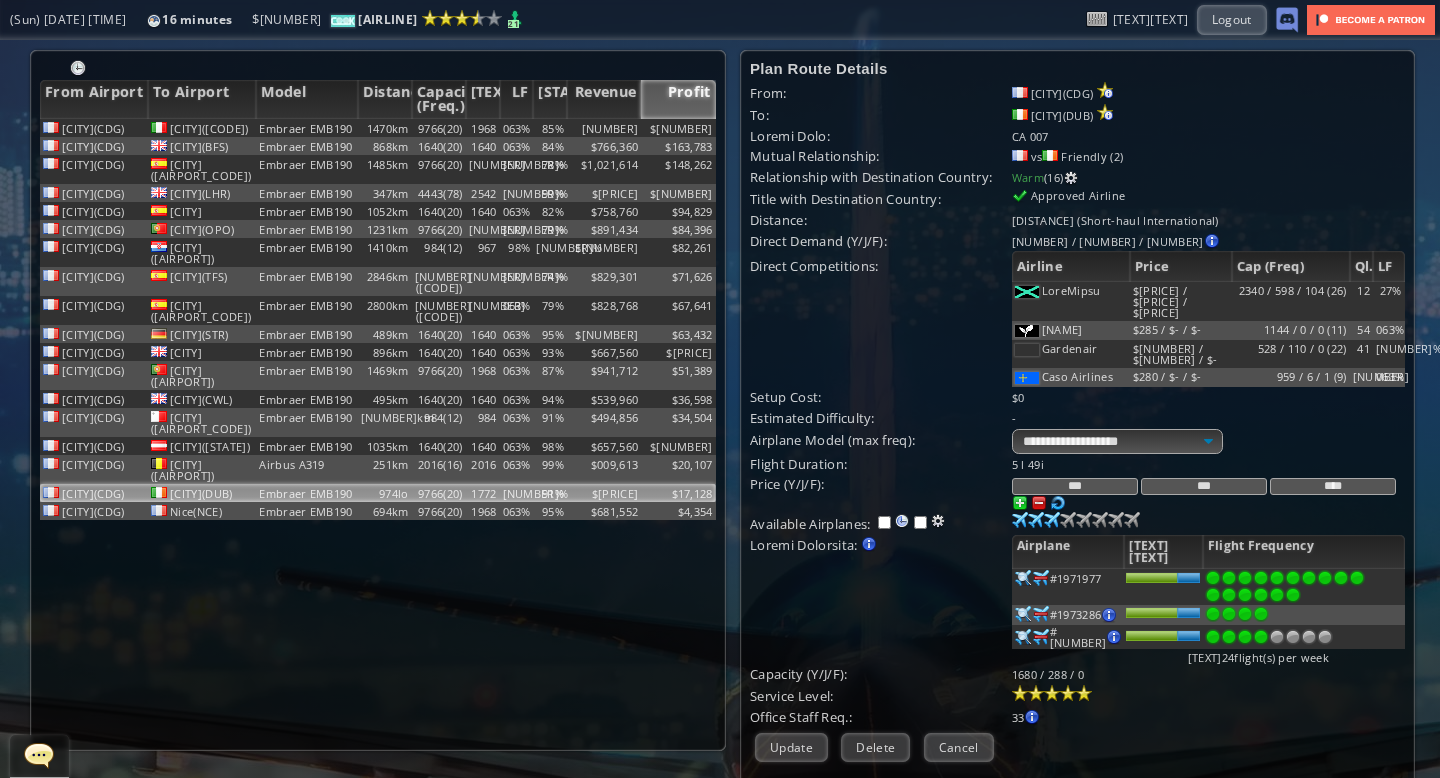 click on "***" at bounding box center [1075, 486] 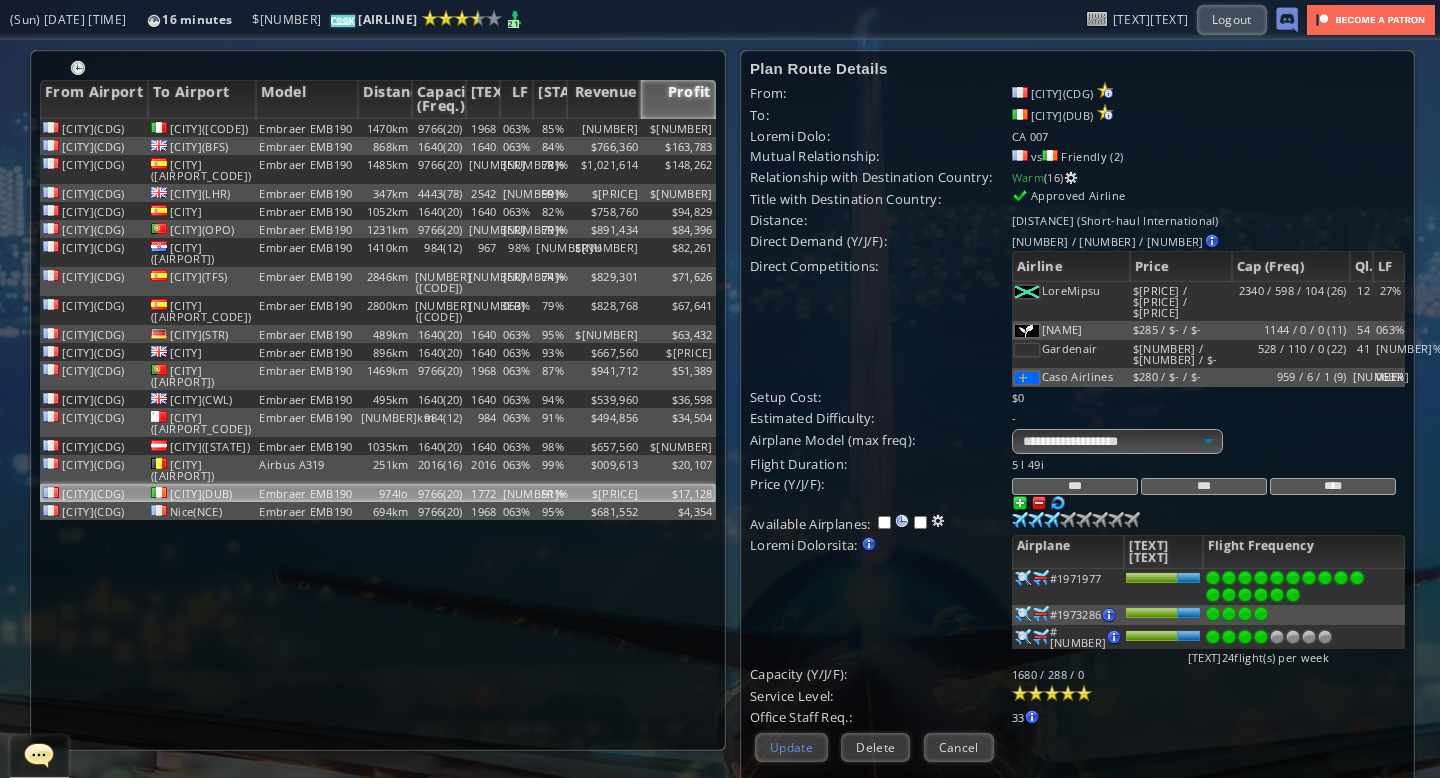 type on "***" 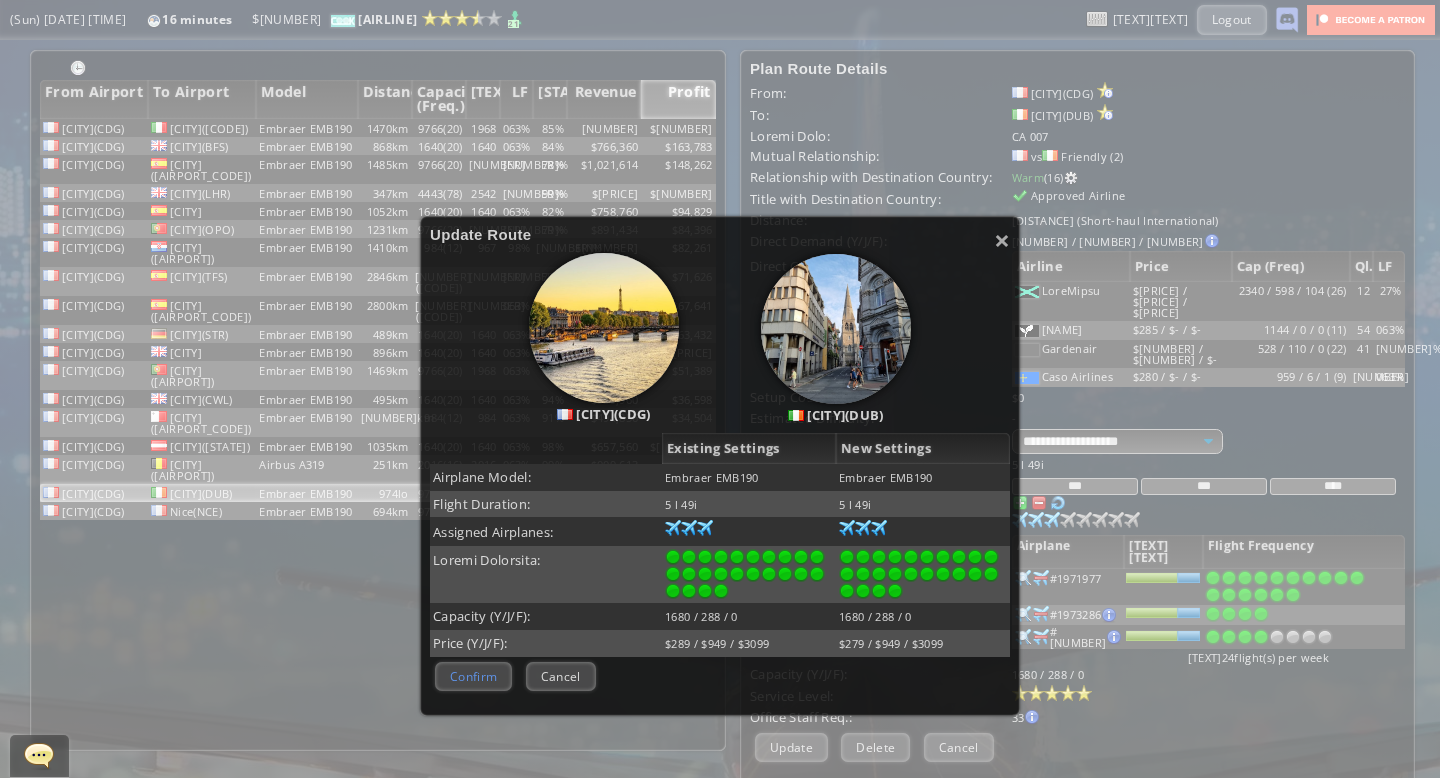 click on "Confirm" at bounding box center (473, 676) 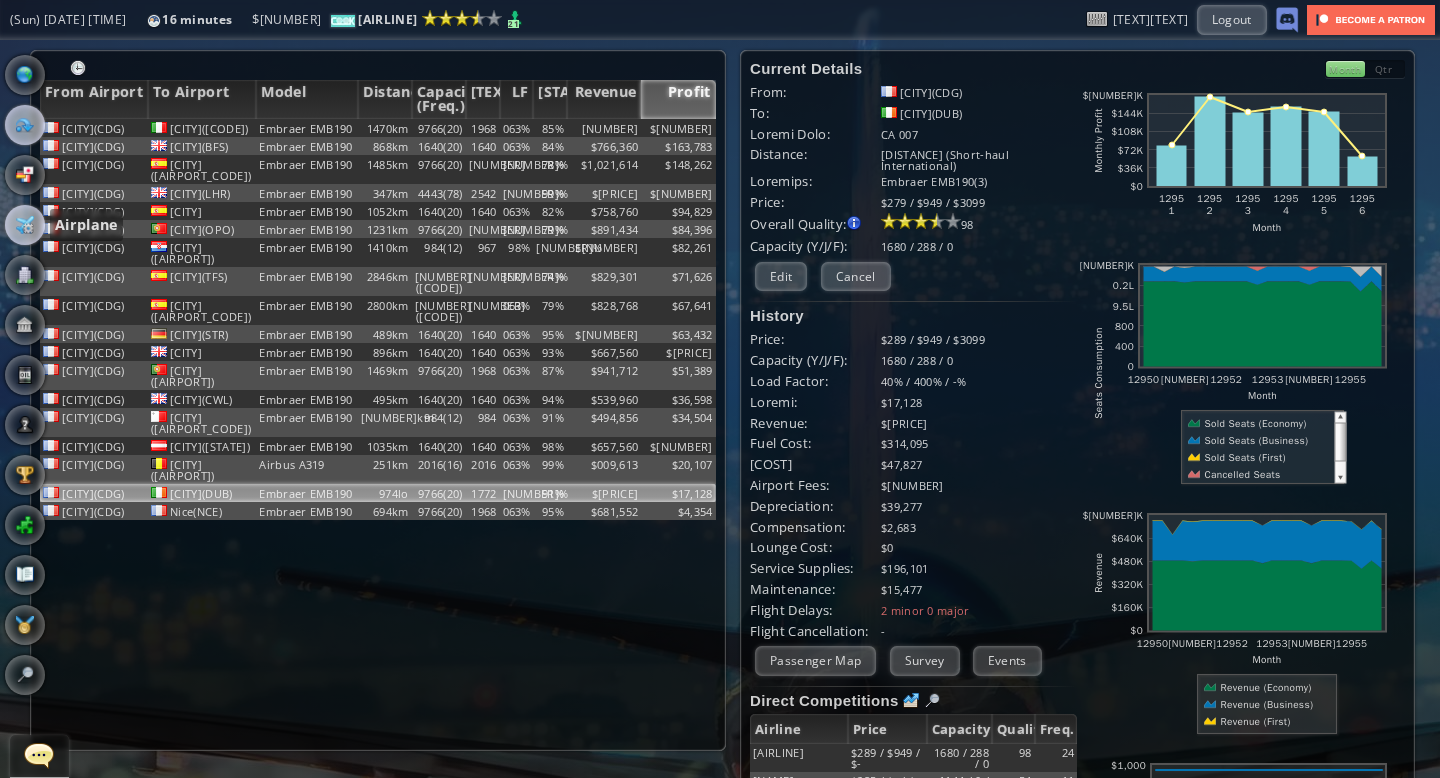 click at bounding box center (25, 225) 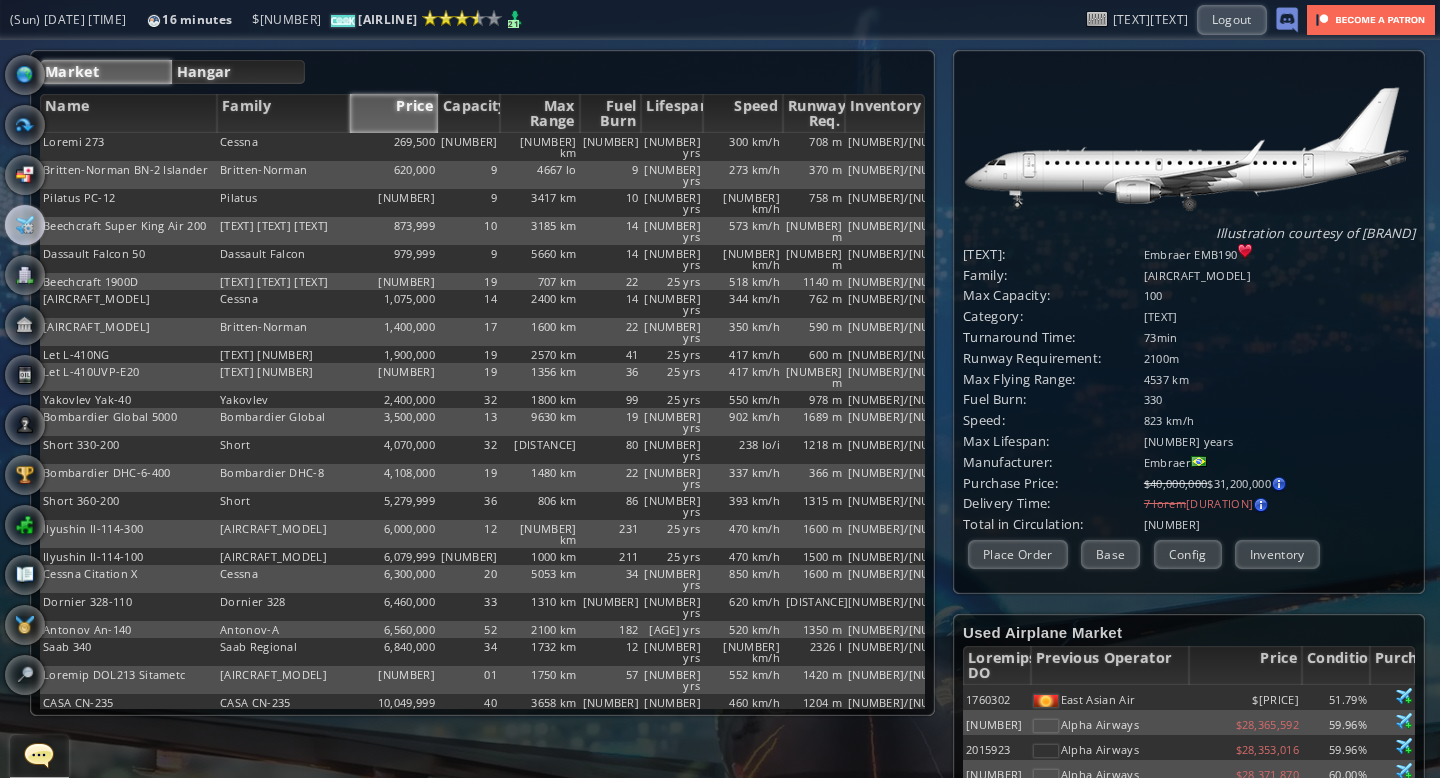 click on "Hangar" at bounding box center (239, 72) 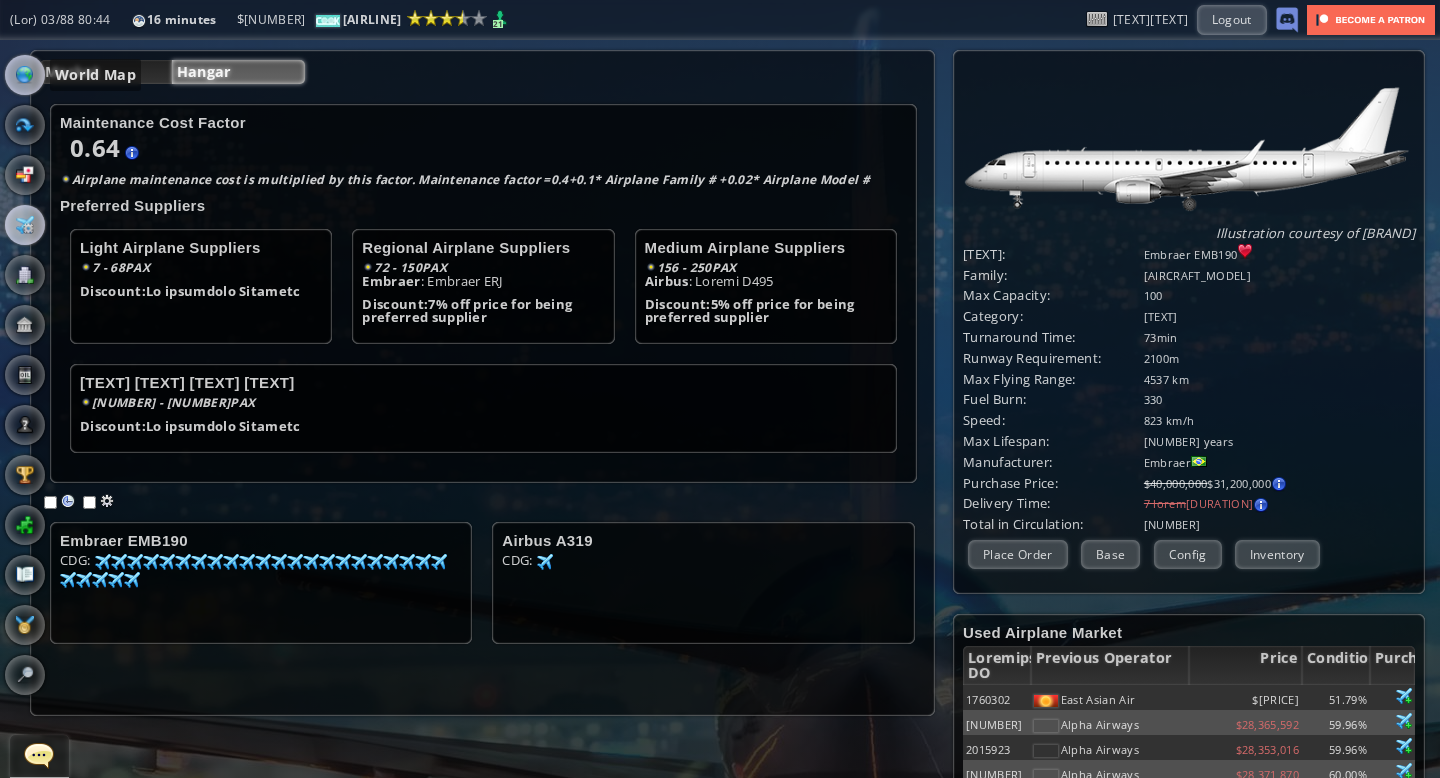 click at bounding box center (25, 75) 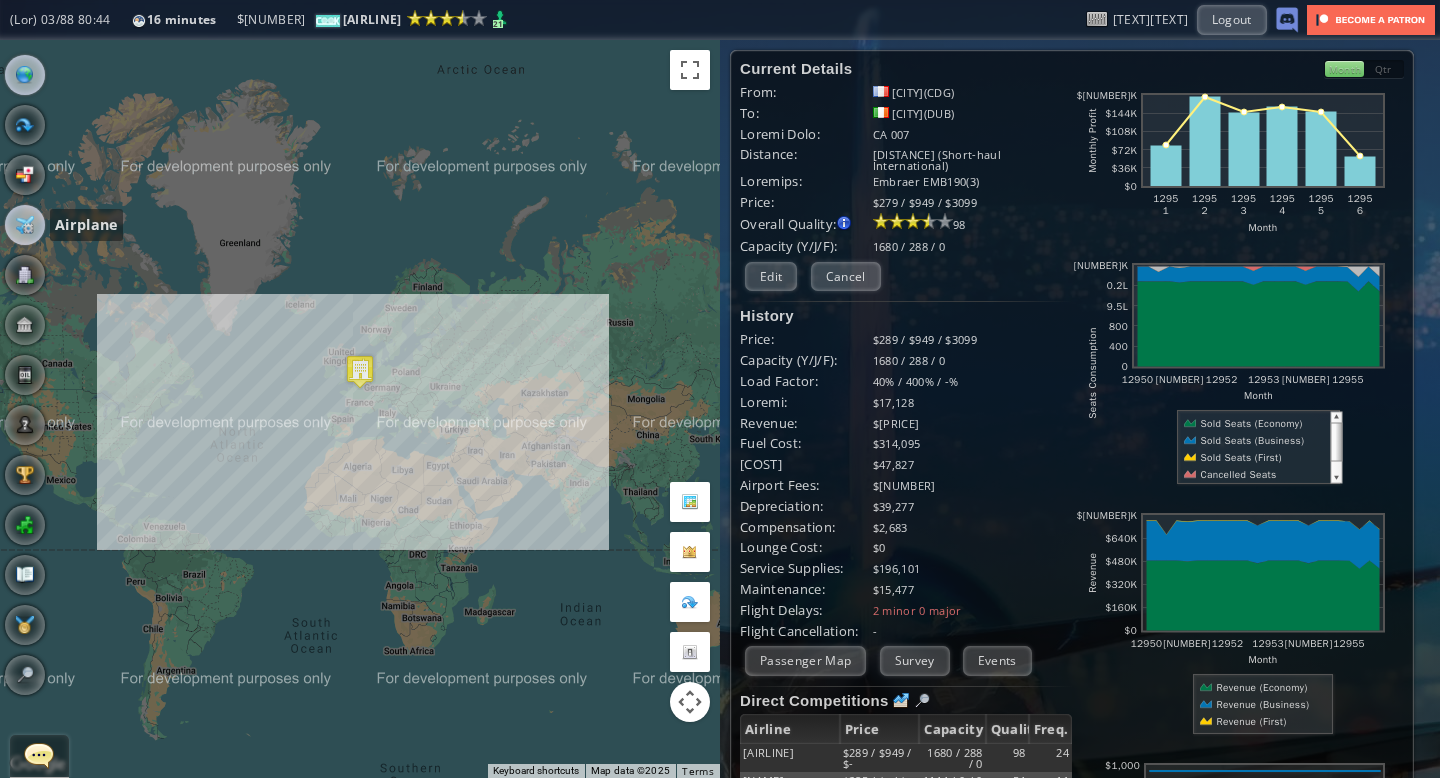 click at bounding box center [25, 225] 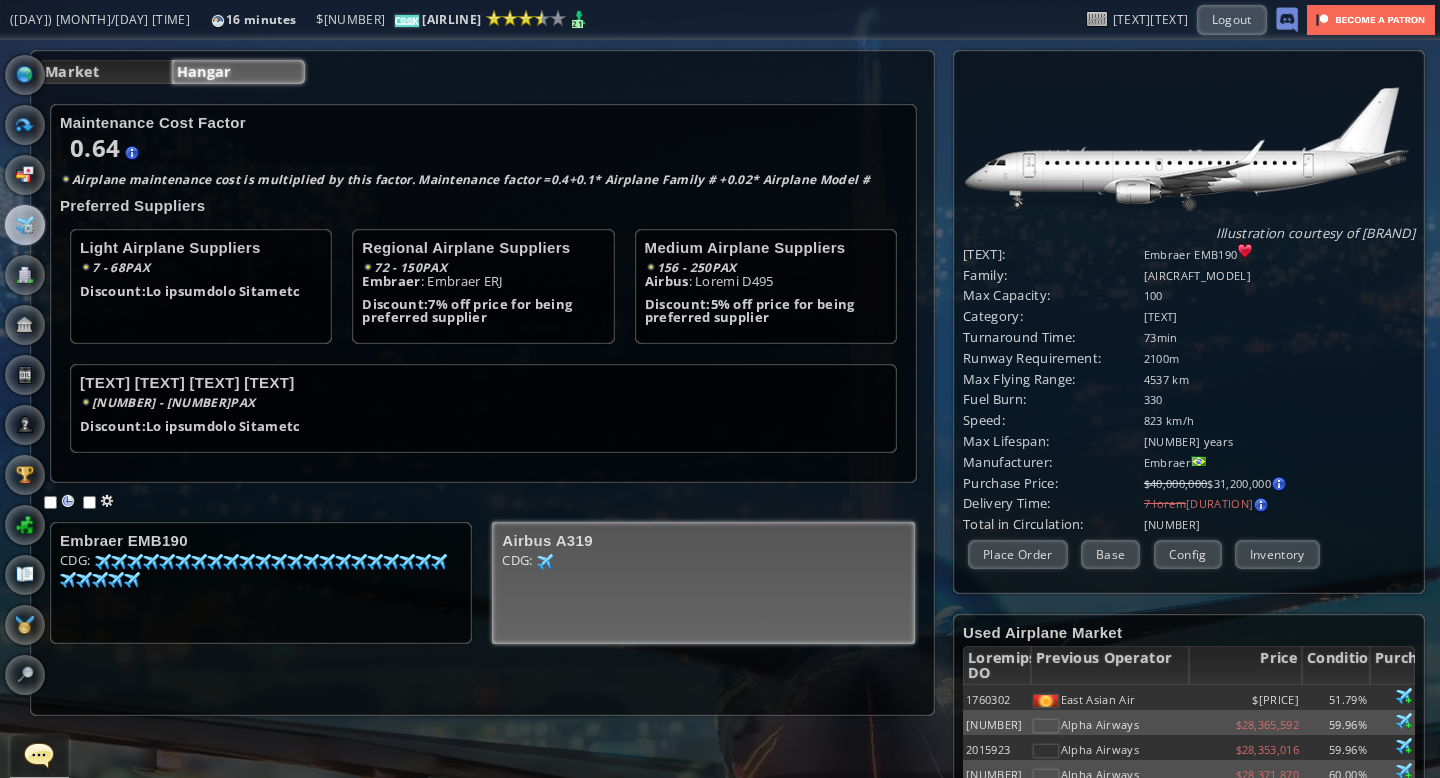 click on "CDG: 81 89" at bounding box center (261, 589) 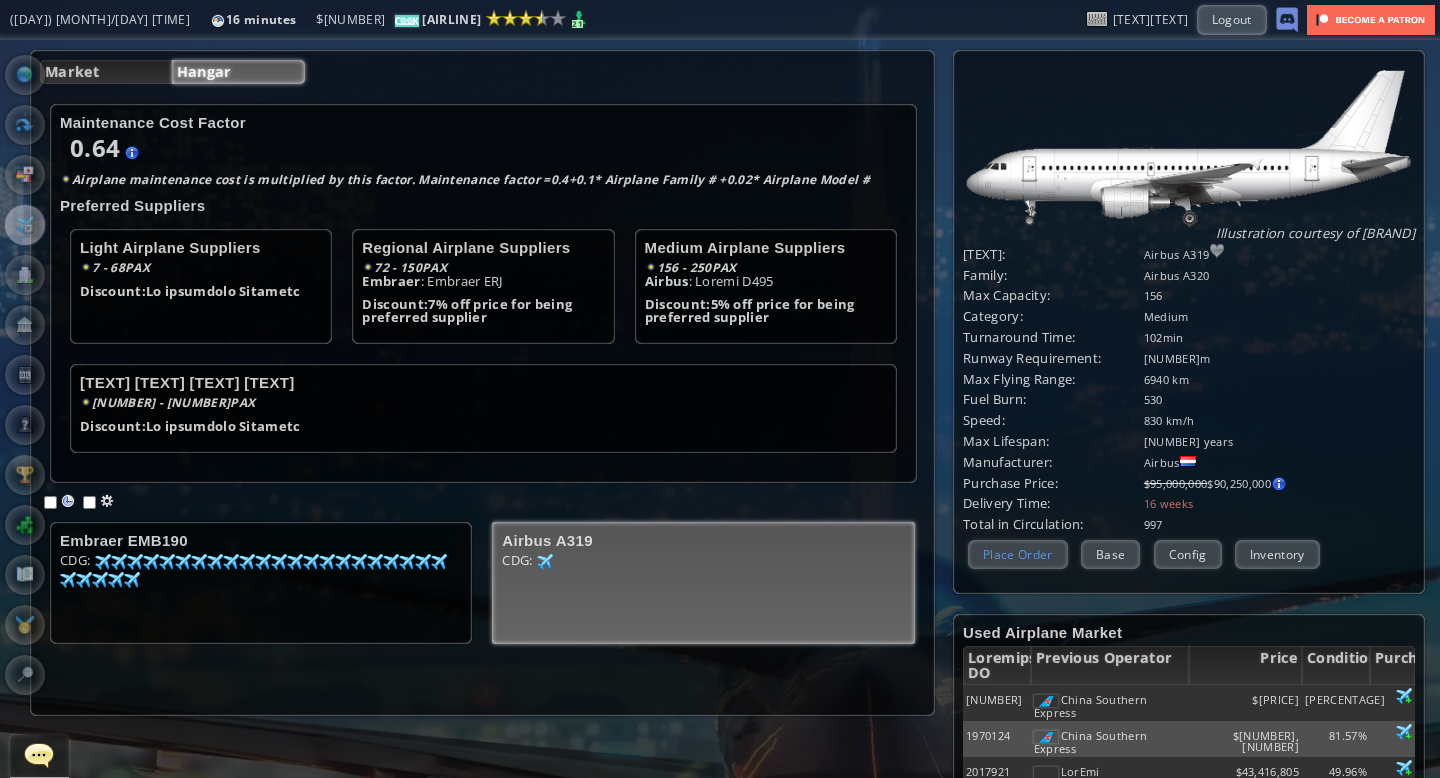 click on "Place Order" at bounding box center [1018, 554] 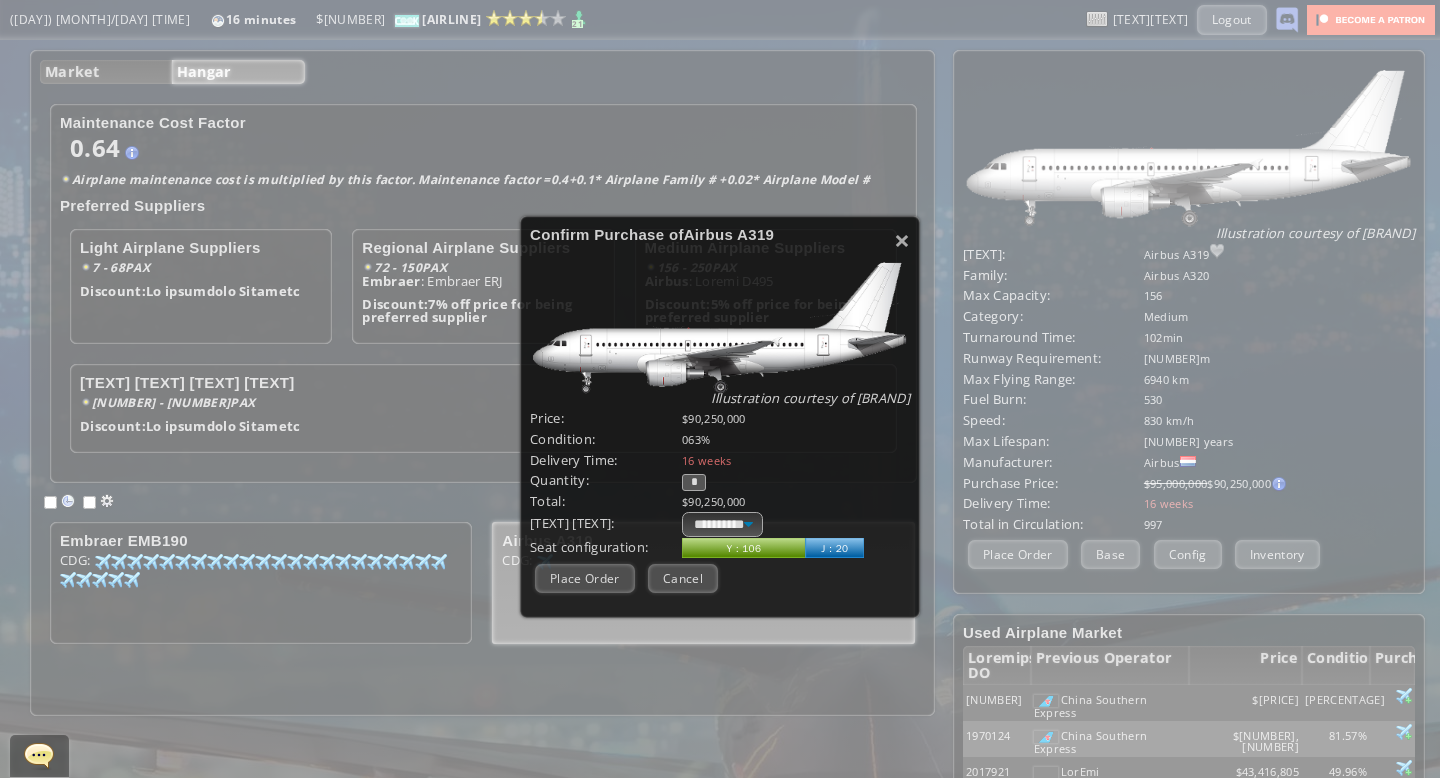 click on "*" at bounding box center [694, 482] 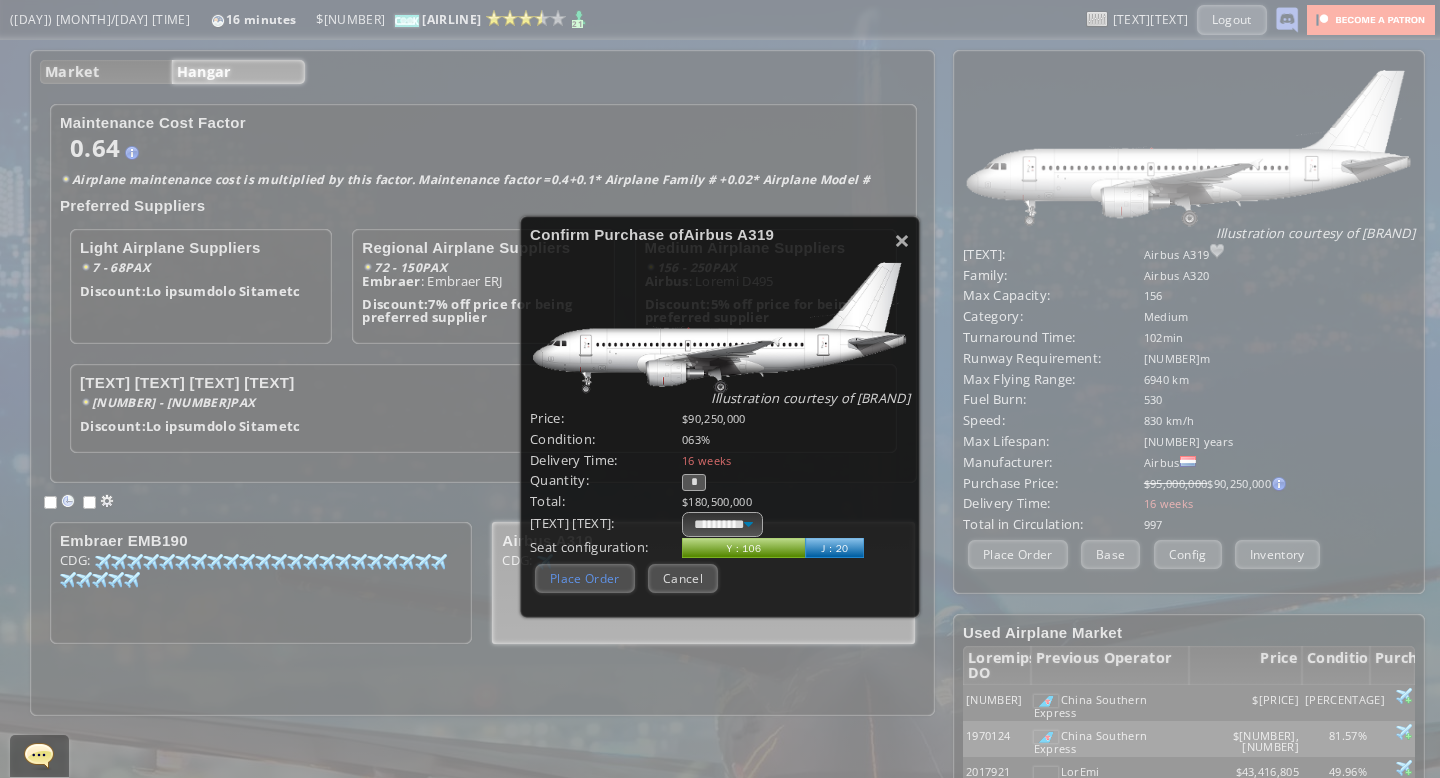 type on "*" 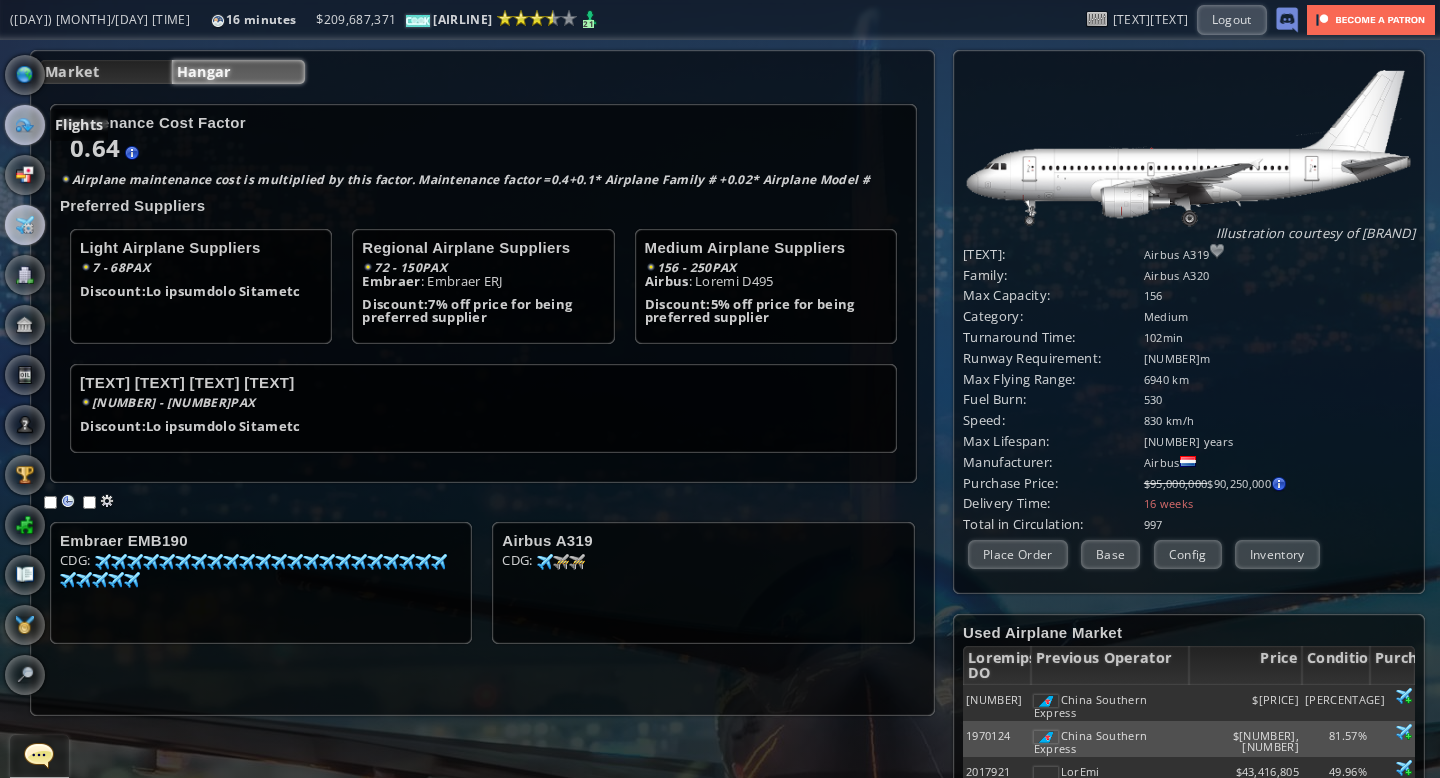 click at bounding box center [25, 125] 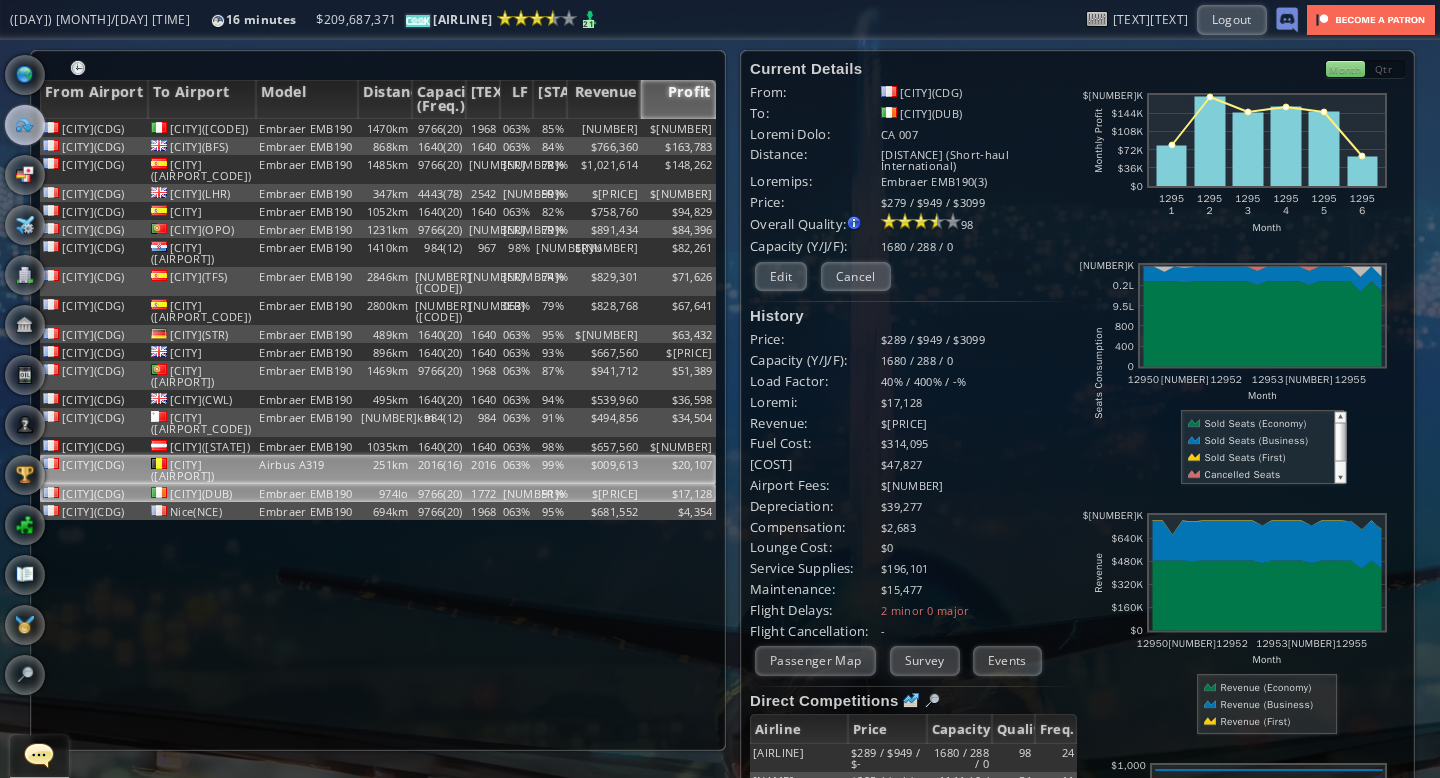 click on "[YEAR]([NUMBER])" at bounding box center [439, 128] 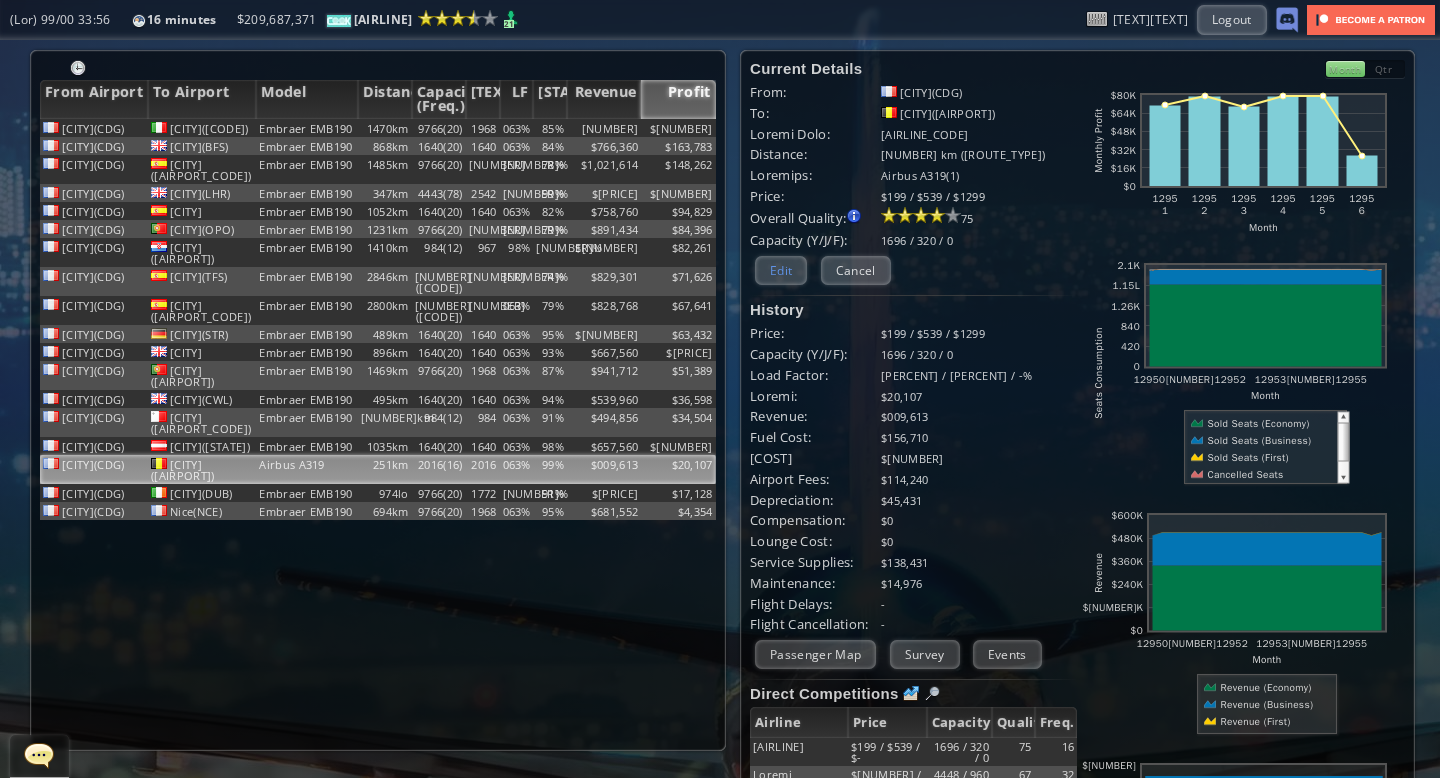 click on "[CATEGORY]" at bounding box center (781, 270) 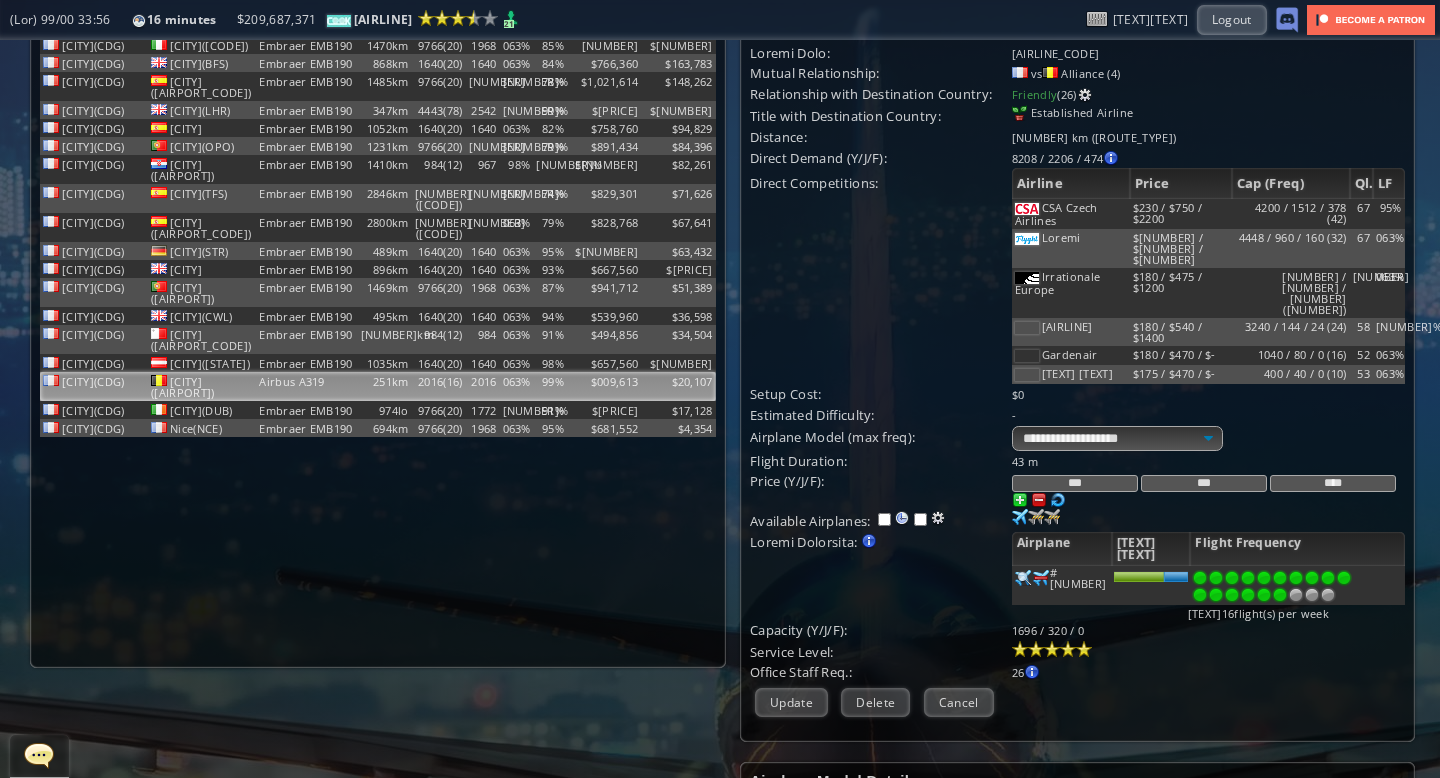 scroll, scrollTop: 84, scrollLeft: 0, axis: vertical 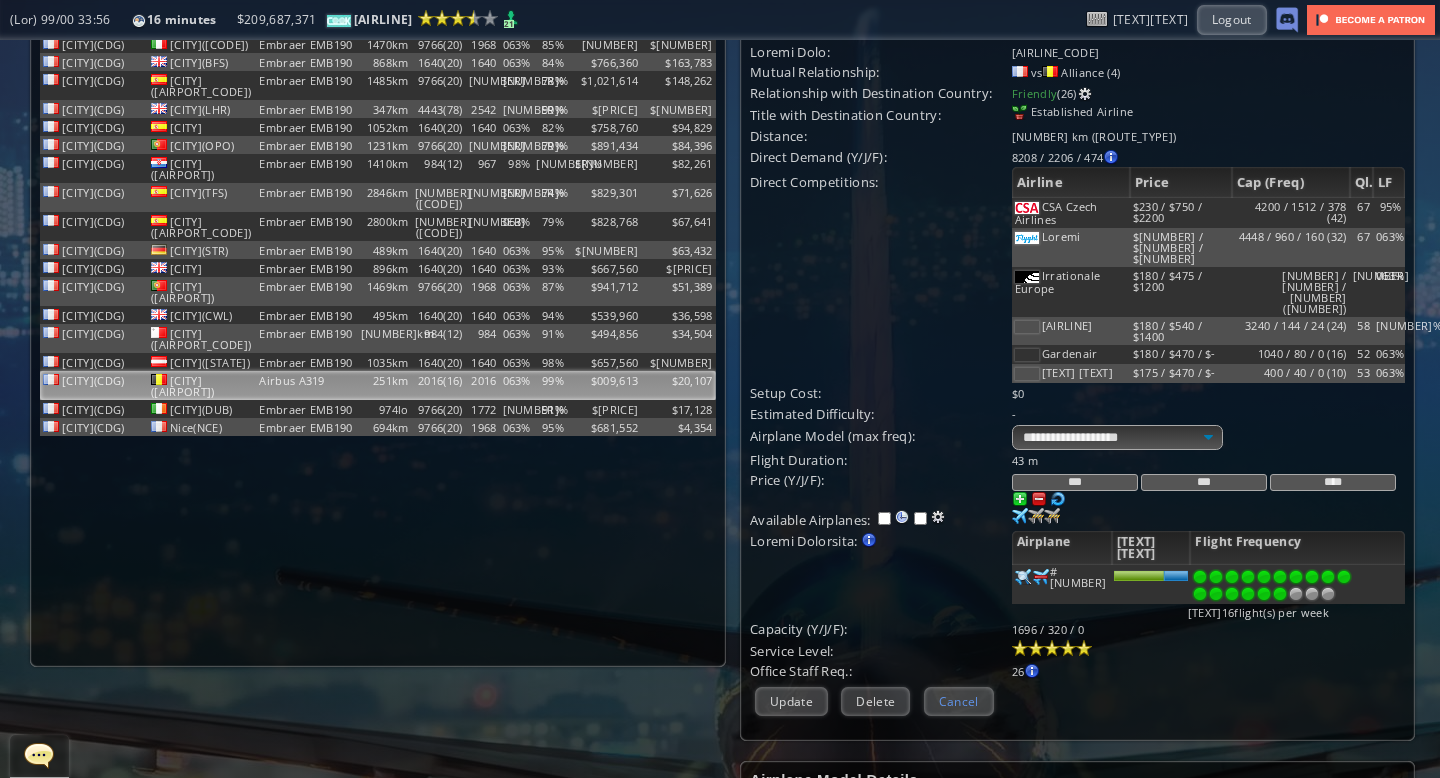 click on "Cancel" at bounding box center [959, 701] 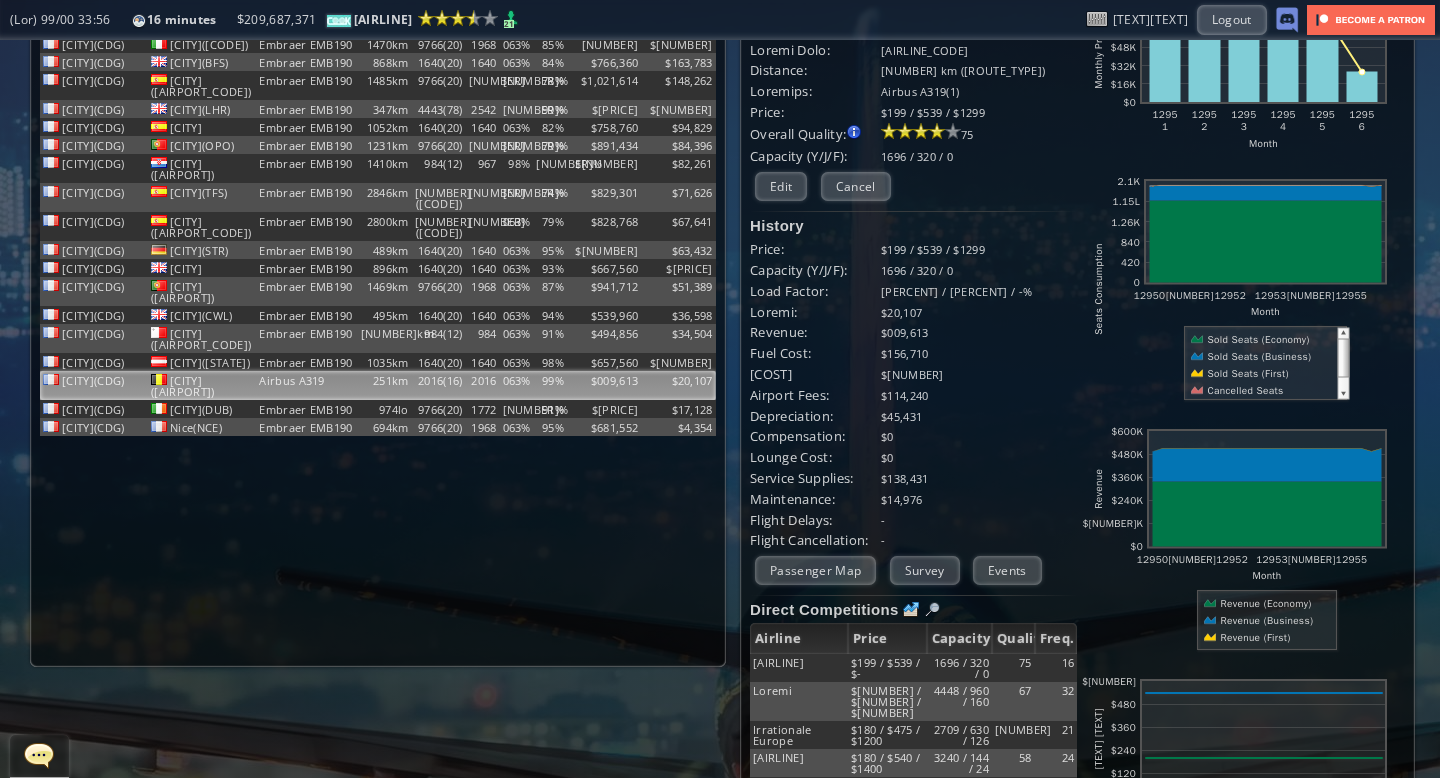 scroll, scrollTop: 0, scrollLeft: 0, axis: both 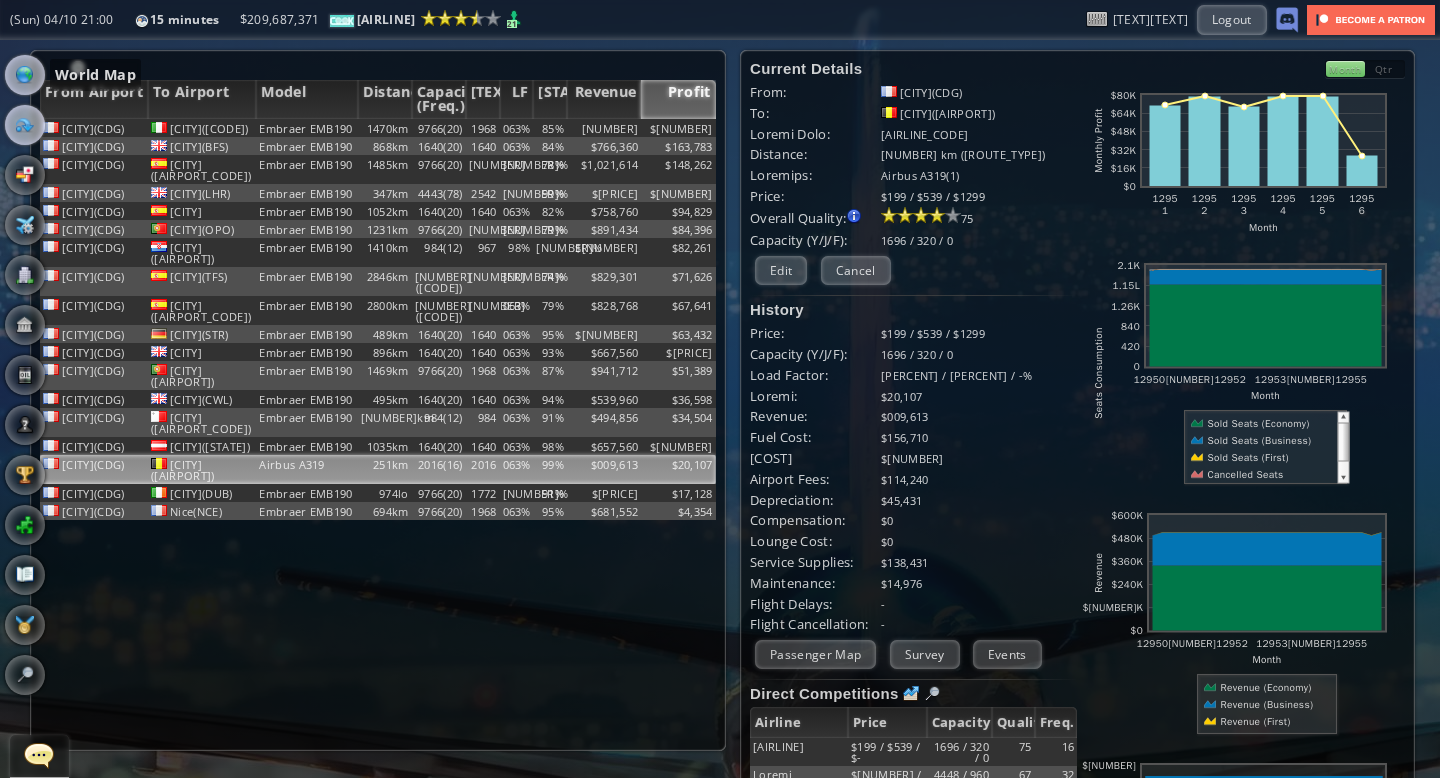 click at bounding box center [25, 75] 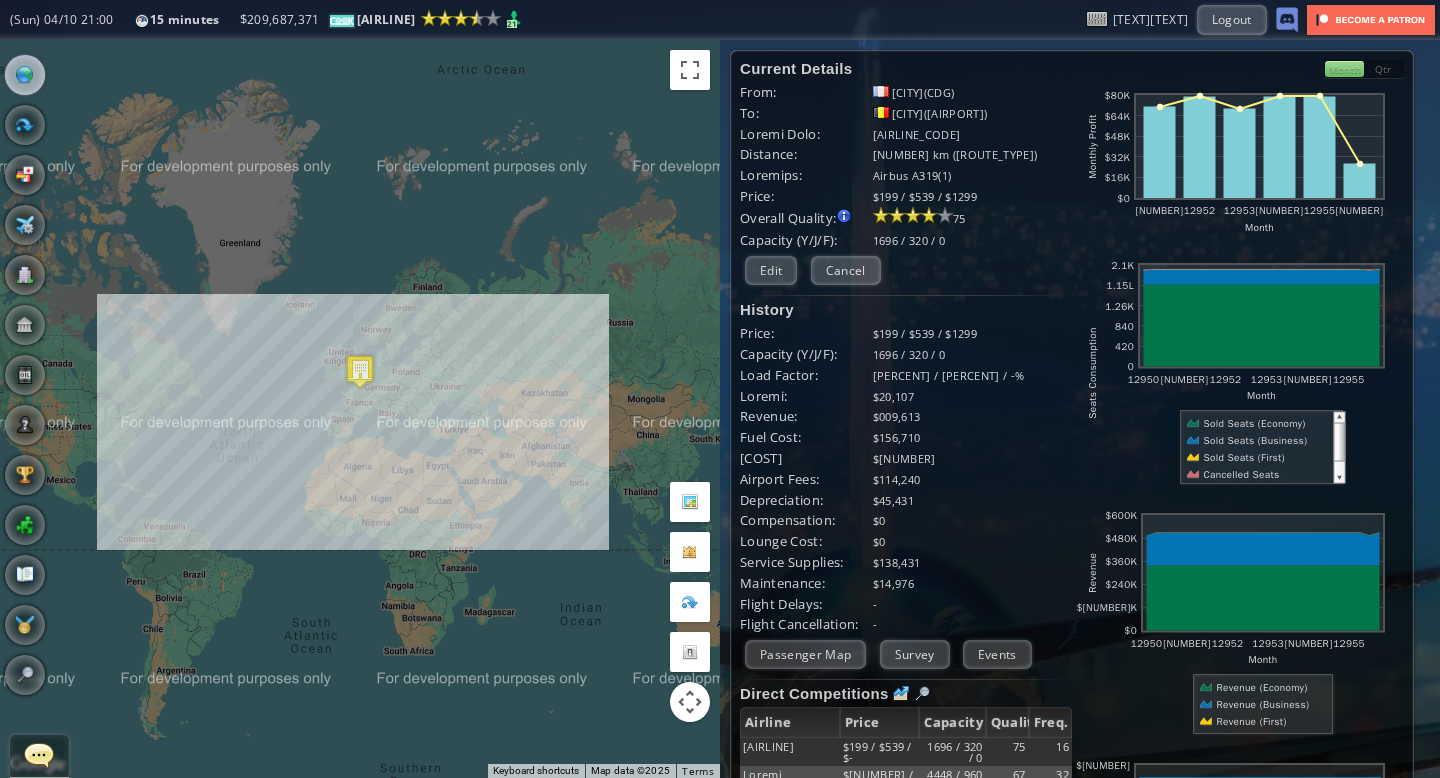 drag, startPoint x: 393, startPoint y: 260, endPoint x: 393, endPoint y: 277, distance: 17 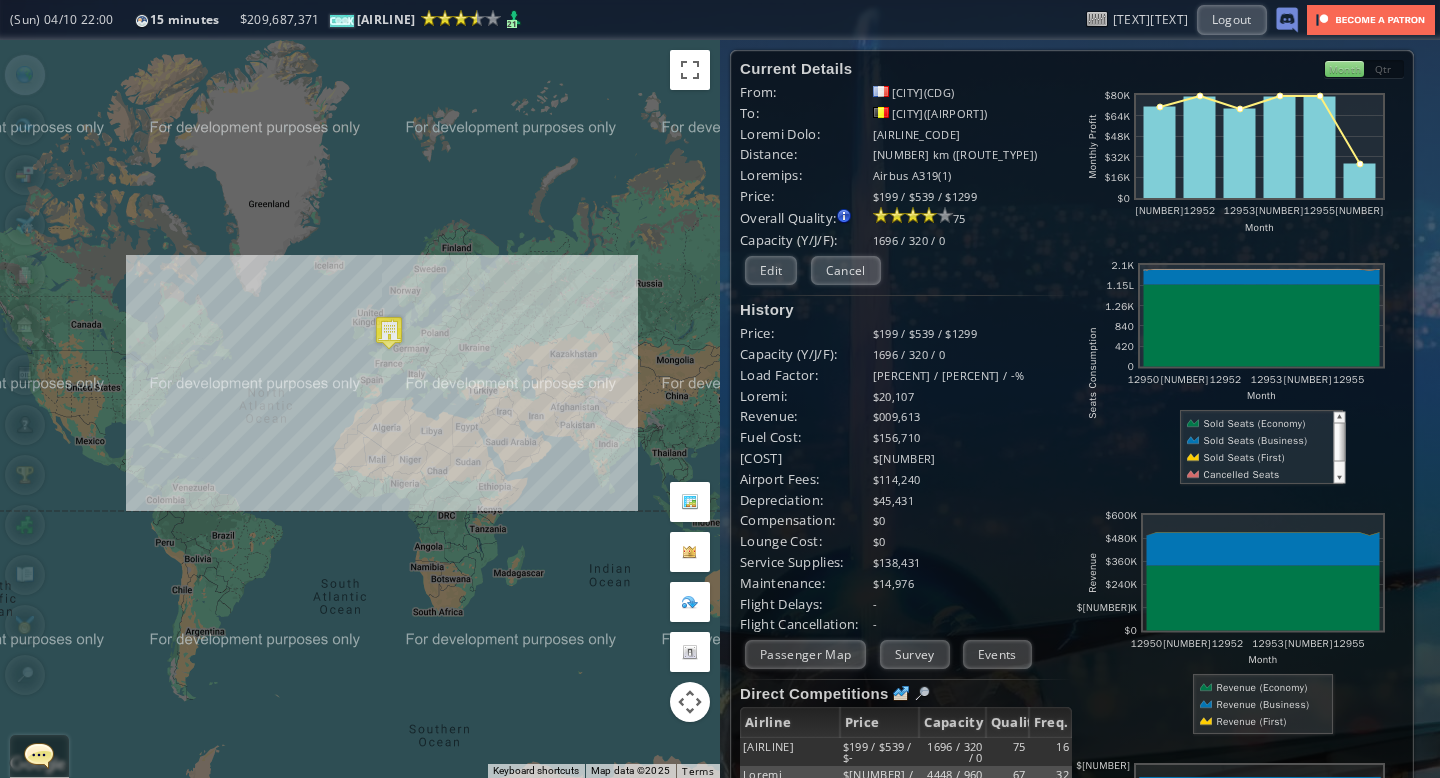 drag, startPoint x: 367, startPoint y: 260, endPoint x: 392, endPoint y: 226, distance: 42.201897 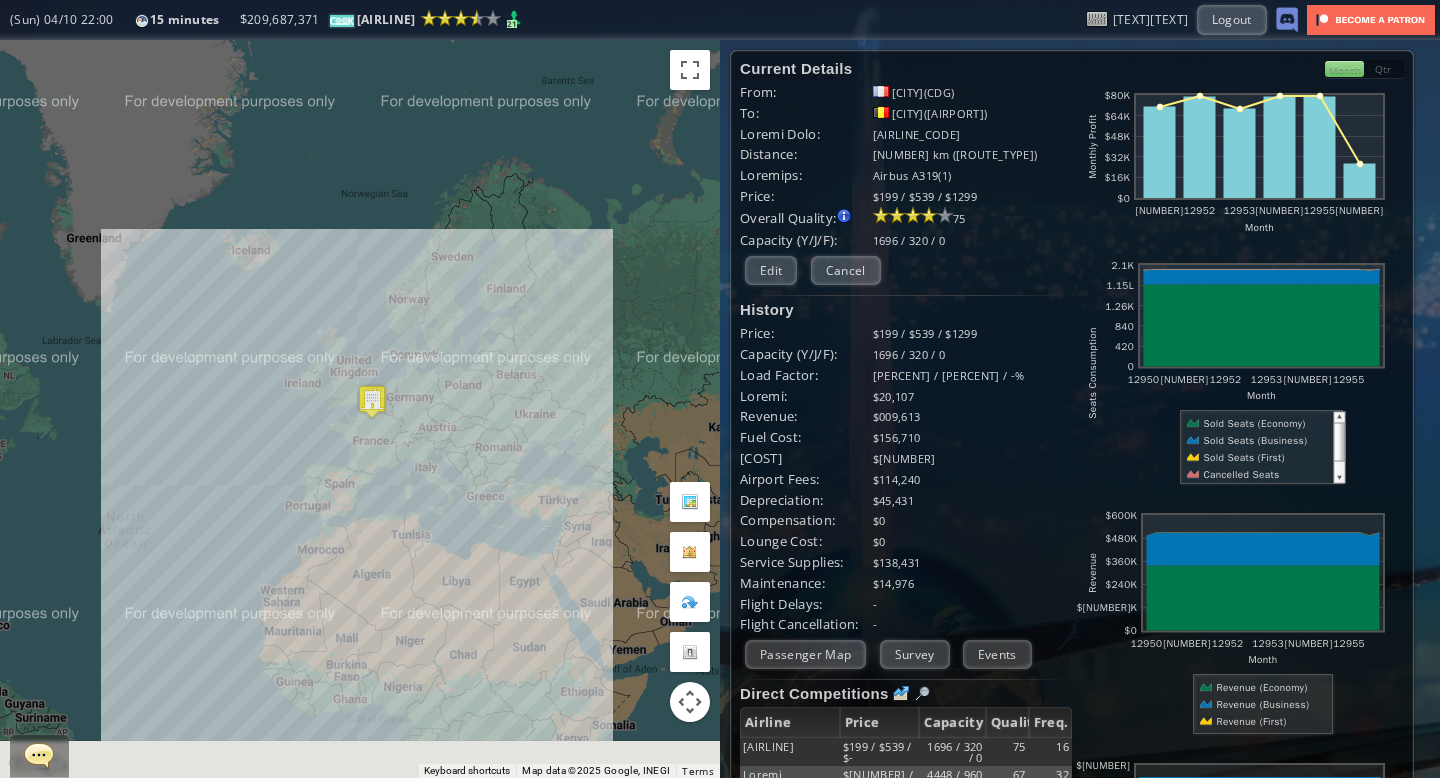 drag, startPoint x: 392, startPoint y: 292, endPoint x: 392, endPoint y: 218, distance: 74 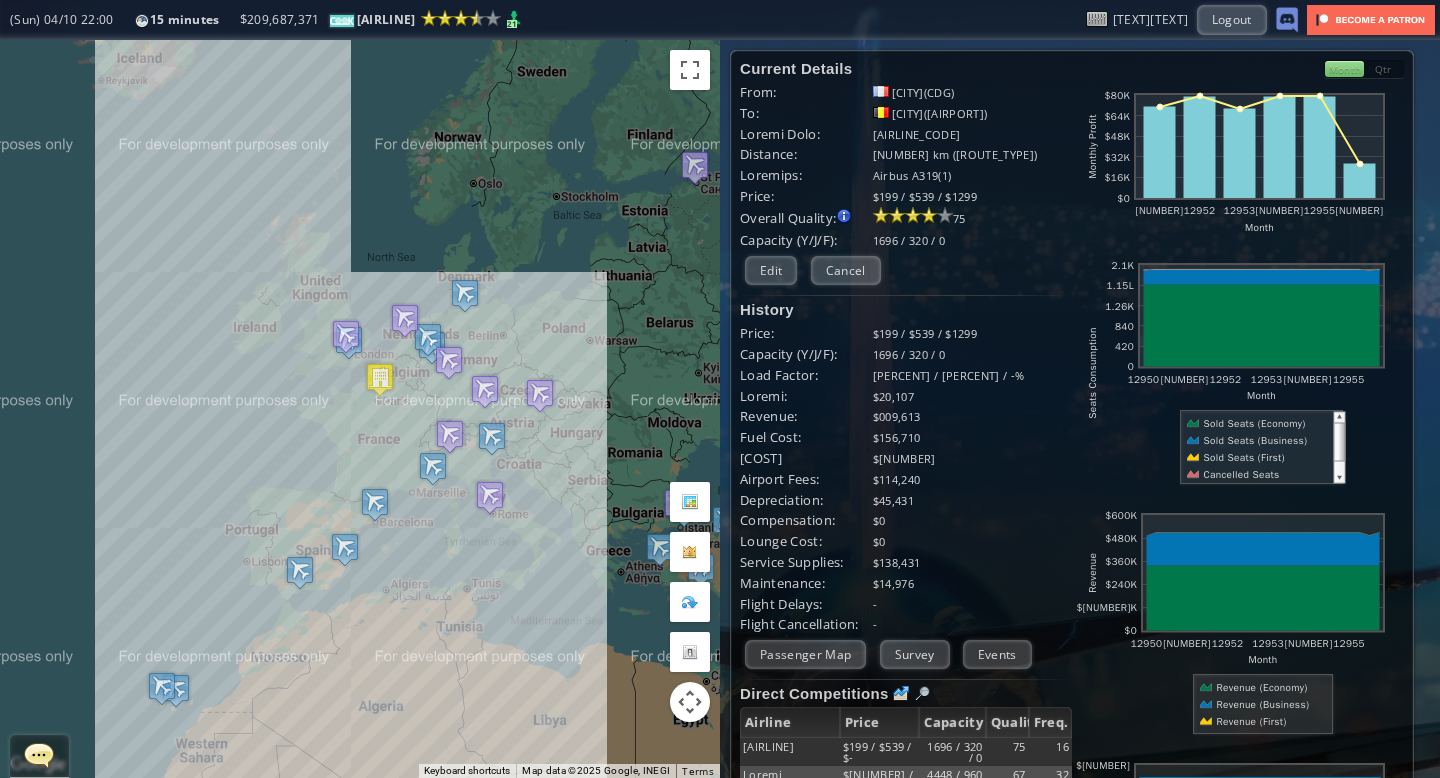 drag, startPoint x: 383, startPoint y: 263, endPoint x: 415, endPoint y: 128, distance: 138.74077 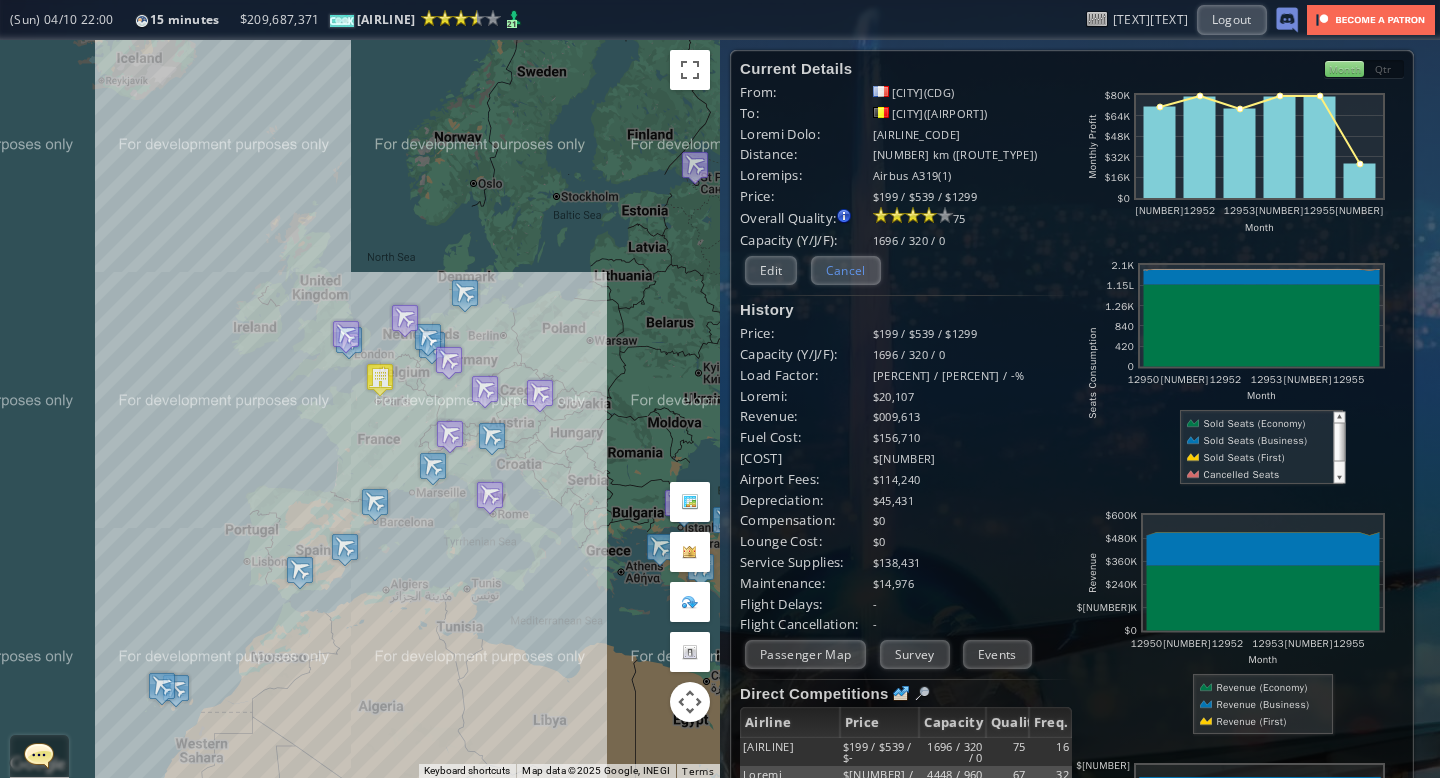 click on "Cancel" at bounding box center (846, 270) 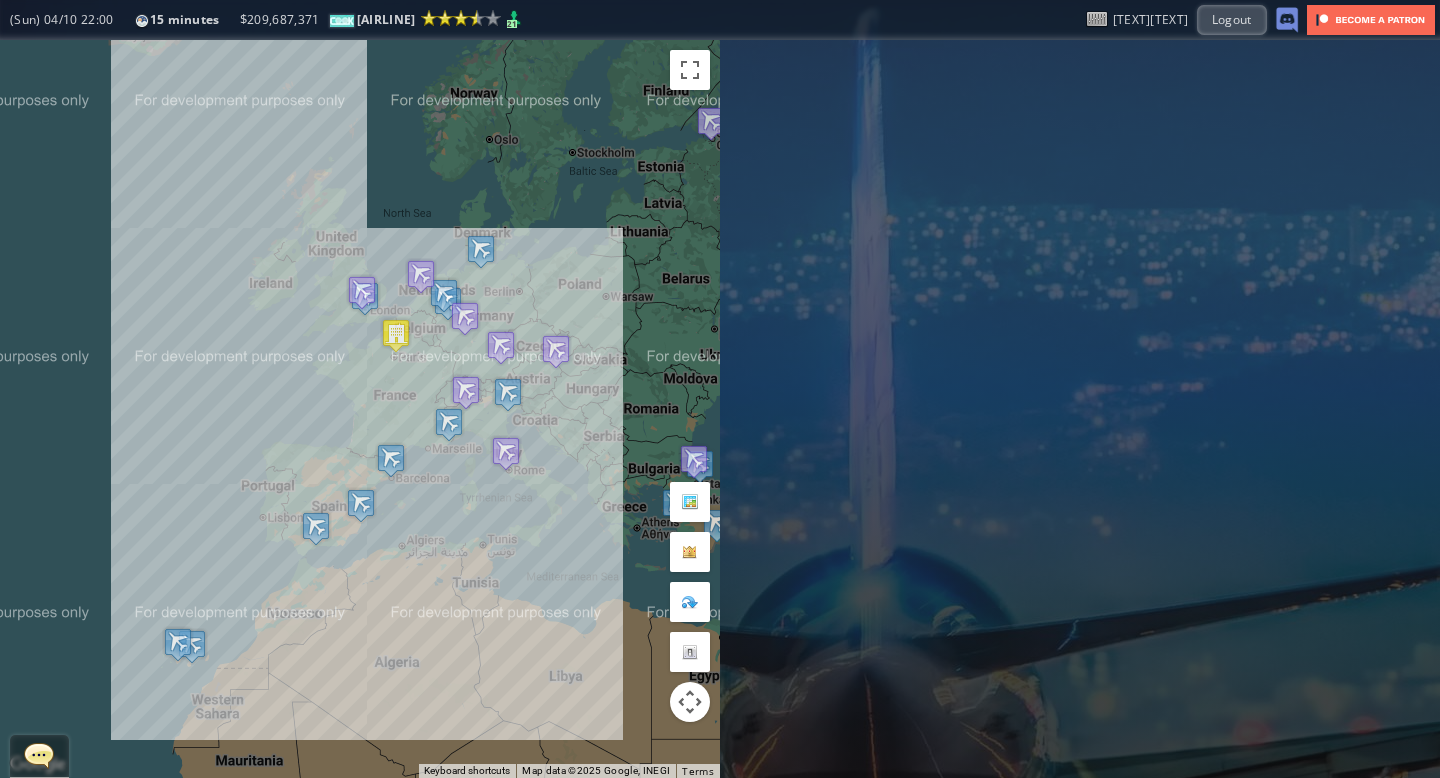 drag, startPoint x: 405, startPoint y: 225, endPoint x: 421, endPoint y: 183, distance: 44.94441 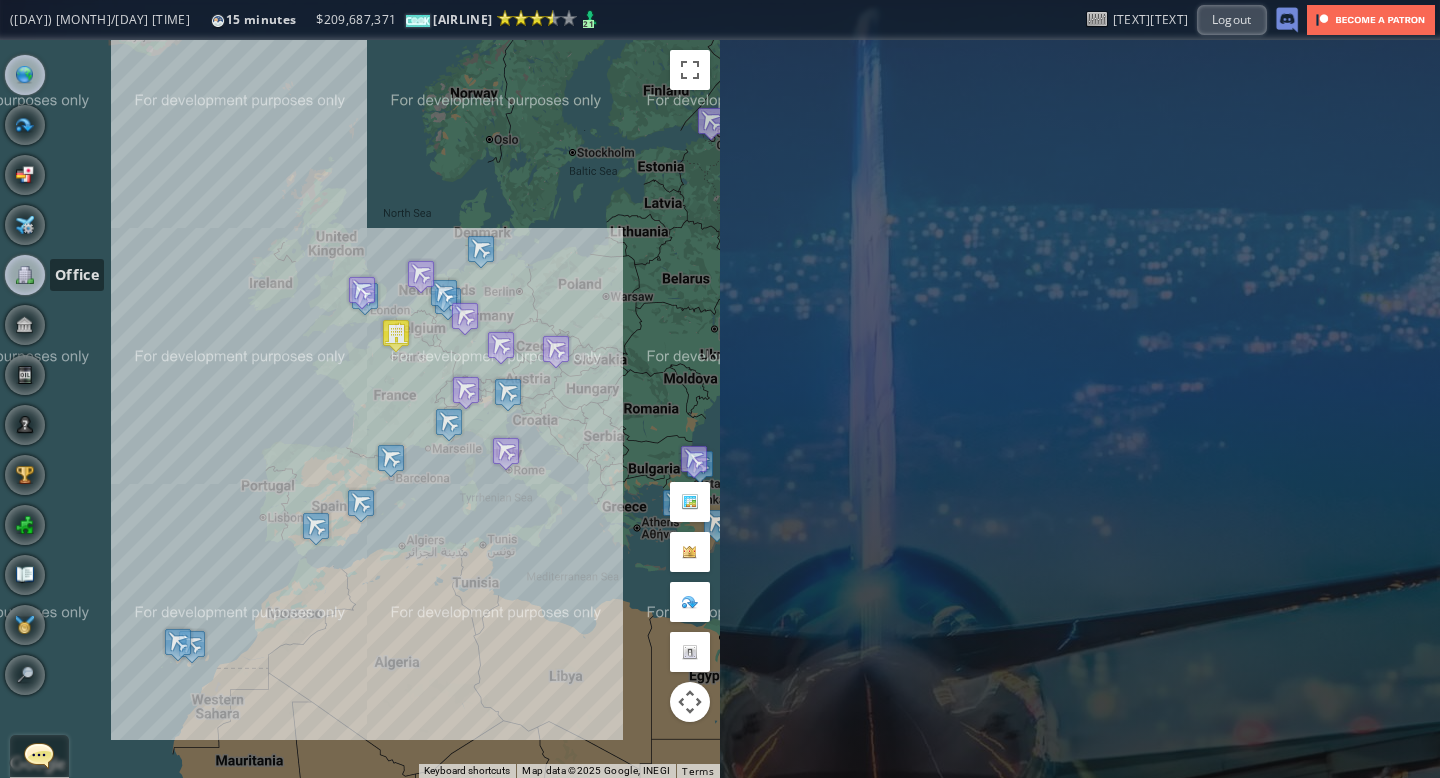 click at bounding box center (25, 275) 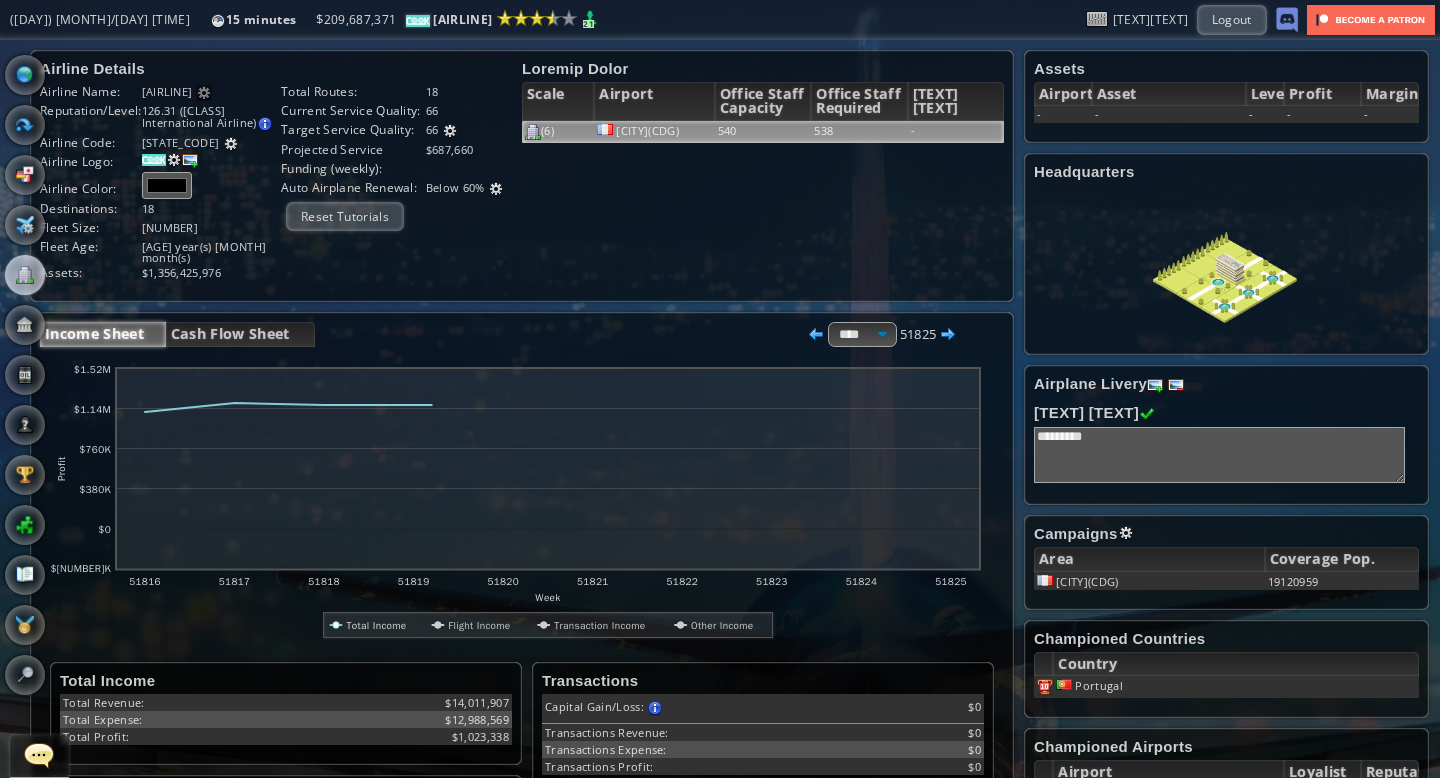 click on "538" at bounding box center (859, 132) 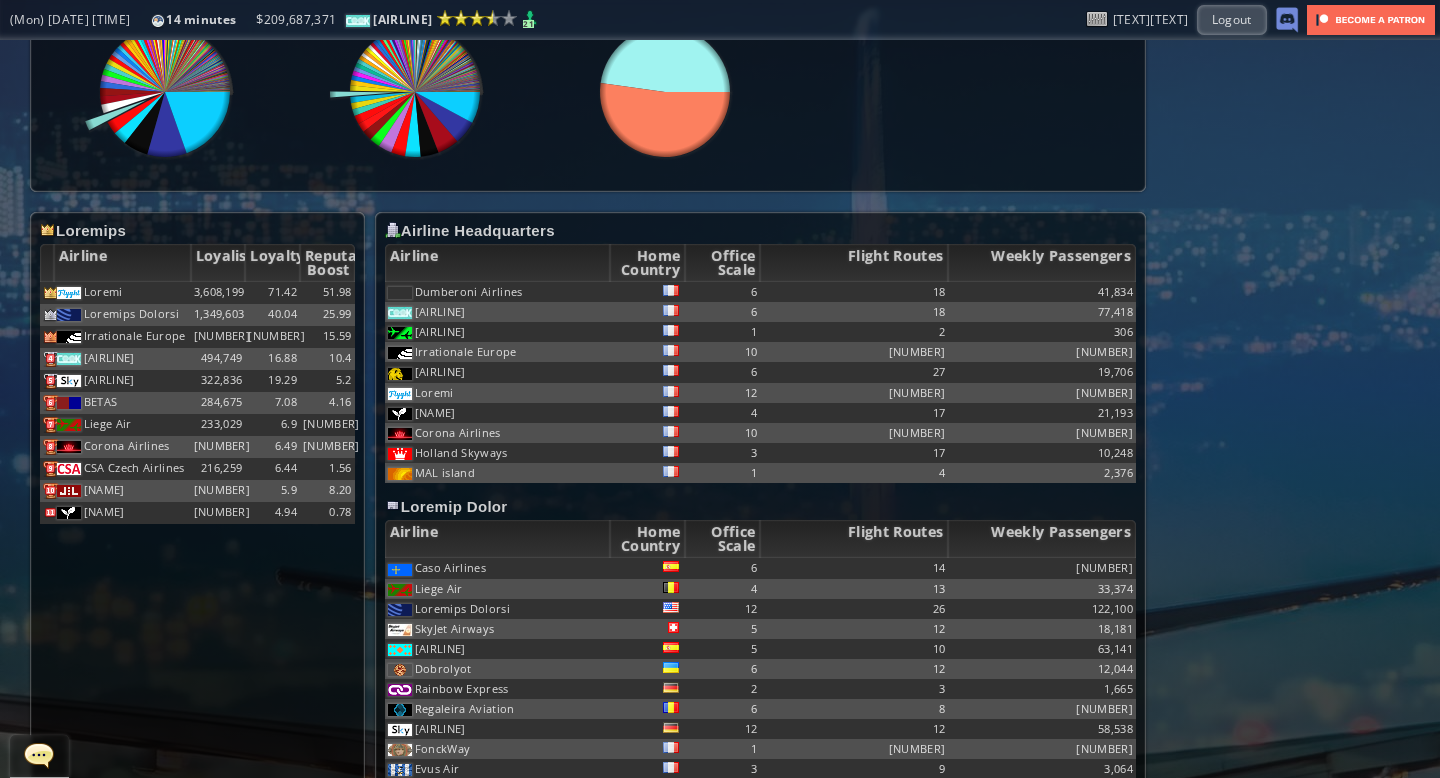 scroll, scrollTop: 1313, scrollLeft: 0, axis: vertical 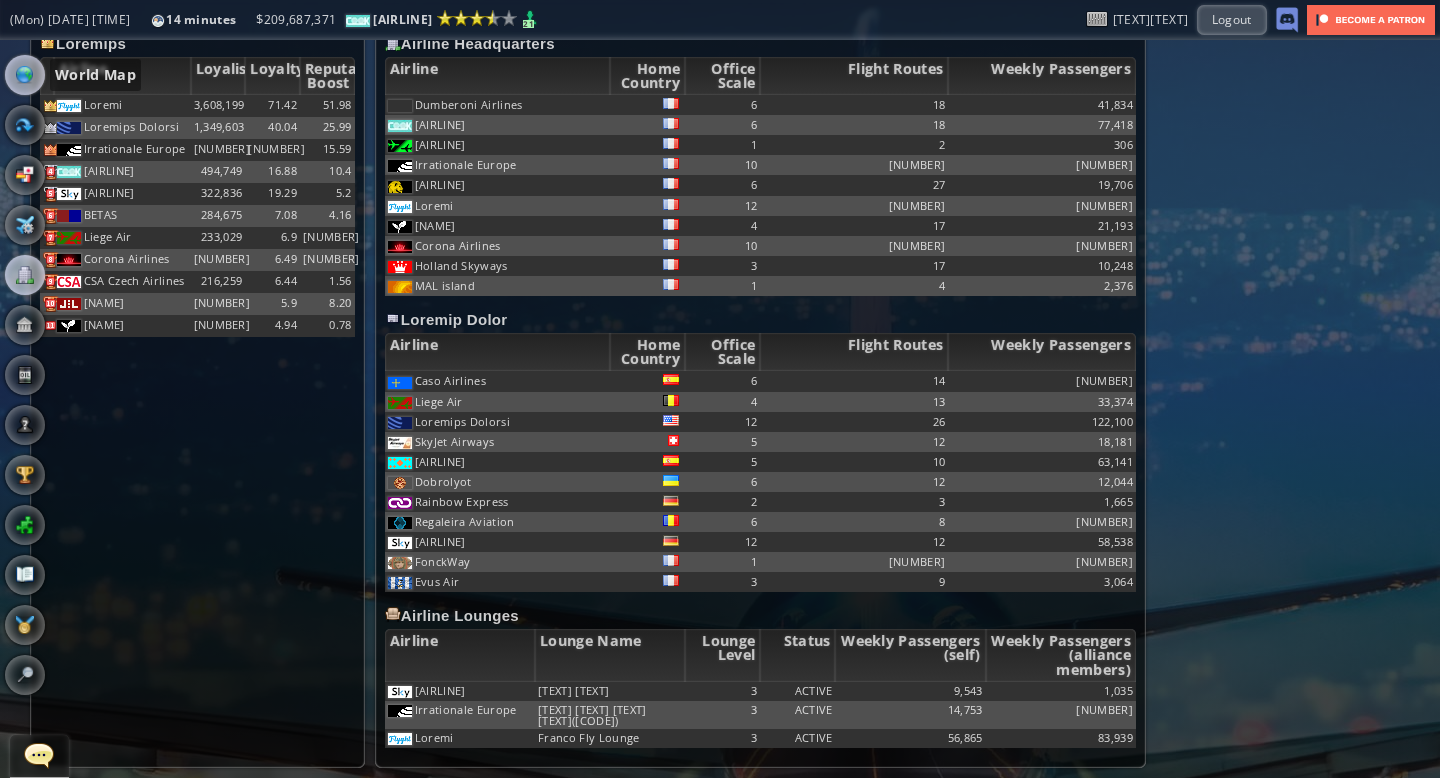 click at bounding box center (25, 75) 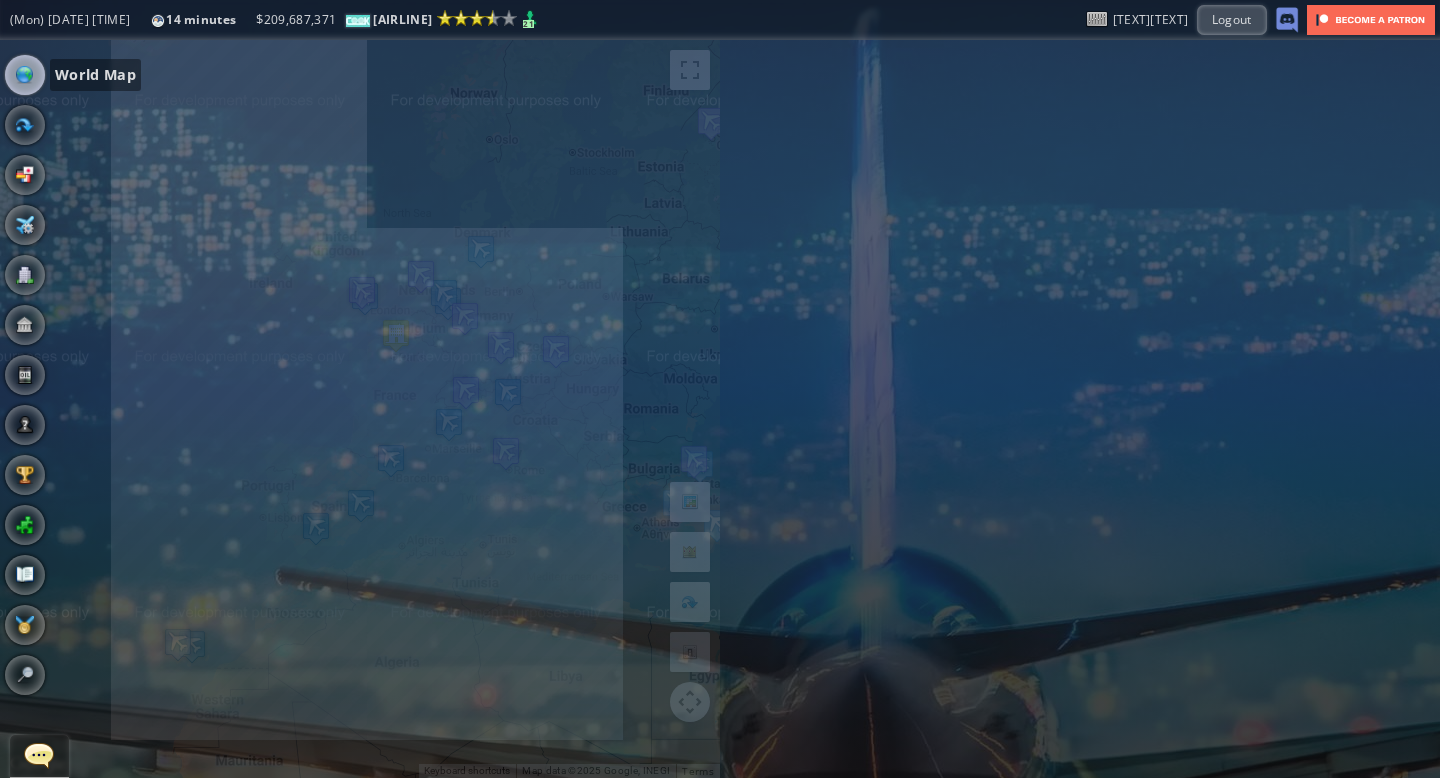 scroll, scrollTop: 0, scrollLeft: 0, axis: both 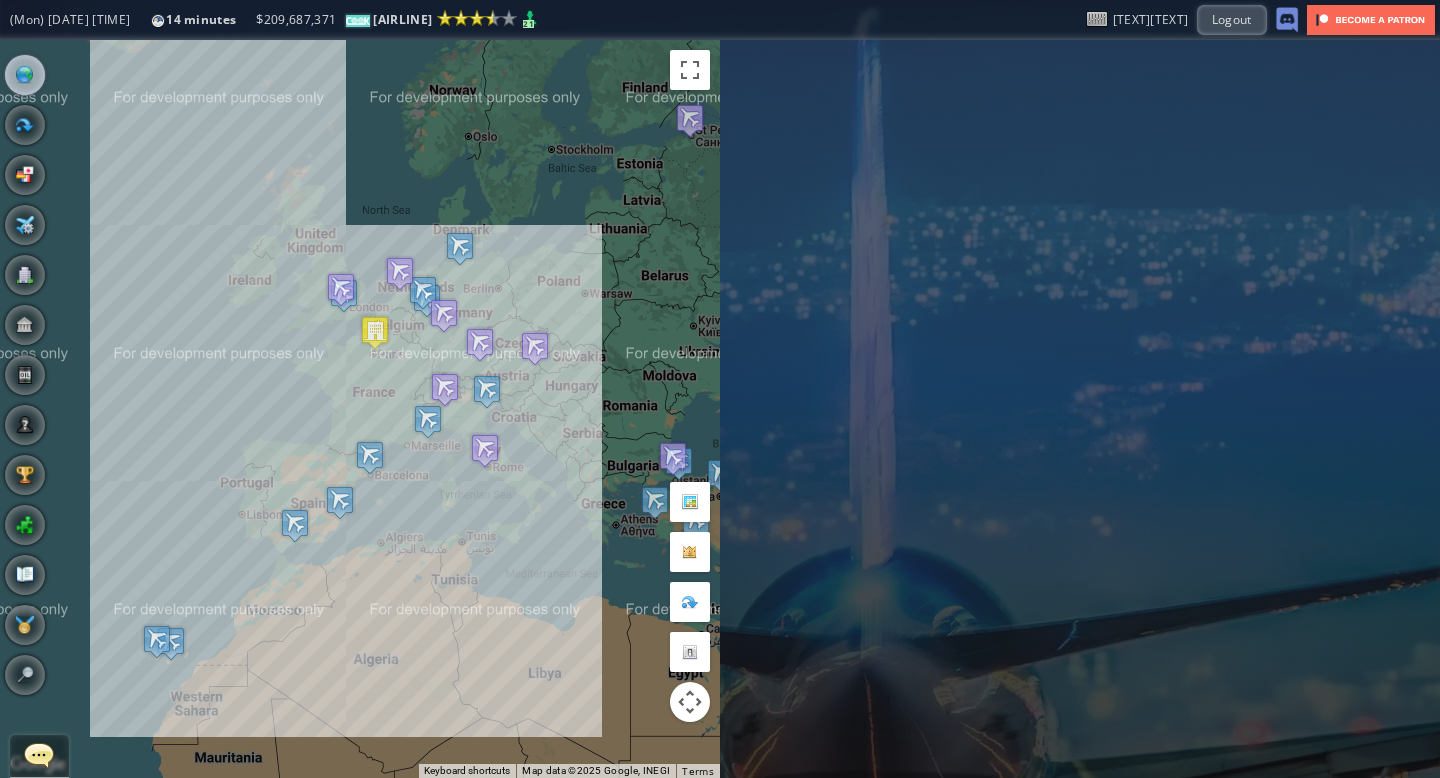 drag, startPoint x: 549, startPoint y: 243, endPoint x: 526, endPoint y: 240, distance: 23.194826 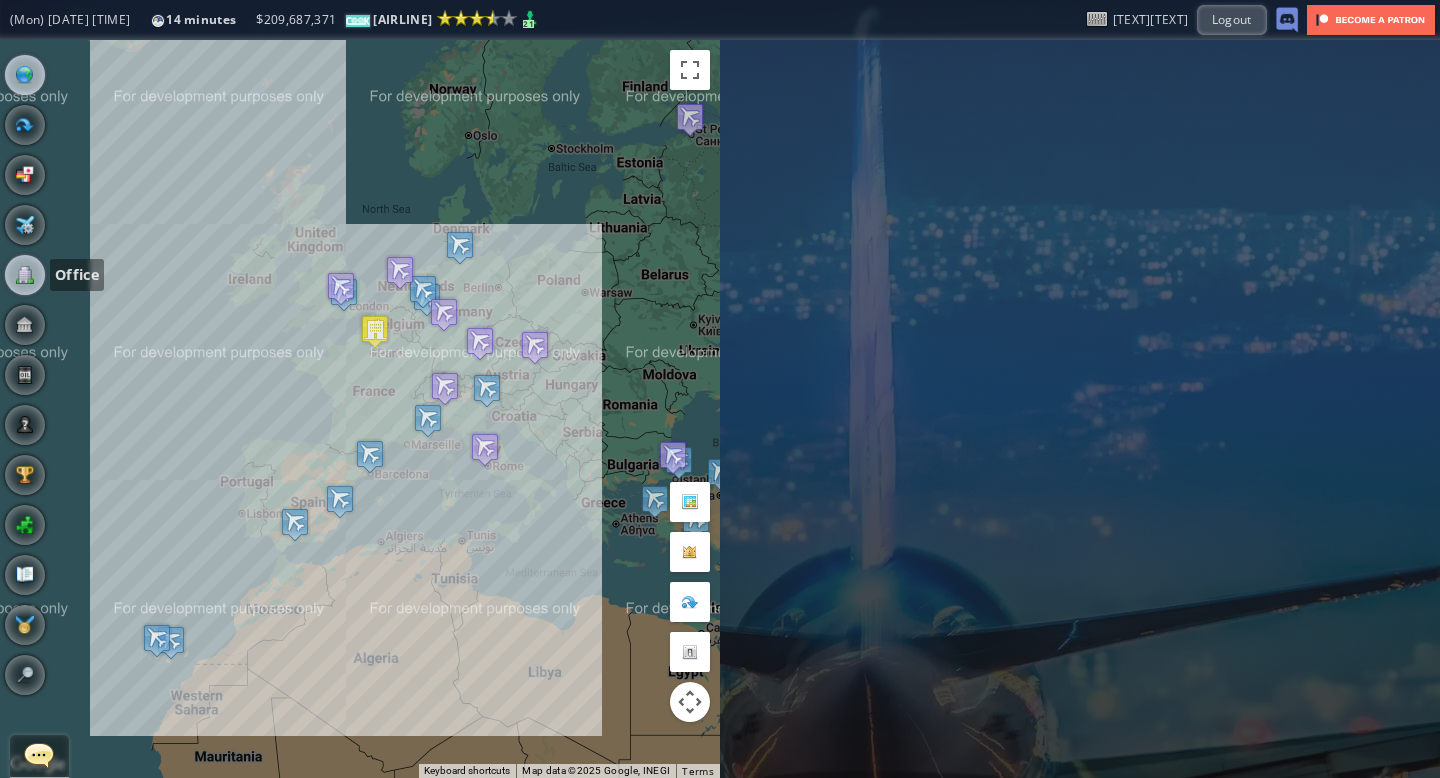 click at bounding box center (25, 275) 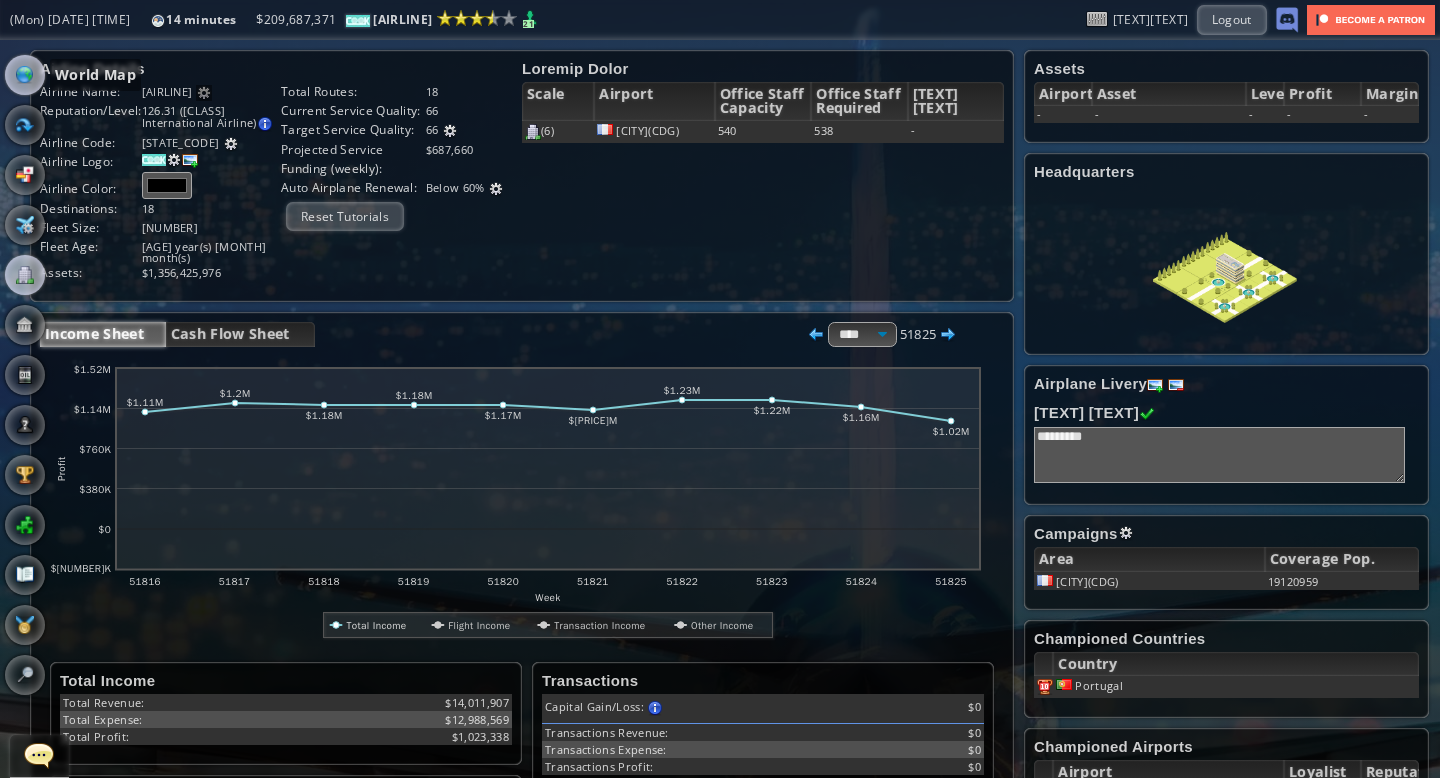 click at bounding box center (25, 75) 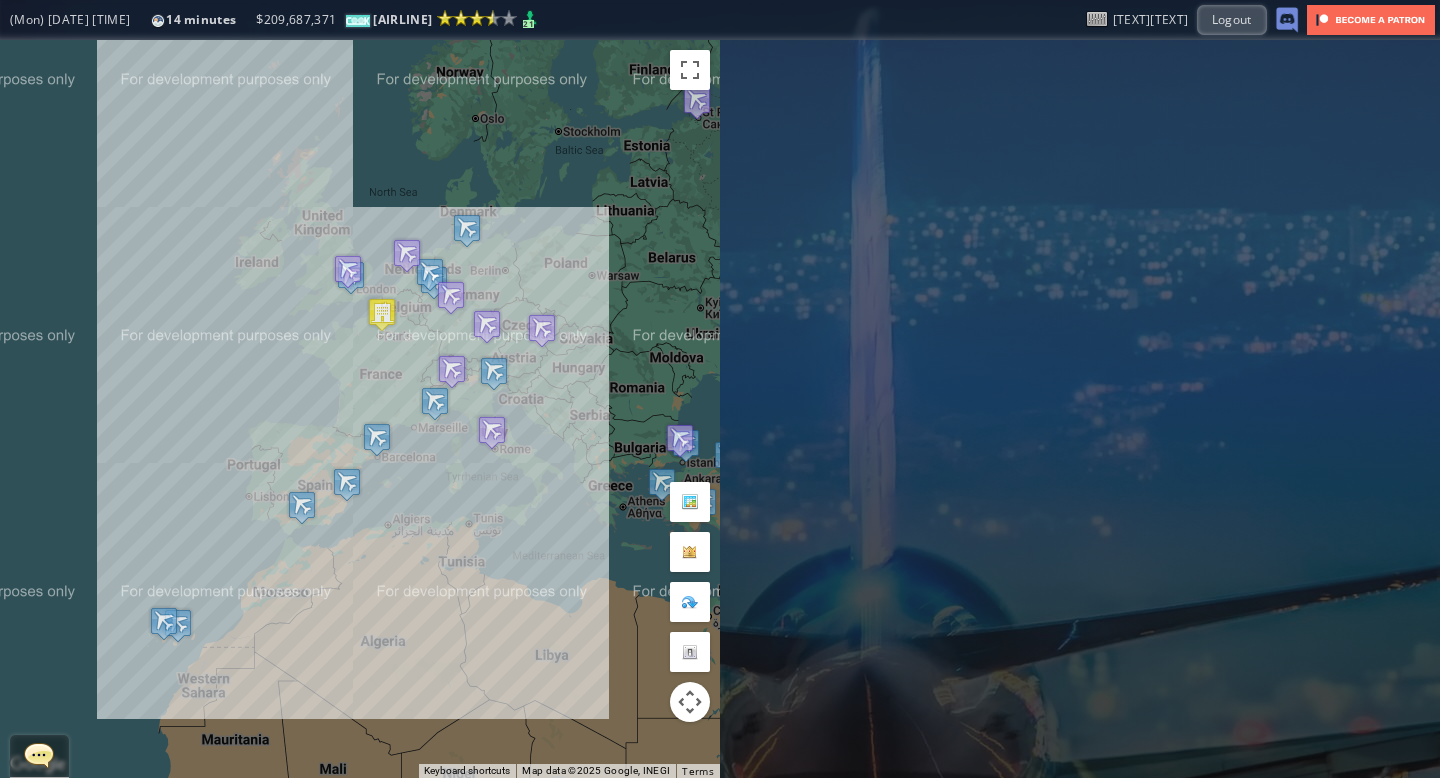 drag, startPoint x: 541, startPoint y: 265, endPoint x: 554, endPoint y: 248, distance: 21.400934 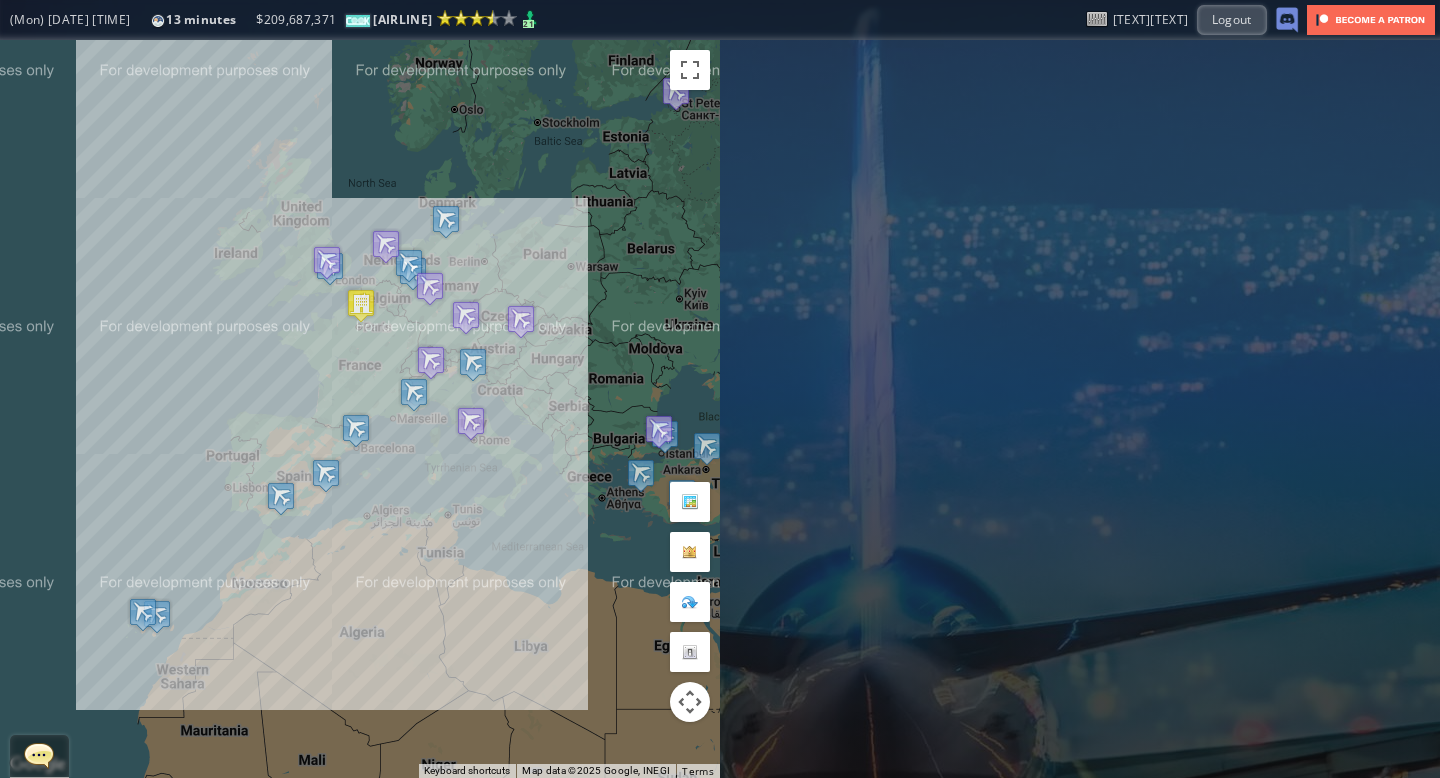 drag, startPoint x: 145, startPoint y: 328, endPoint x: 123, endPoint y: 318, distance: 24.166092 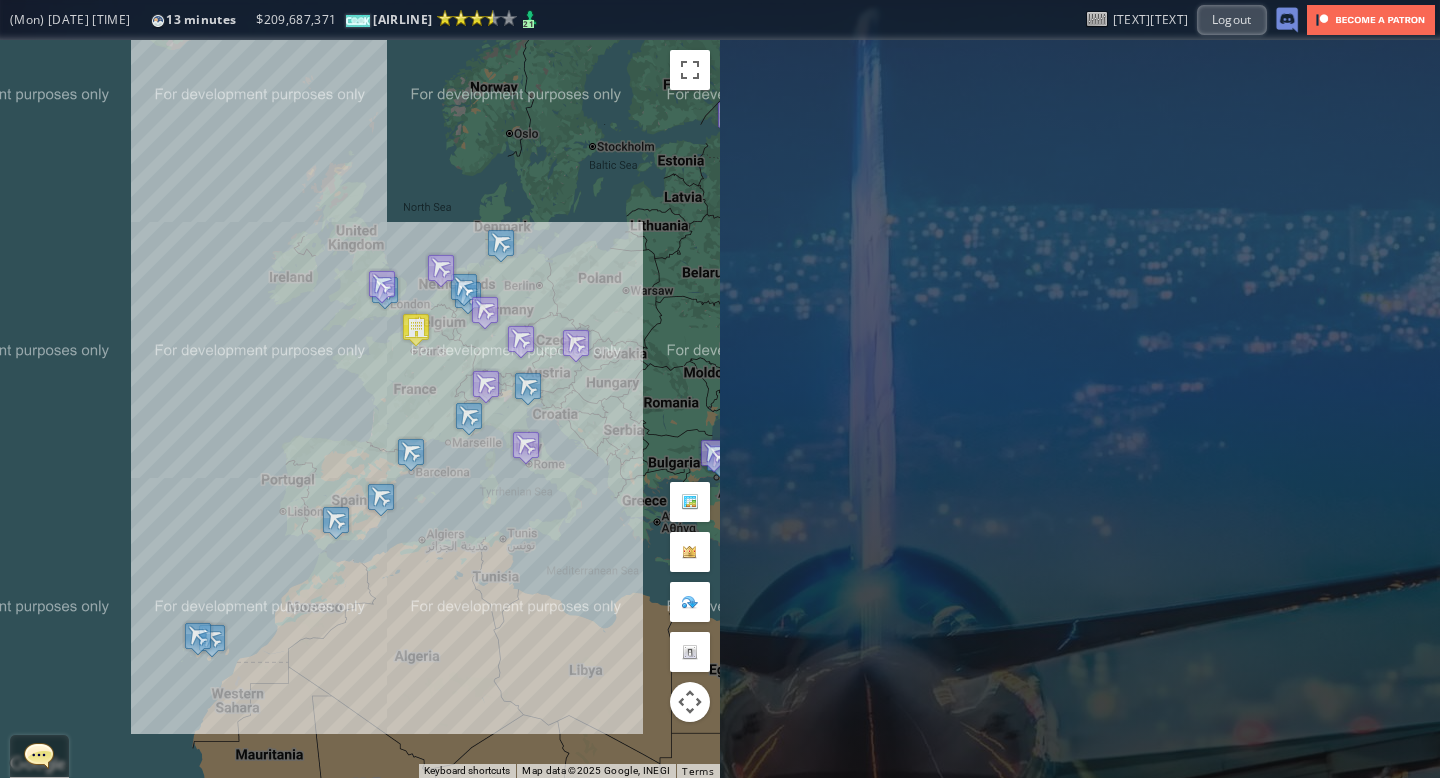 drag, startPoint x: 118, startPoint y: 300, endPoint x: 185, endPoint y: 330, distance: 73.409805 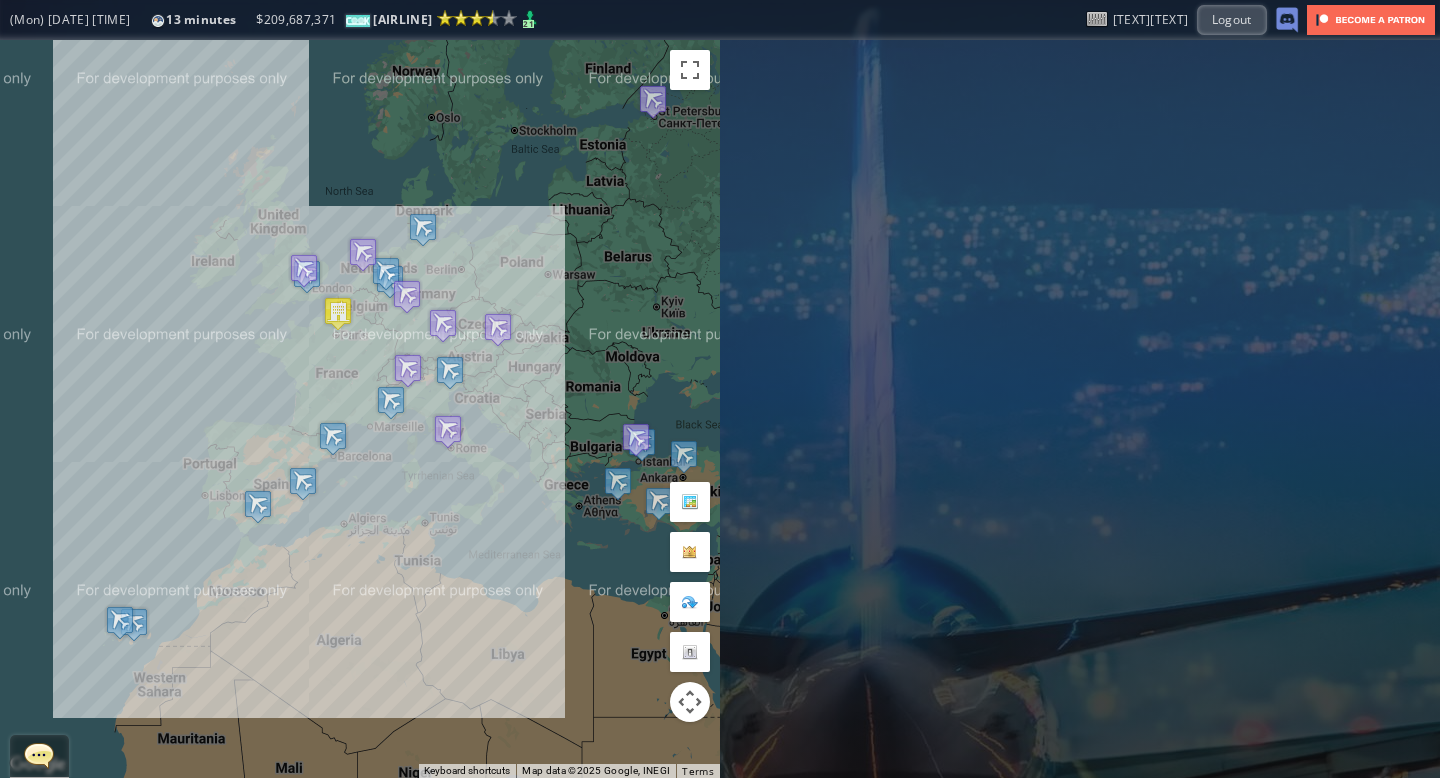 drag, startPoint x: 203, startPoint y: 311, endPoint x: 126, endPoint y: 297, distance: 78.26238 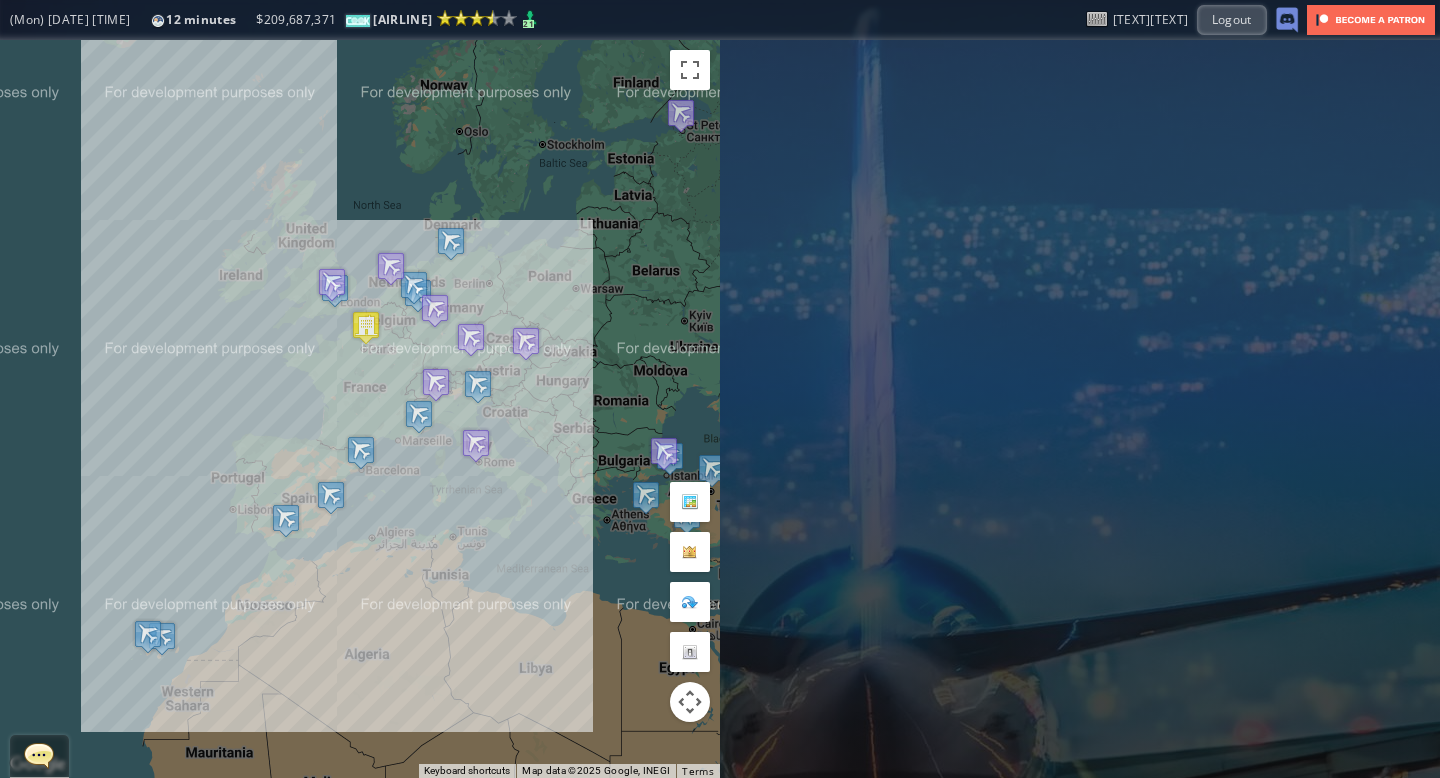 drag, startPoint x: 136, startPoint y: 323, endPoint x: 160, endPoint y: 337, distance: 27.784887 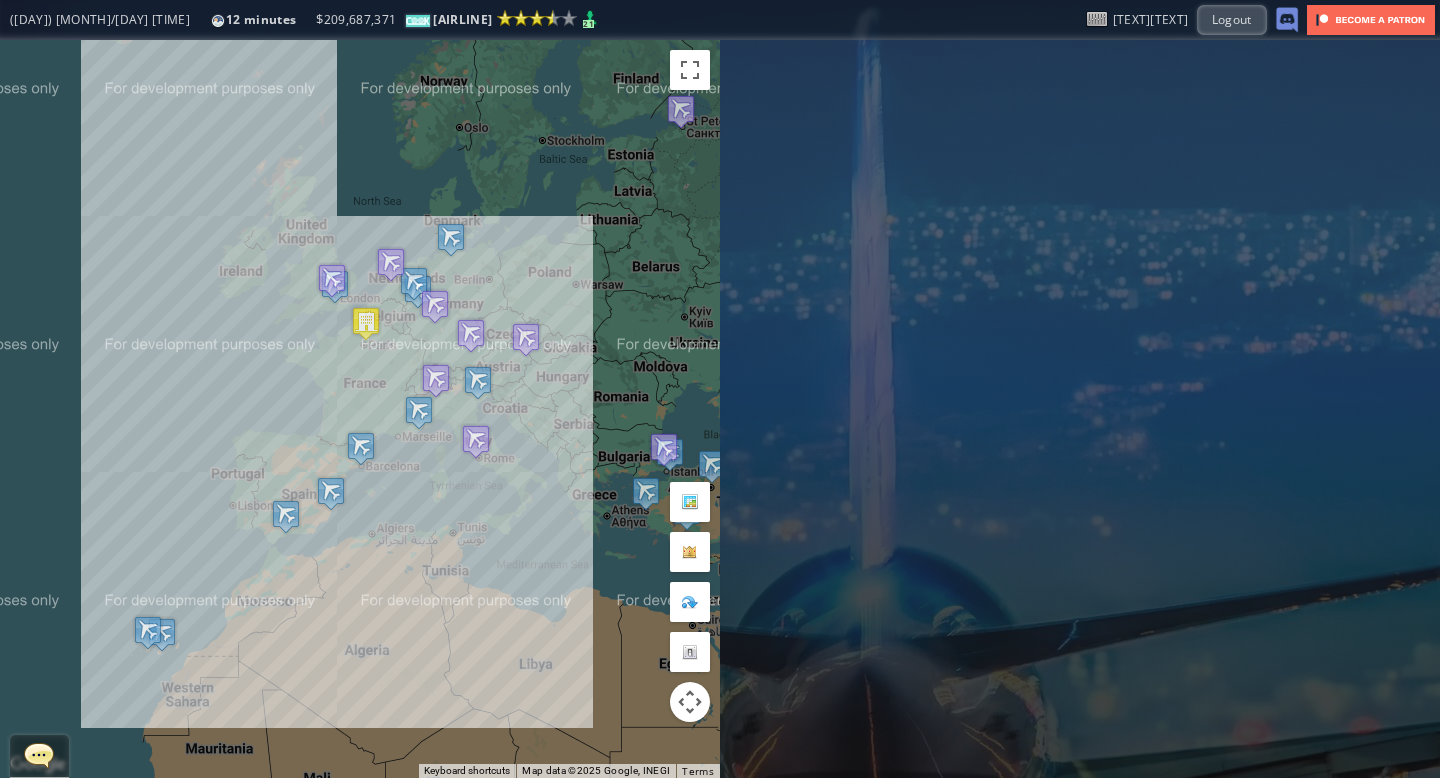click on "To navigate, press the arrow keys." at bounding box center [360, 409] 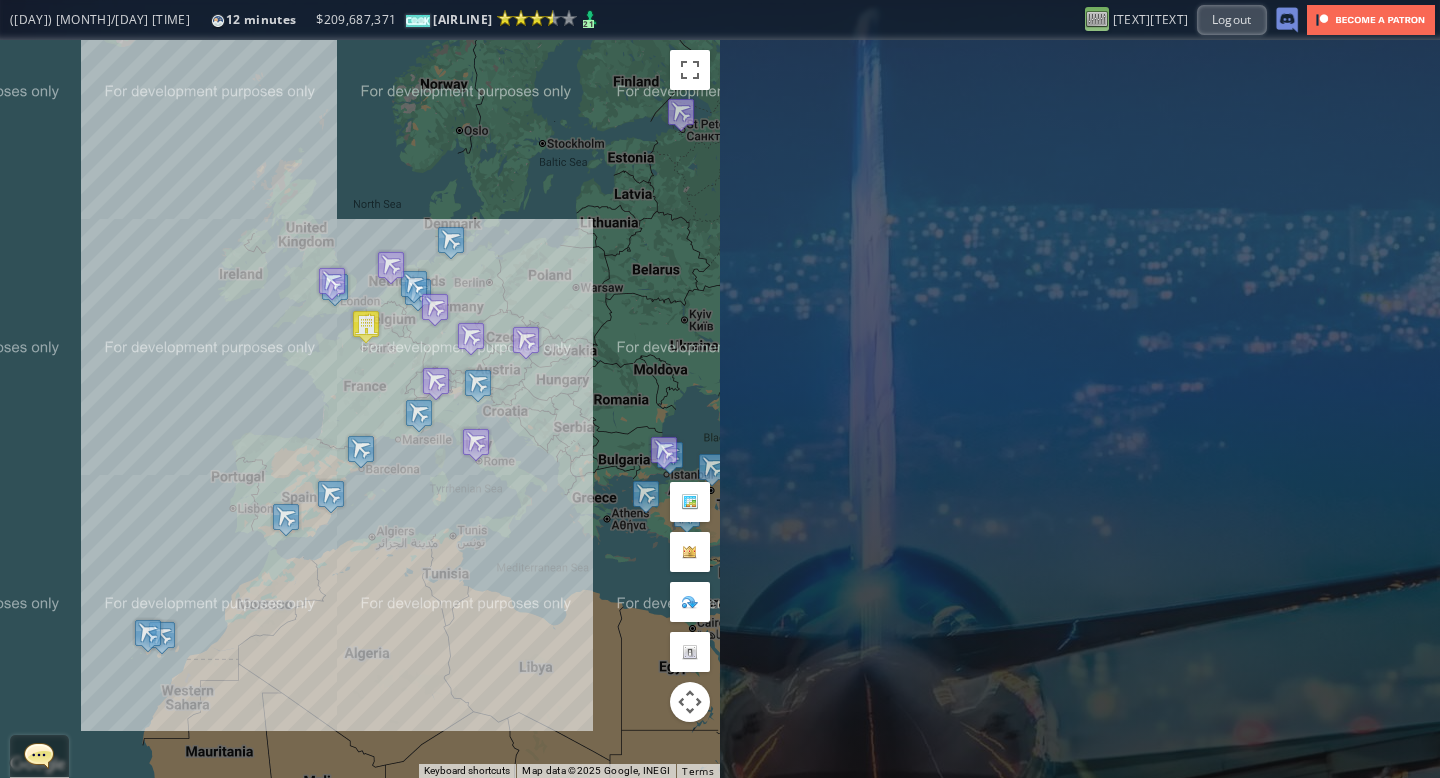 click at bounding box center (1097, 19) 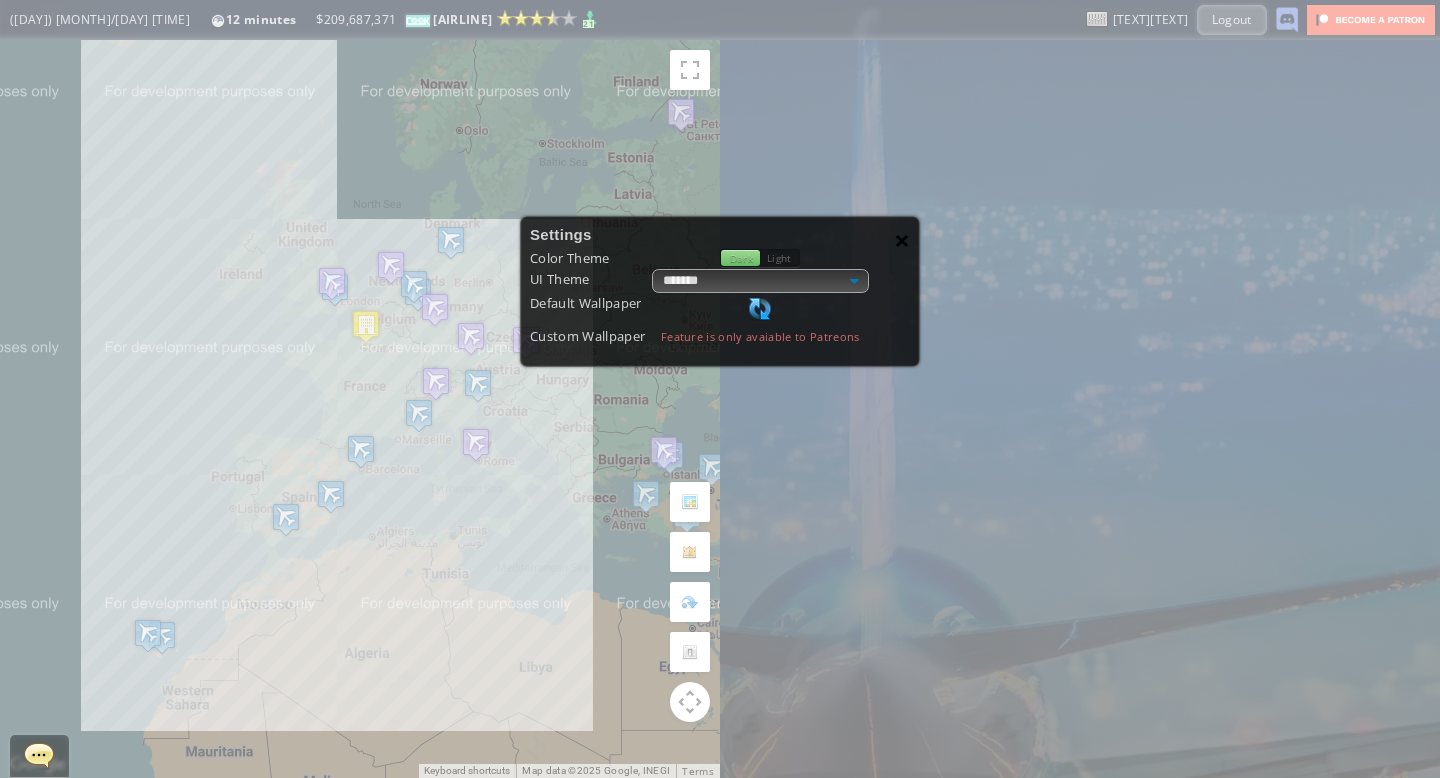 click on "×" at bounding box center [902, 240] 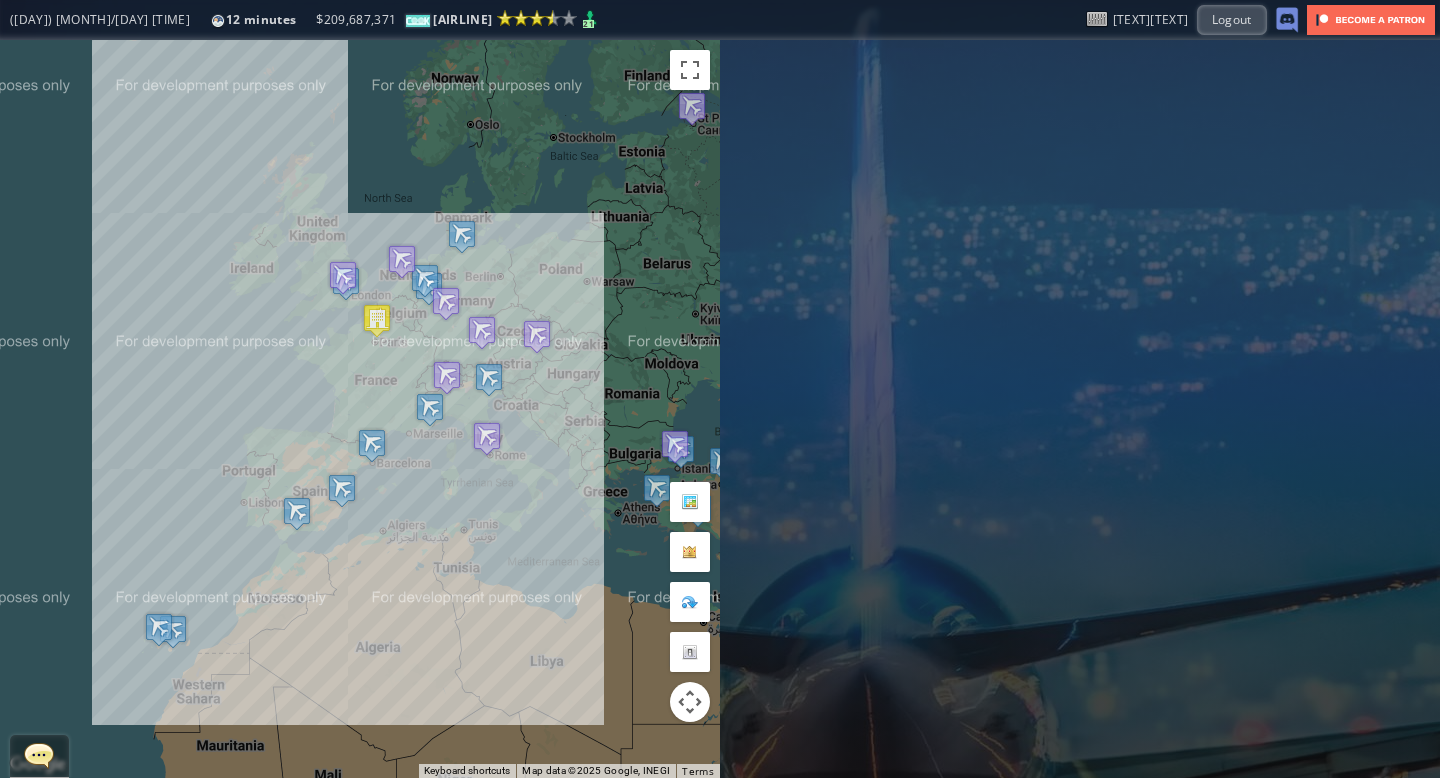drag, startPoint x: 171, startPoint y: 367, endPoint x: 185, endPoint y: 361, distance: 15.231546 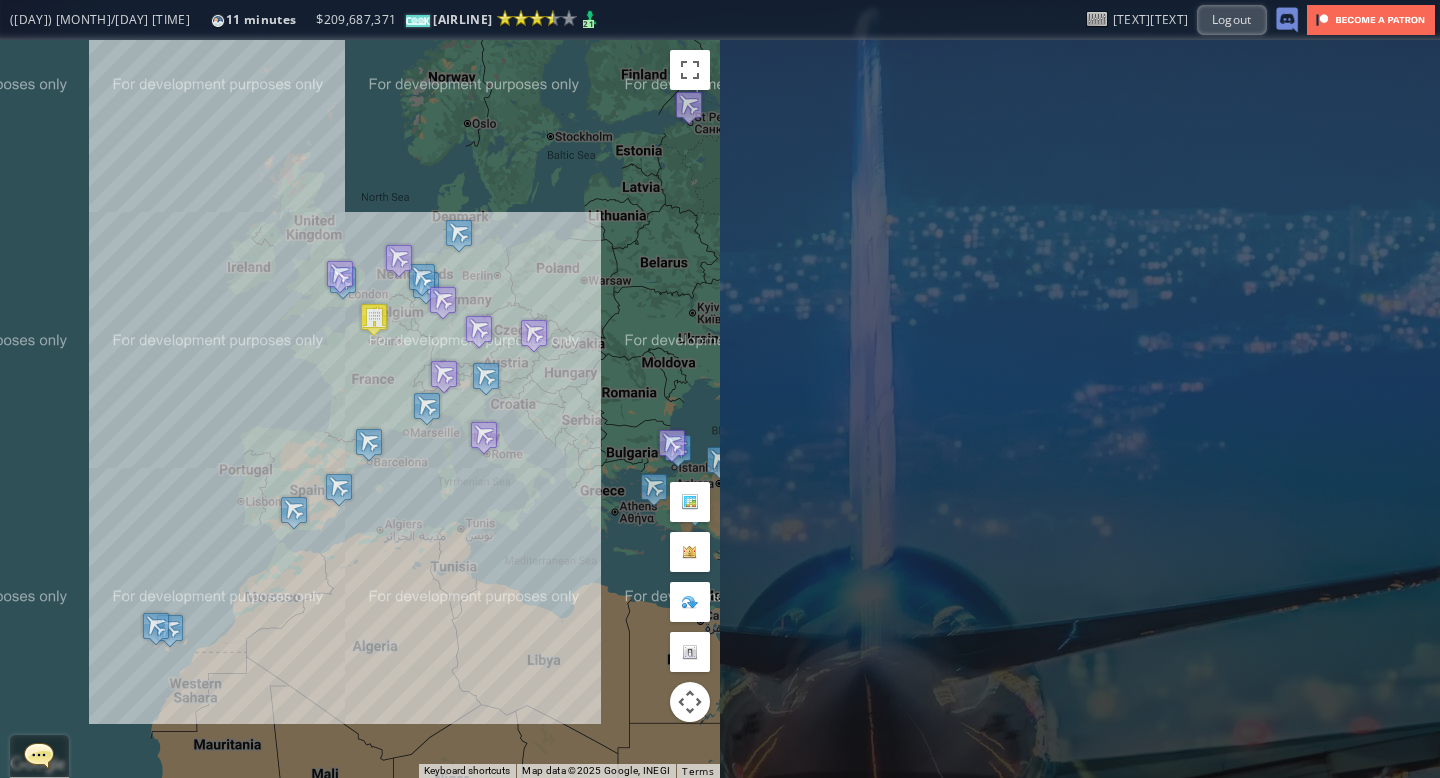 click on "To navigate, press the arrow keys." at bounding box center [360, 409] 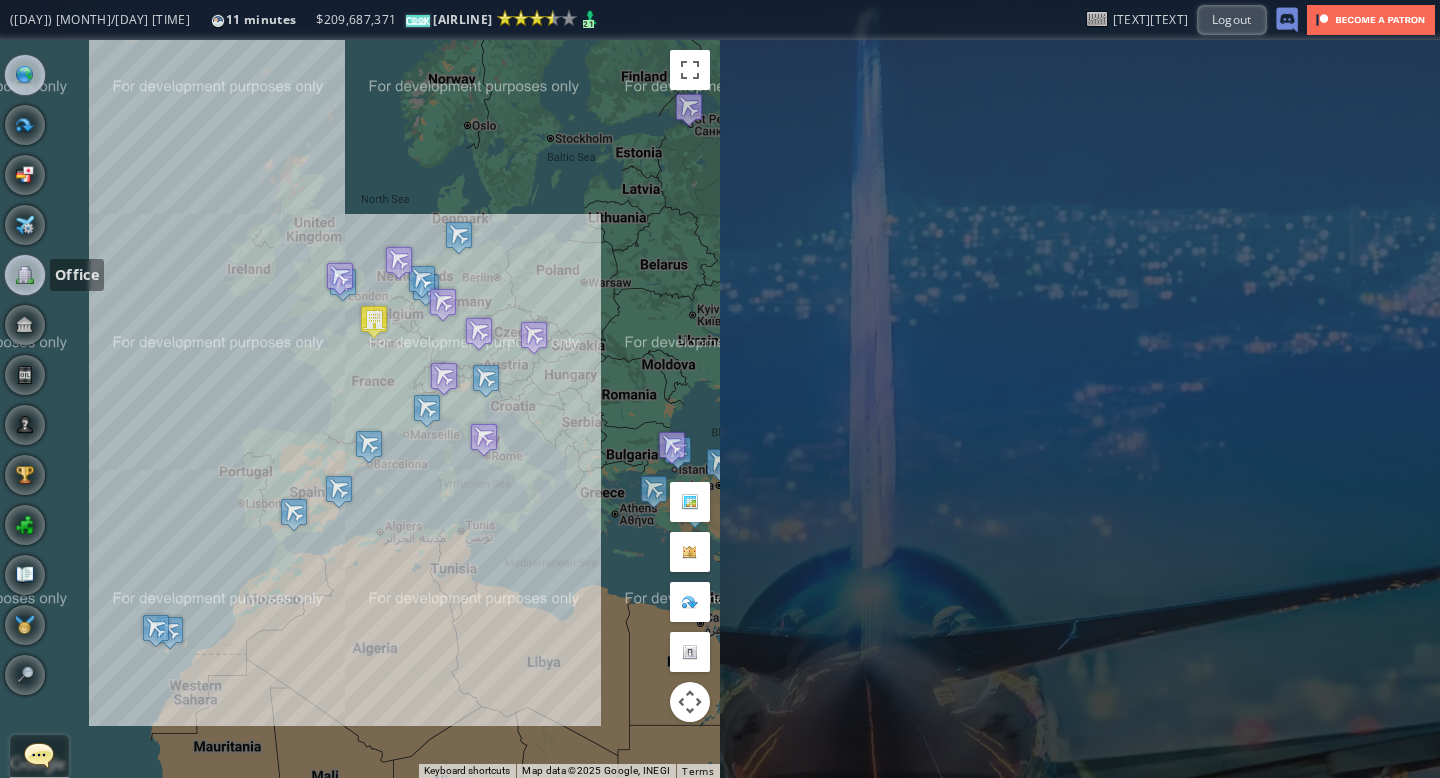 click at bounding box center [25, 275] 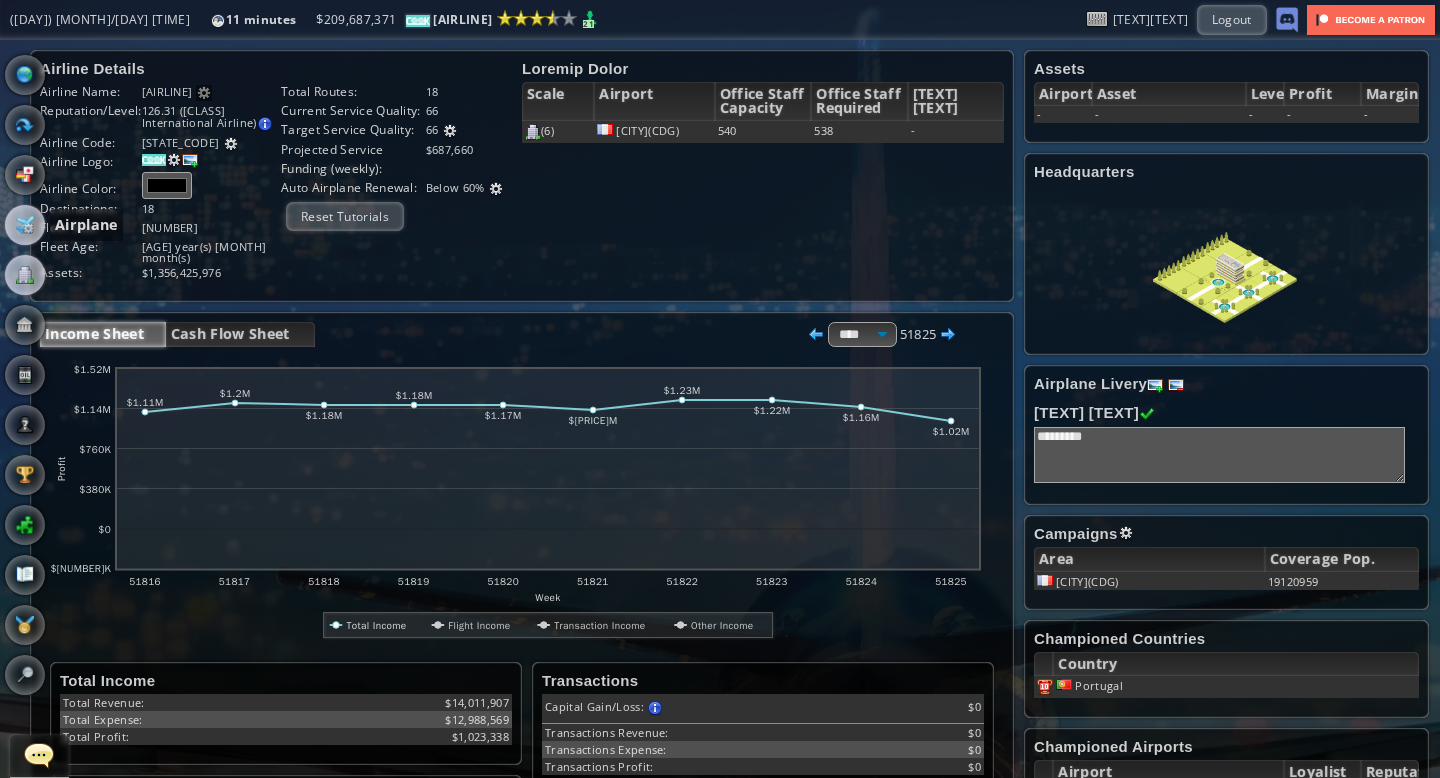 click at bounding box center (25, 225) 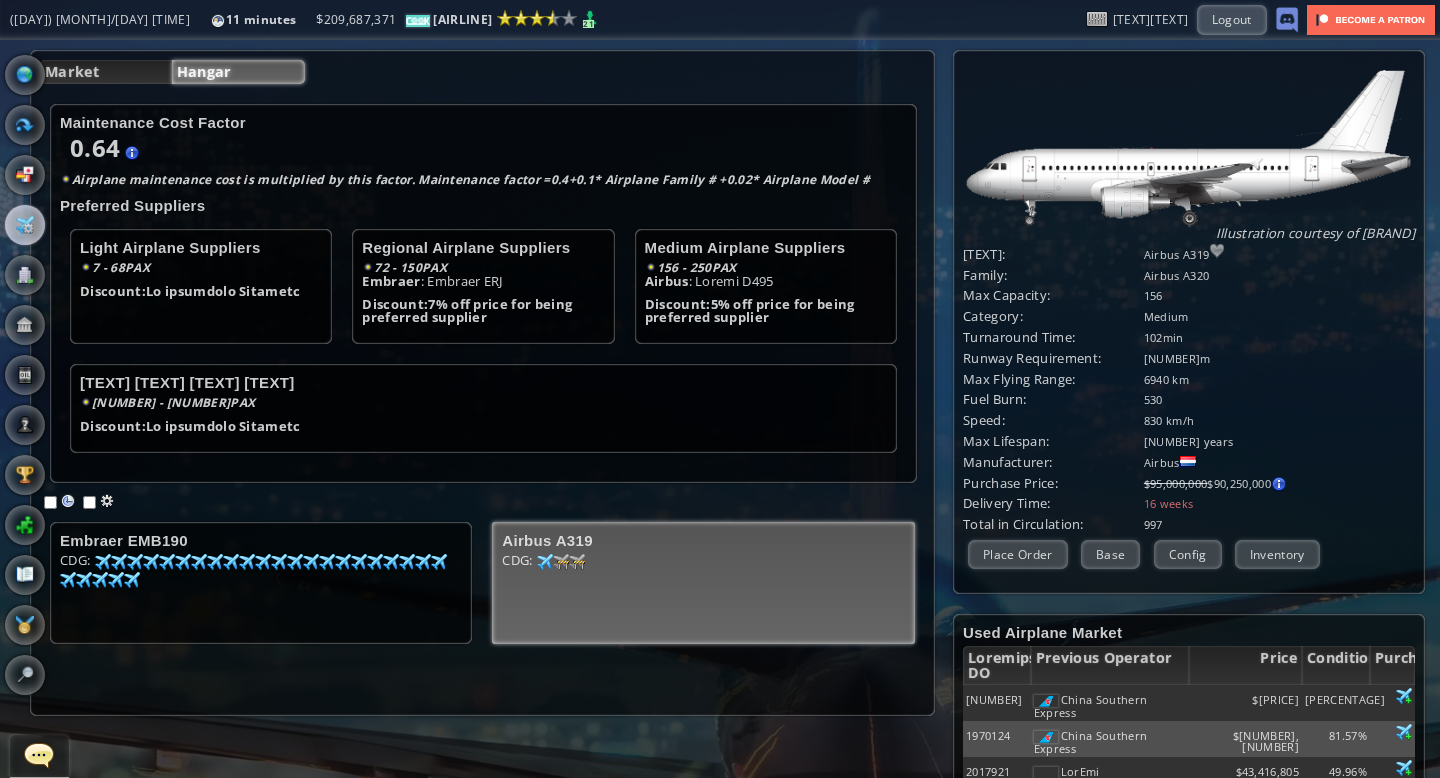 click on "CDG: 81 89 0 100 0 100" at bounding box center [261, 589] 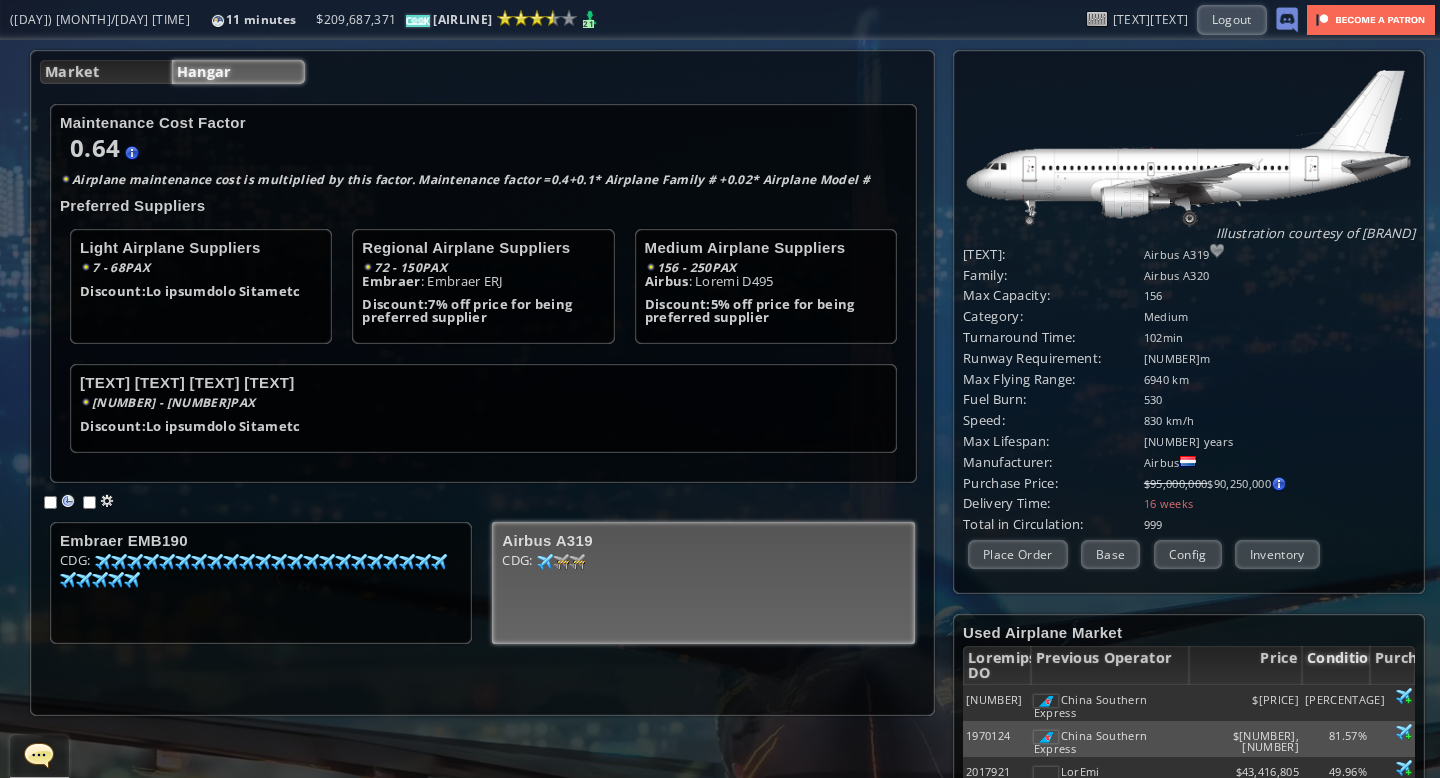 click on "Condition" at bounding box center [1336, 665] 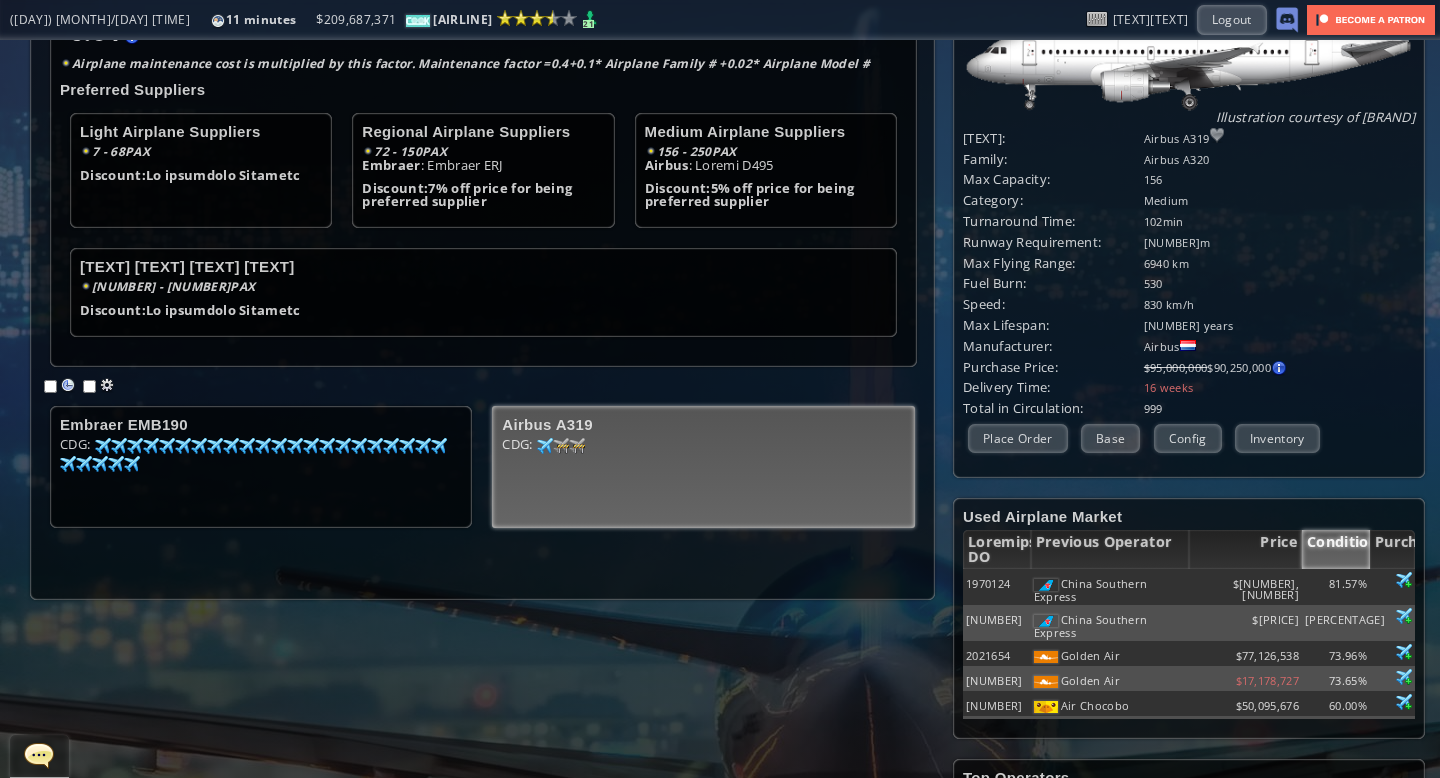 scroll, scrollTop: 168, scrollLeft: 0, axis: vertical 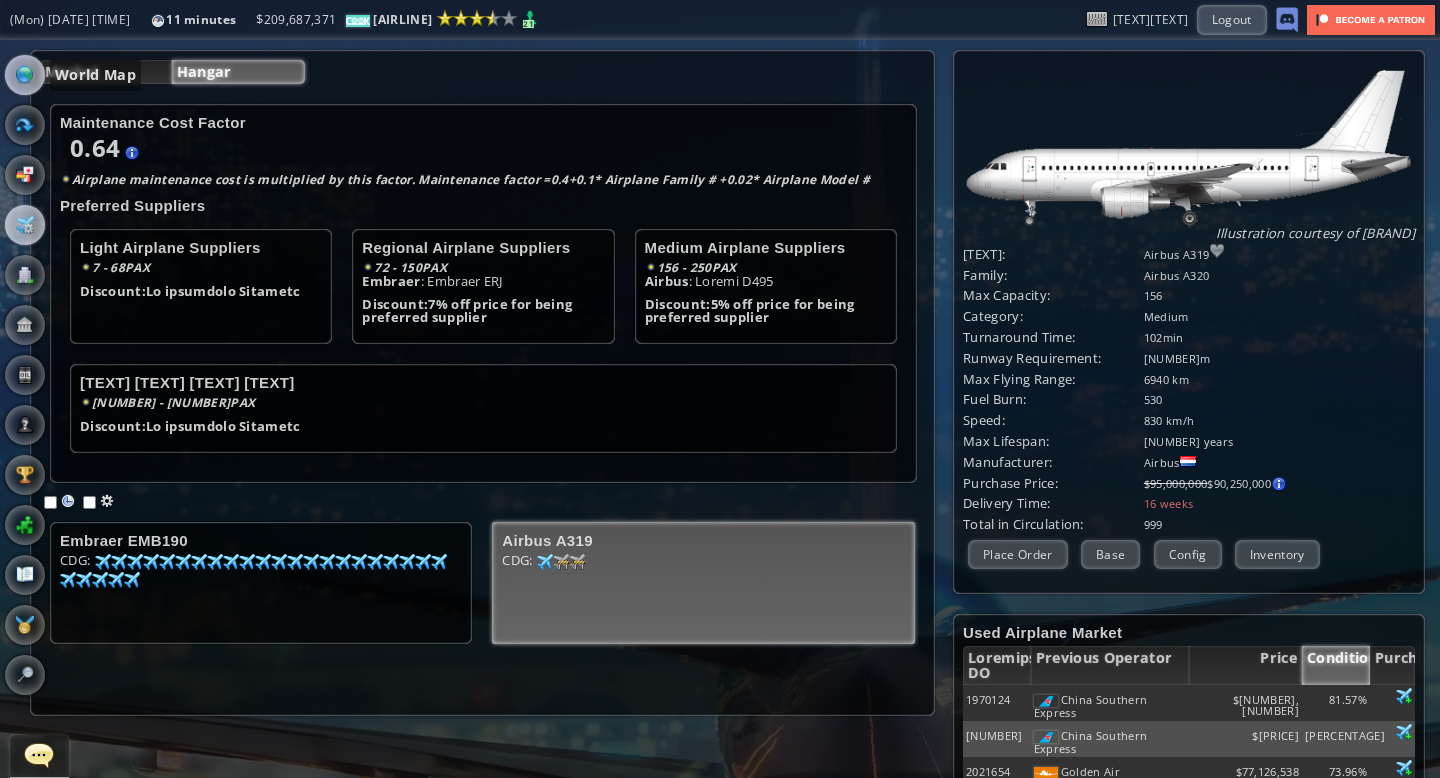 click at bounding box center [25, 75] 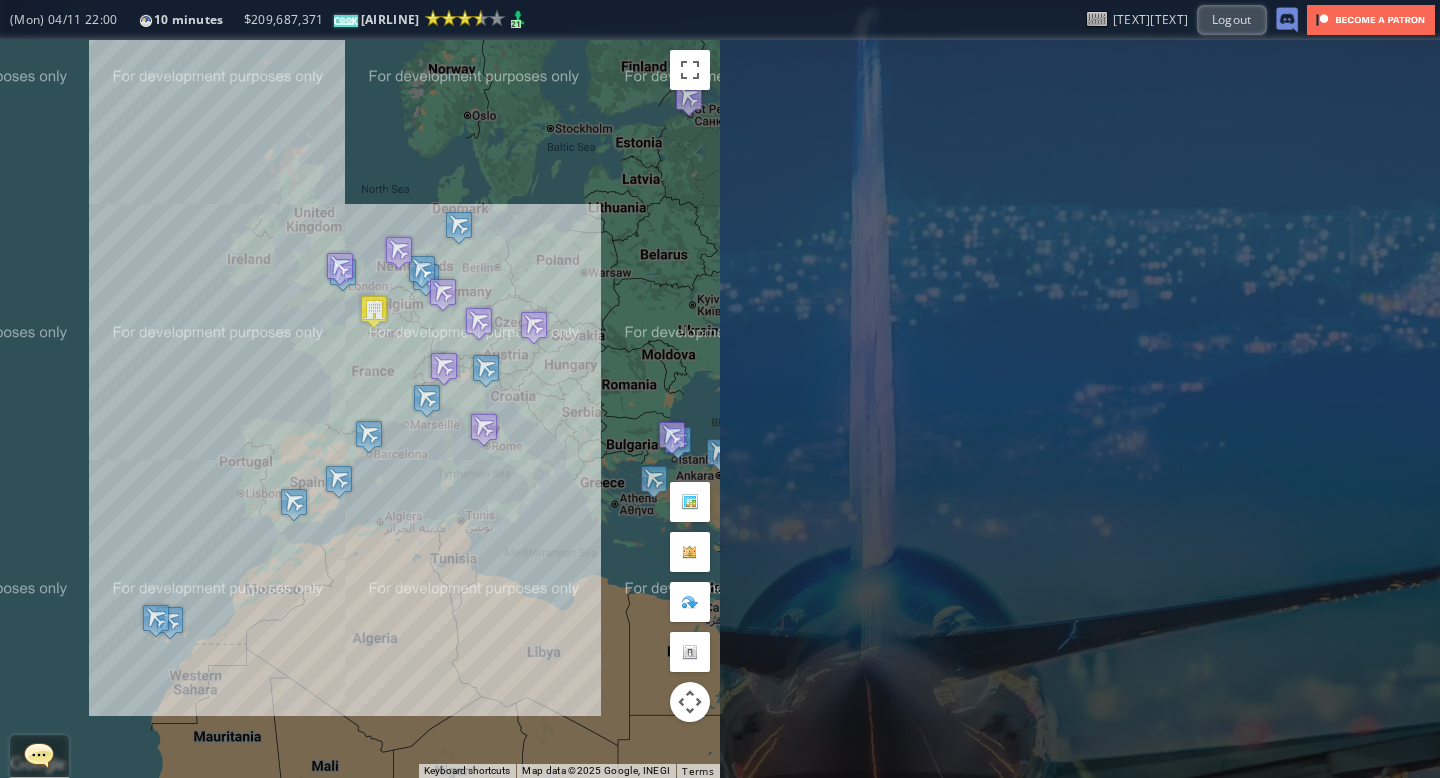 drag, startPoint x: 136, startPoint y: 254, endPoint x: 136, endPoint y: 242, distance: 12 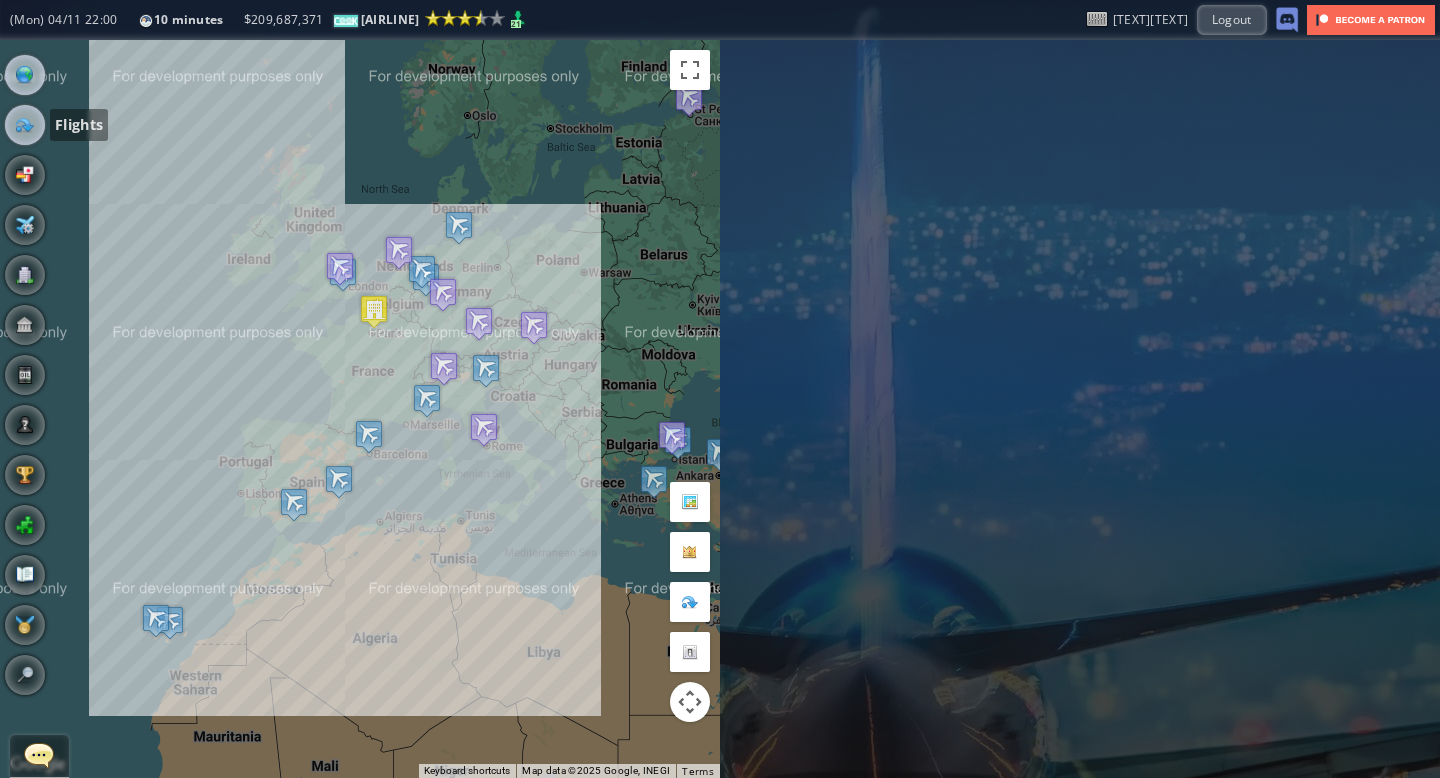 click at bounding box center [25, 125] 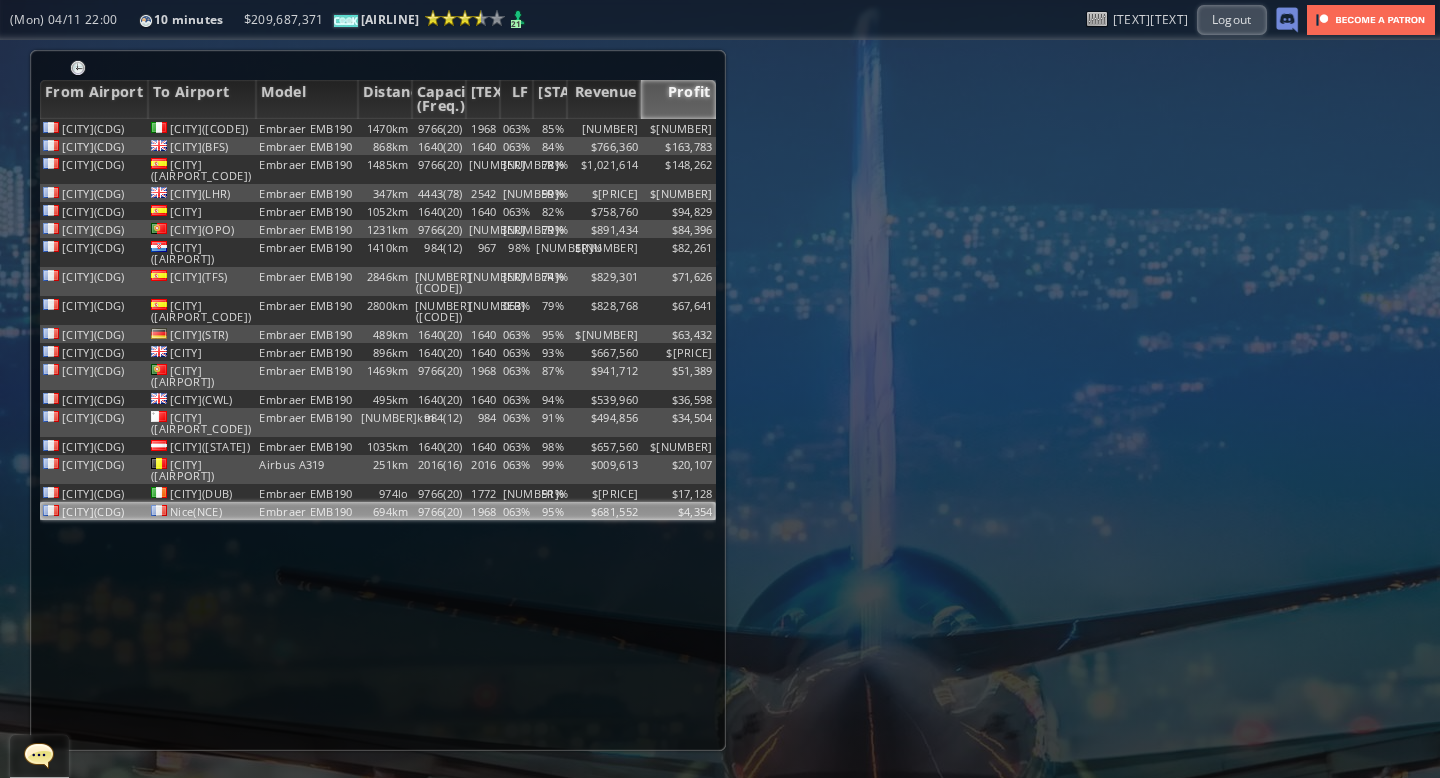 click on "$[NUMBER]" at bounding box center [604, 128] 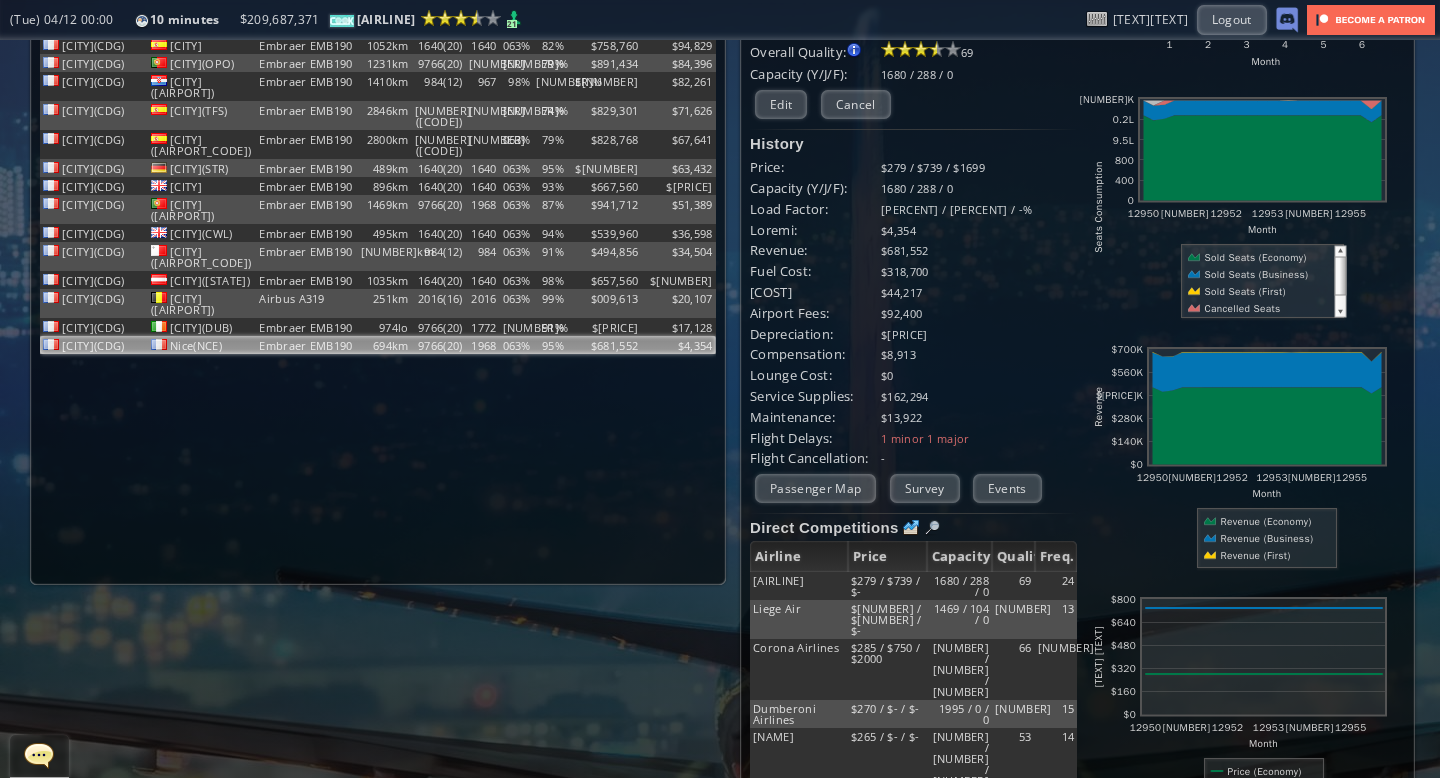 scroll, scrollTop: 0, scrollLeft: 0, axis: both 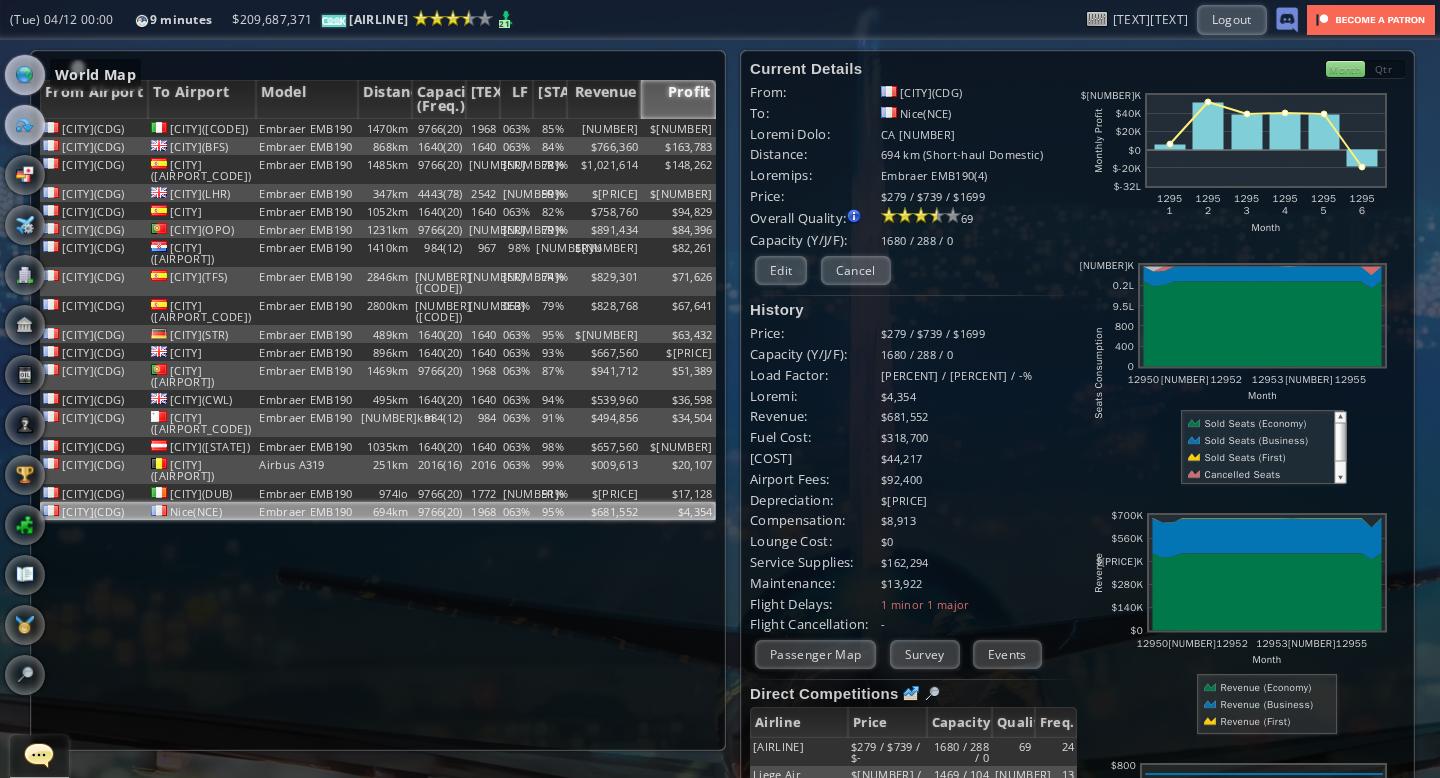 click at bounding box center (25, 75) 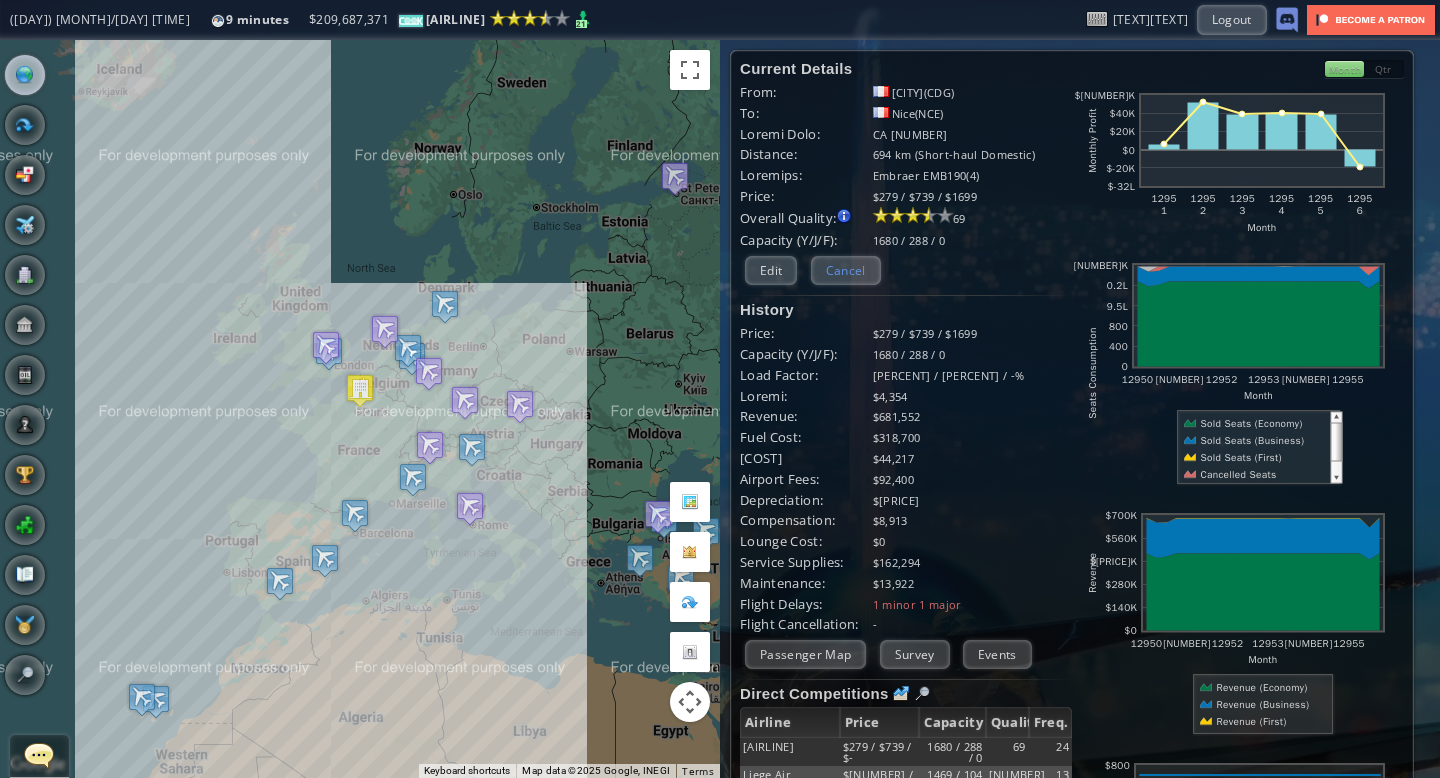 click on "Cancel" at bounding box center [846, 270] 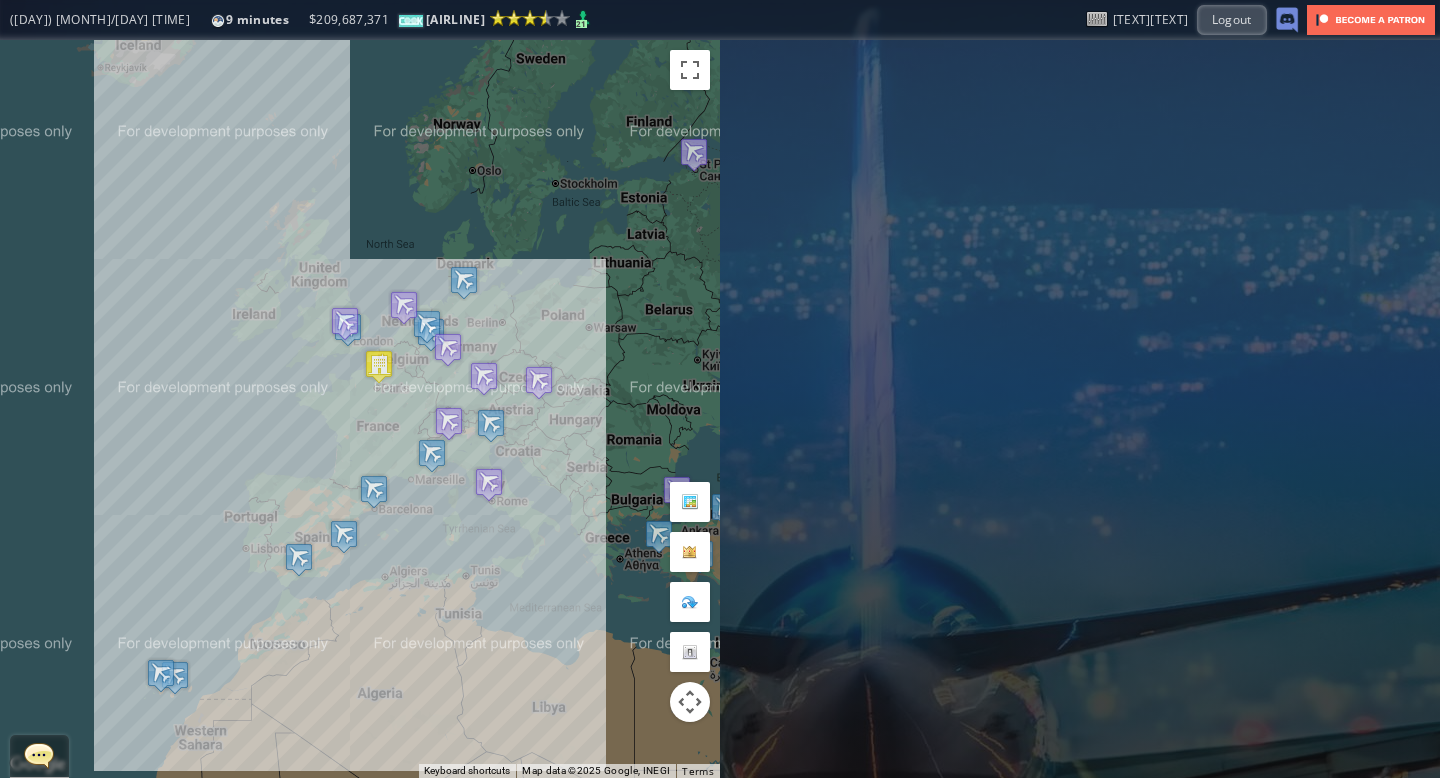 drag, startPoint x: 416, startPoint y: 264, endPoint x: 435, endPoint y: 238, distance: 32.202484 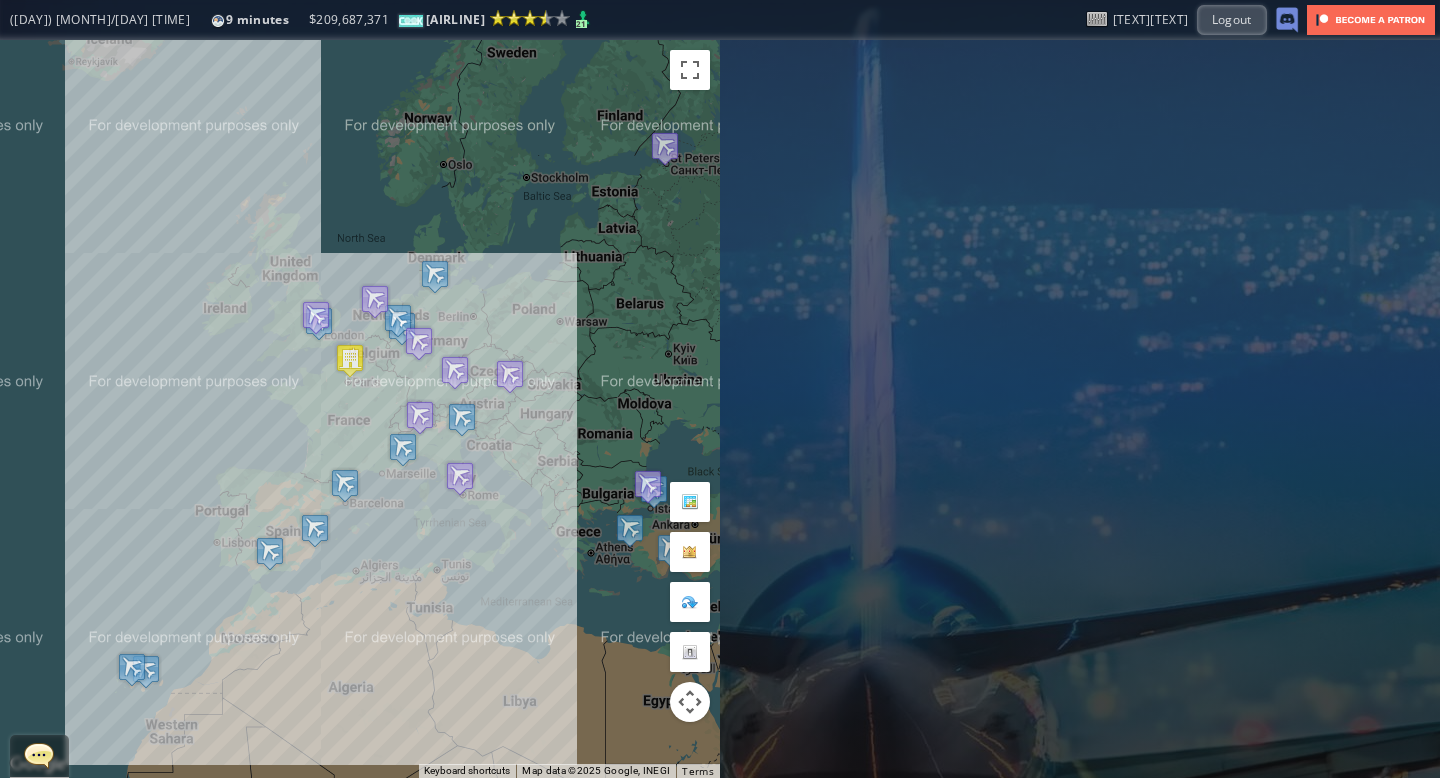 drag, startPoint x: 426, startPoint y: 246, endPoint x: 390, endPoint y: 228, distance: 40.24922 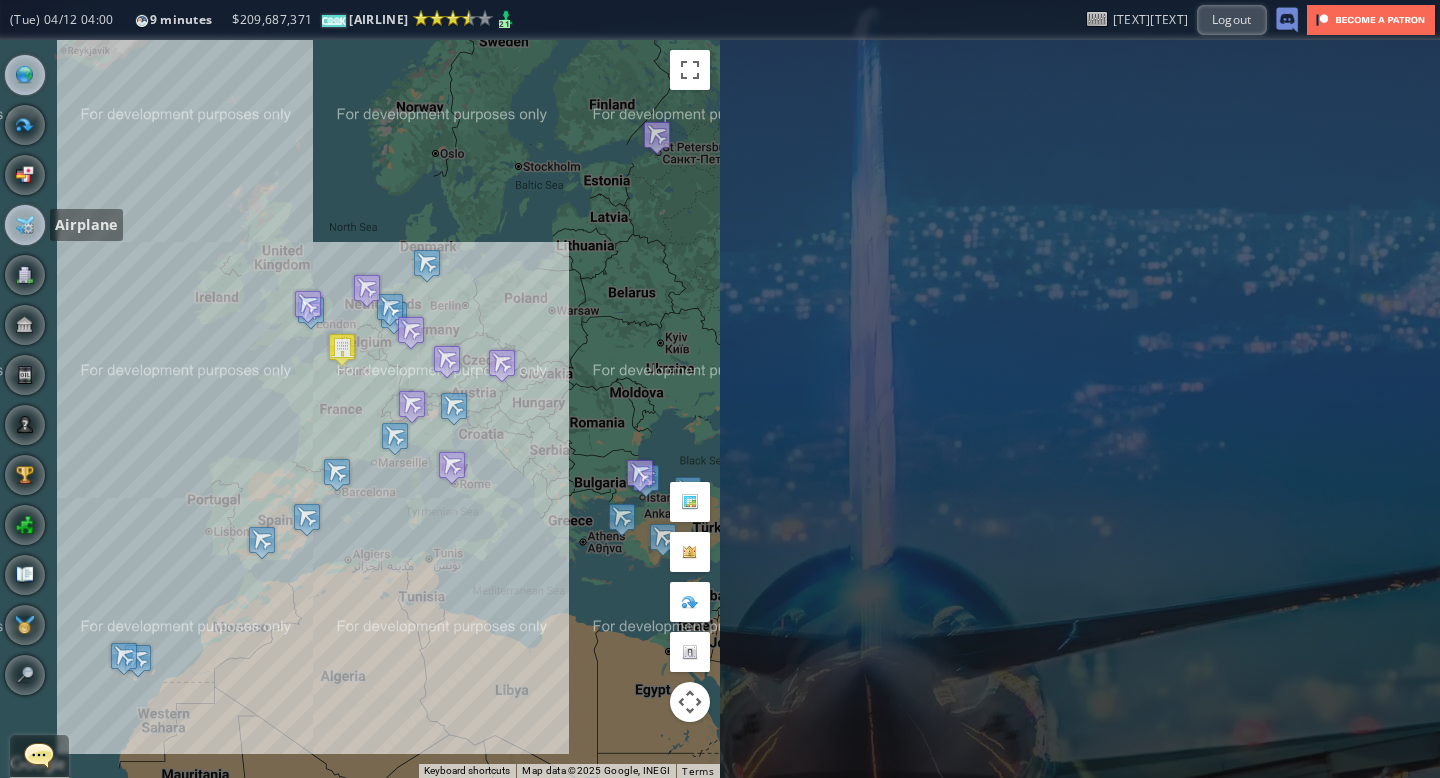 click at bounding box center (25, 225) 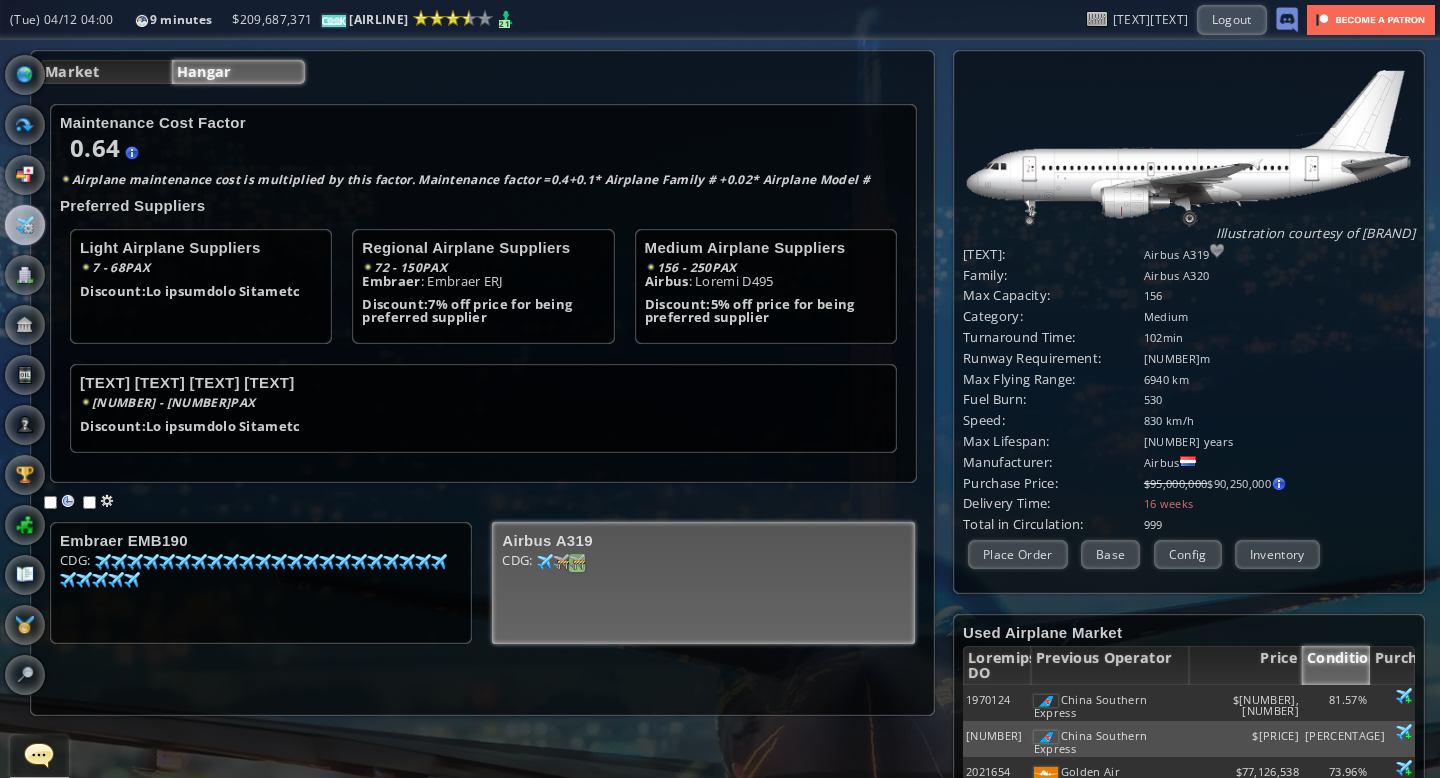 click at bounding box center [103, 562] 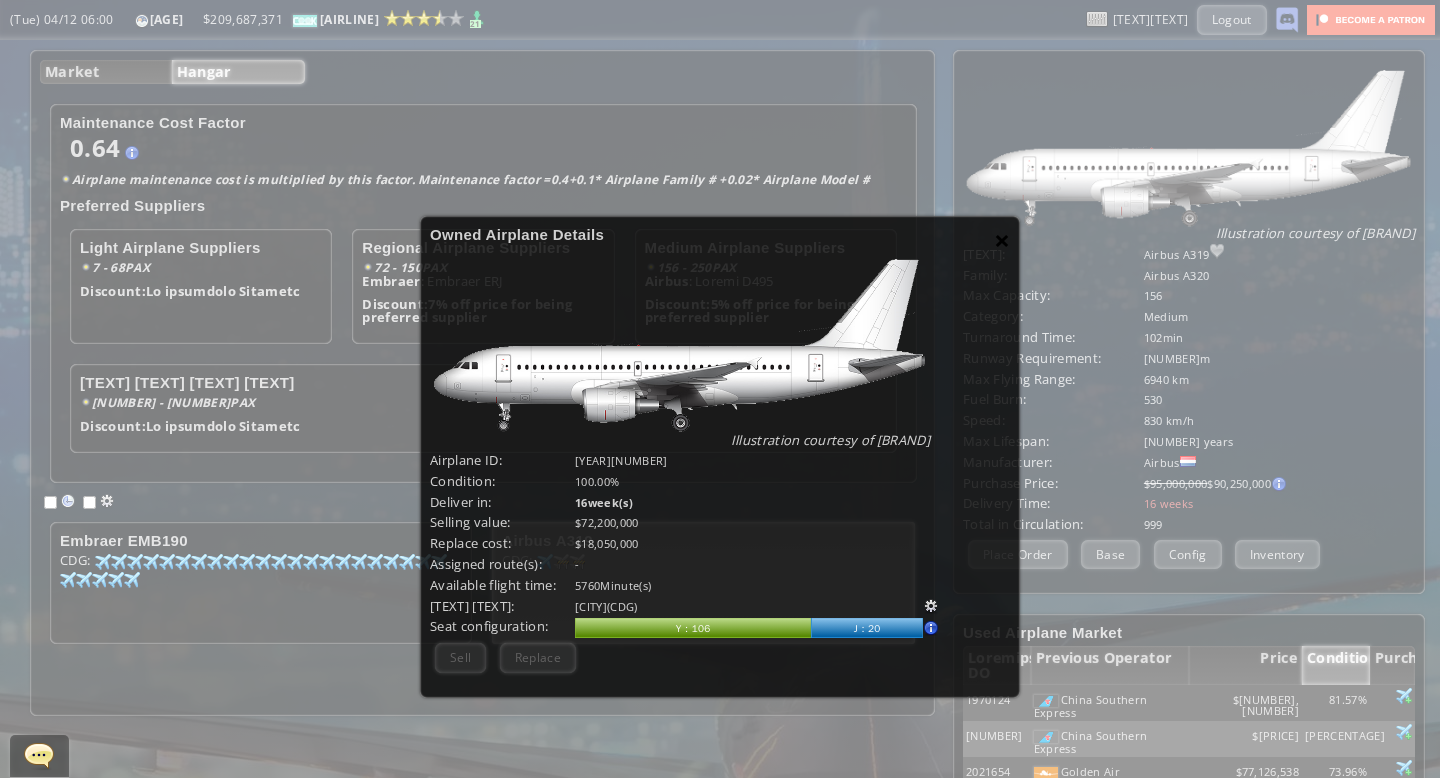 click on "×" at bounding box center (1002, 240) 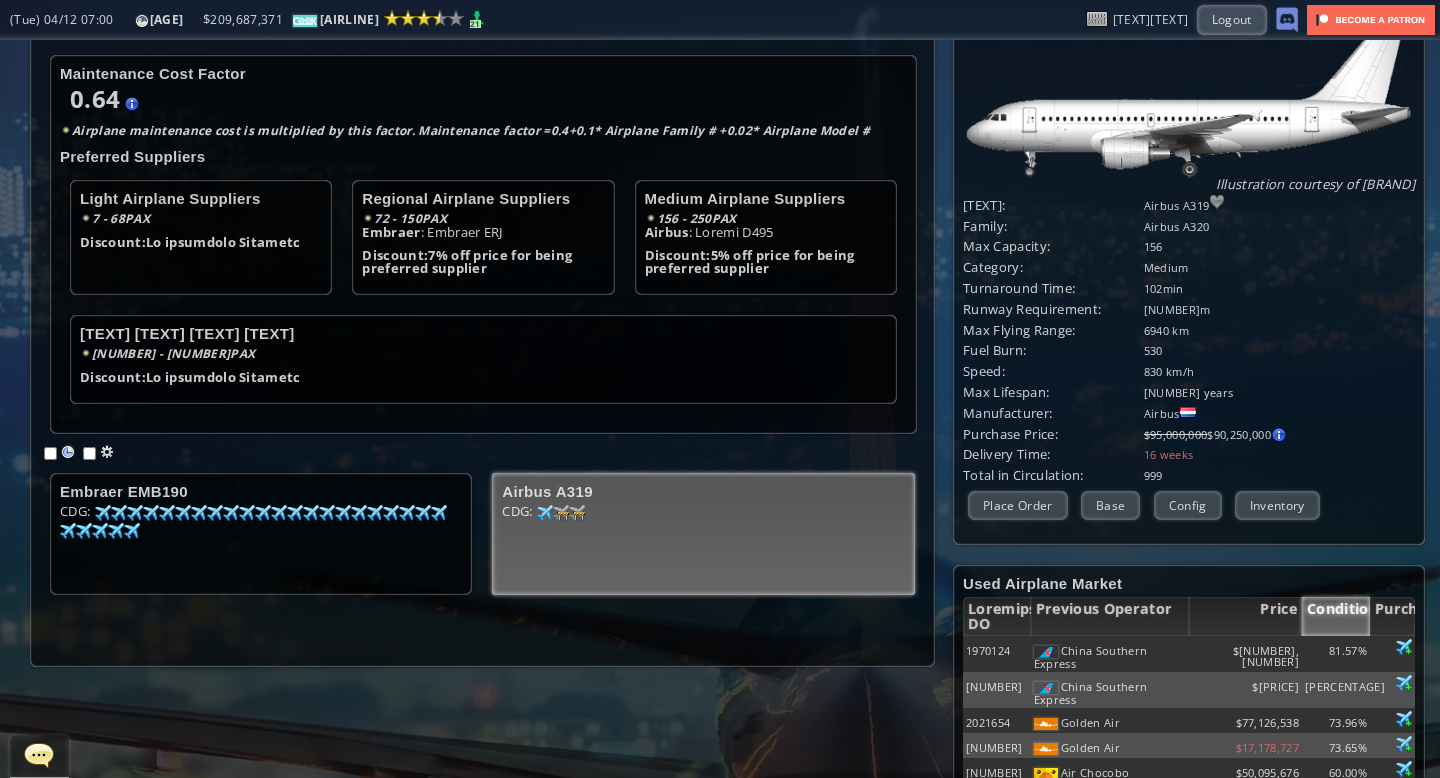 scroll, scrollTop: 0, scrollLeft: 0, axis: both 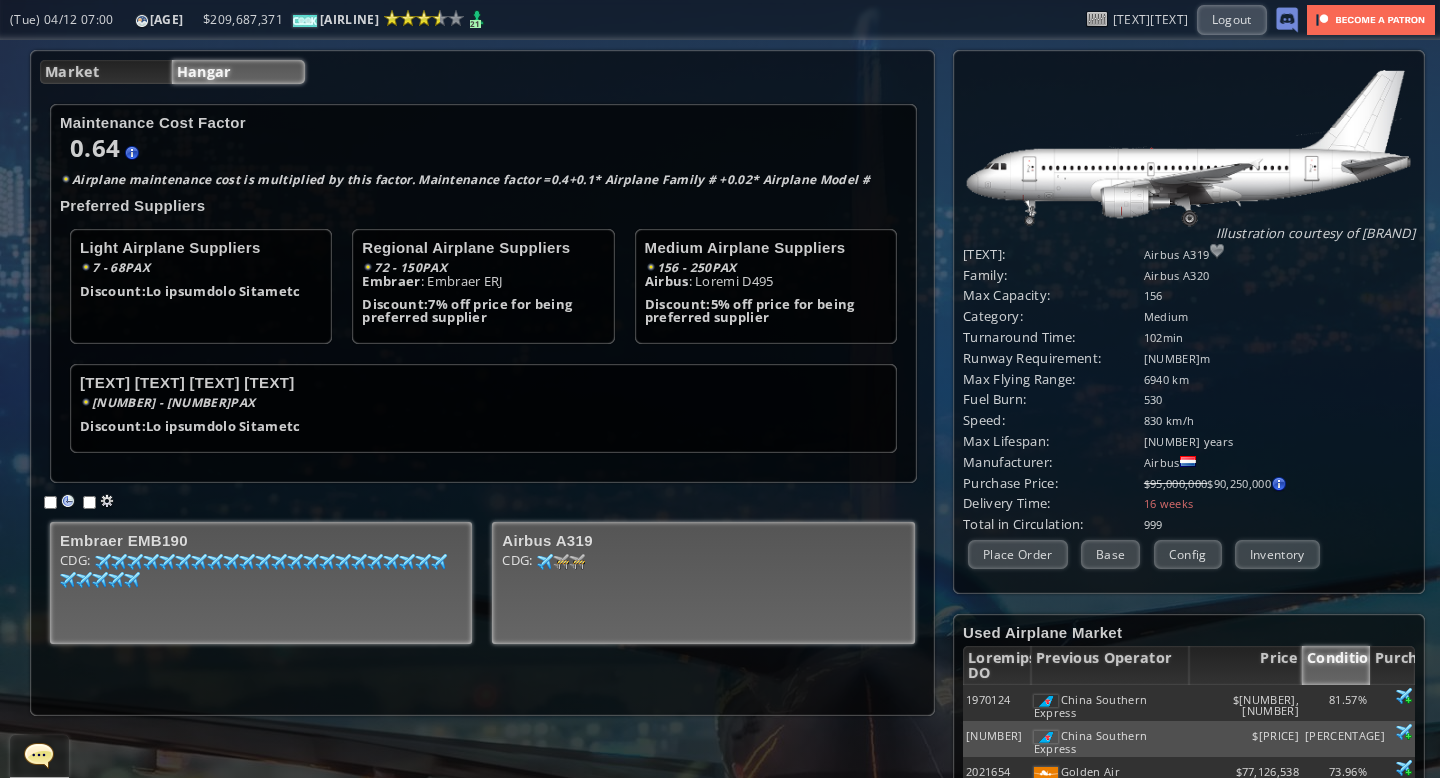 click on "Embraer EMB190 CDG: 94 61 97 63 97 63 93 64 97 66 95 66 98 68 97 69 99 71 97 71 95 75 99 75 95 75 96 77 96 78 70 79 98 87 98 89 99 90 20 90 99 90 99 91 90 93 99 96 93 97 98 98 97 98" at bounding box center (261, 583) 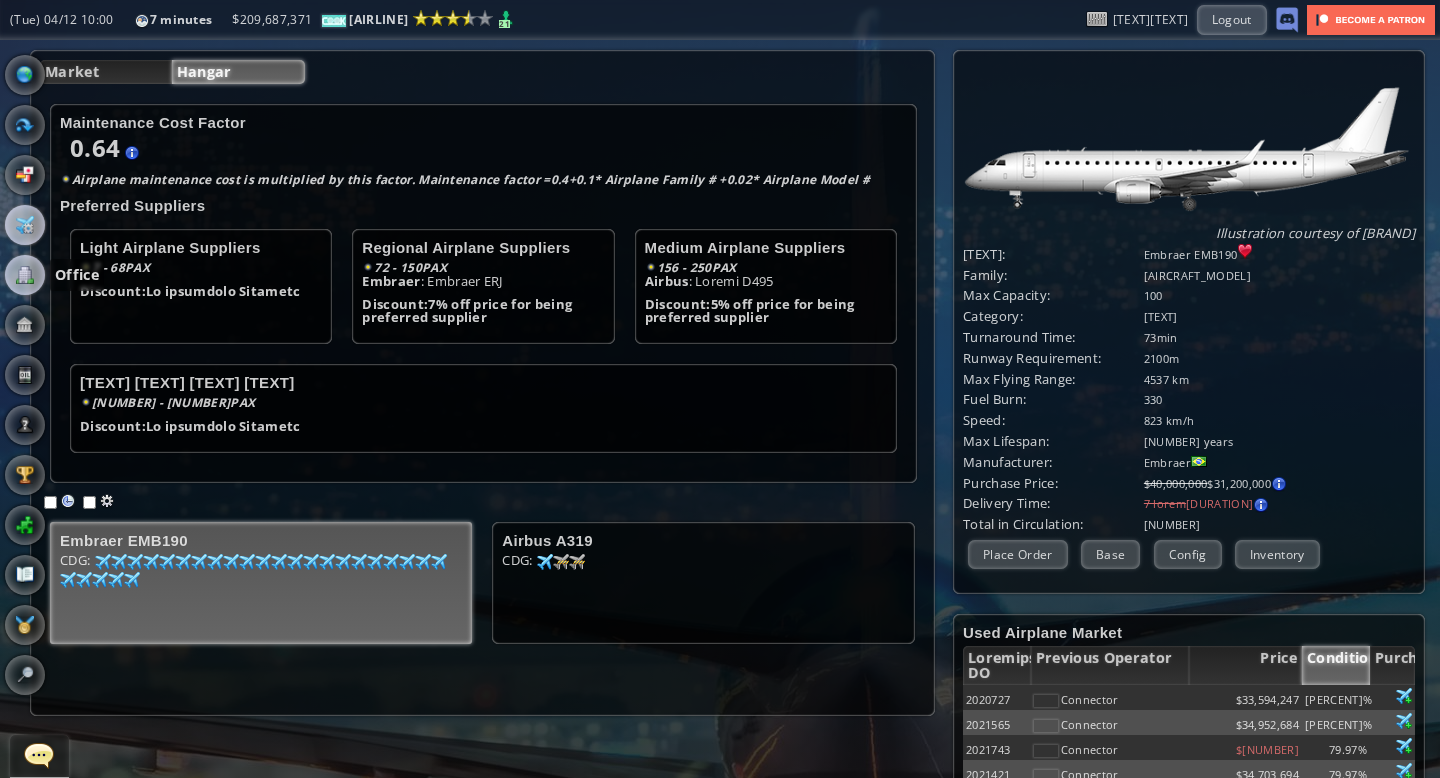 click at bounding box center (25, 275) 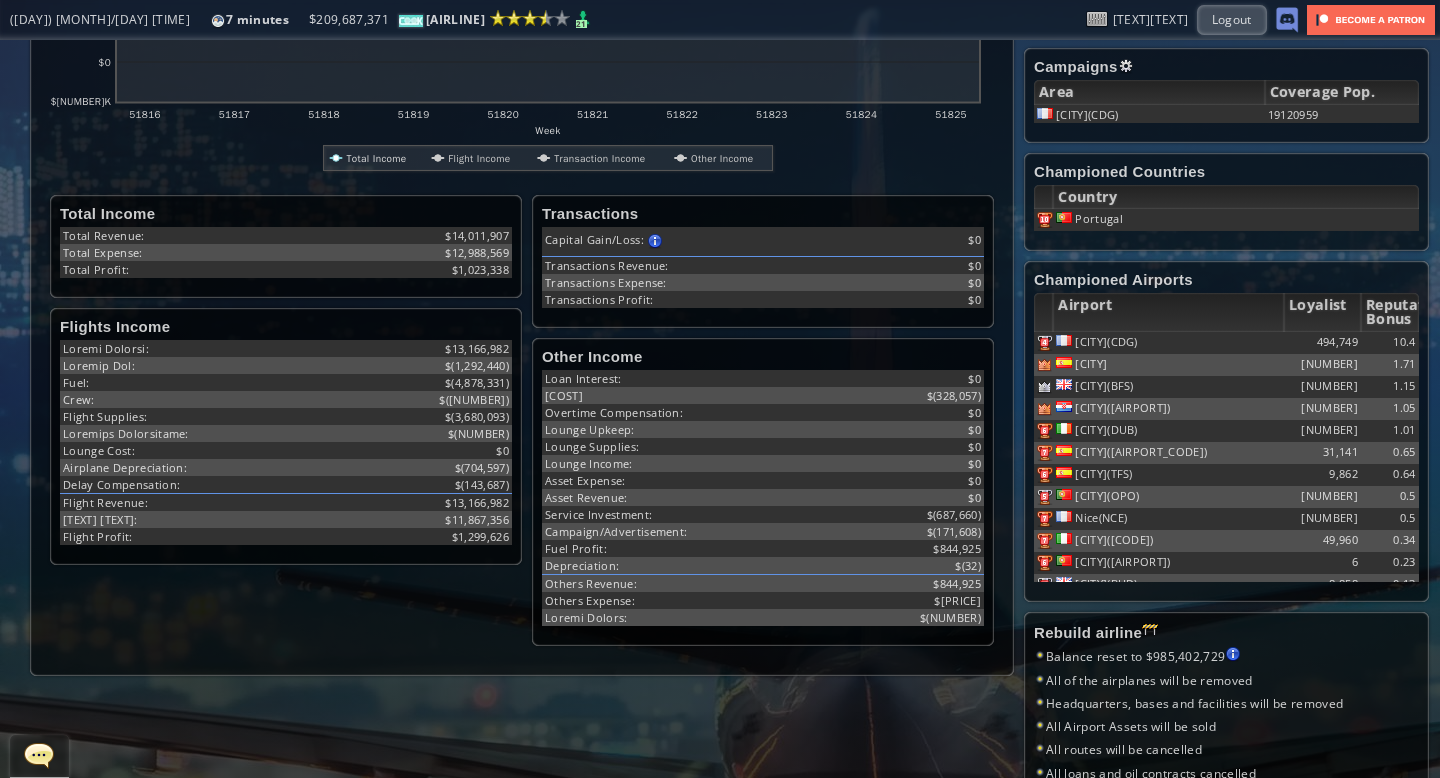 scroll, scrollTop: 454, scrollLeft: 0, axis: vertical 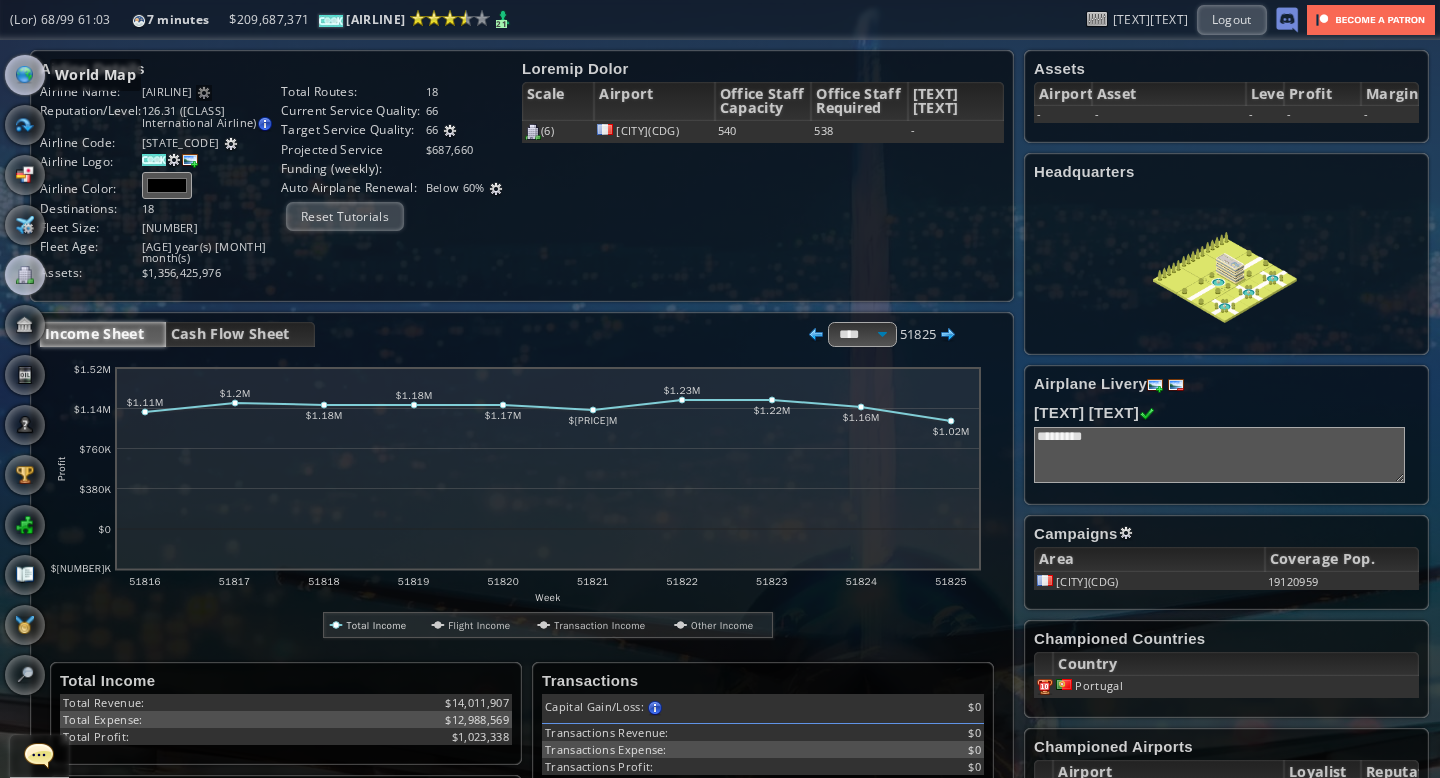 click at bounding box center (25, 75) 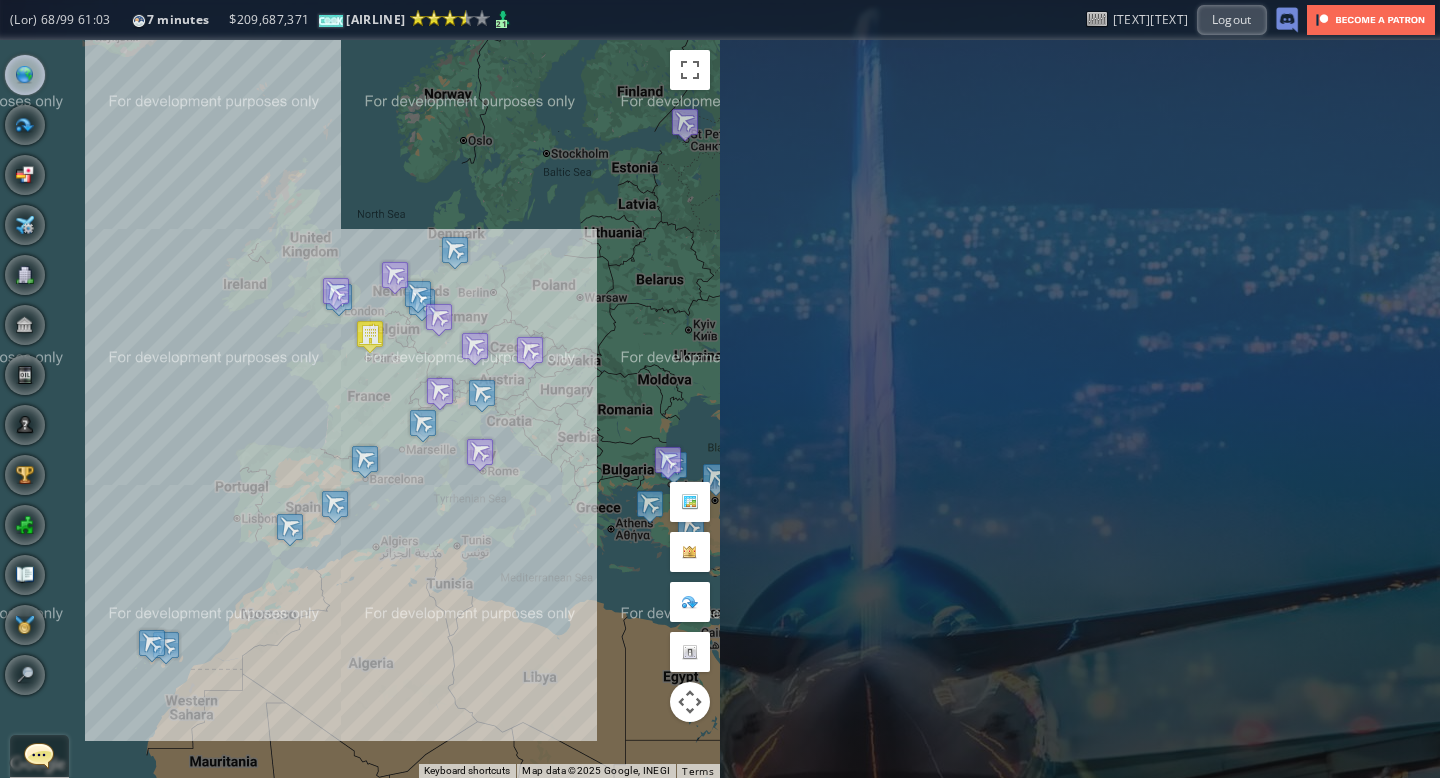 drag, startPoint x: 448, startPoint y: 265, endPoint x: 478, endPoint y: 252, distance: 32.695564 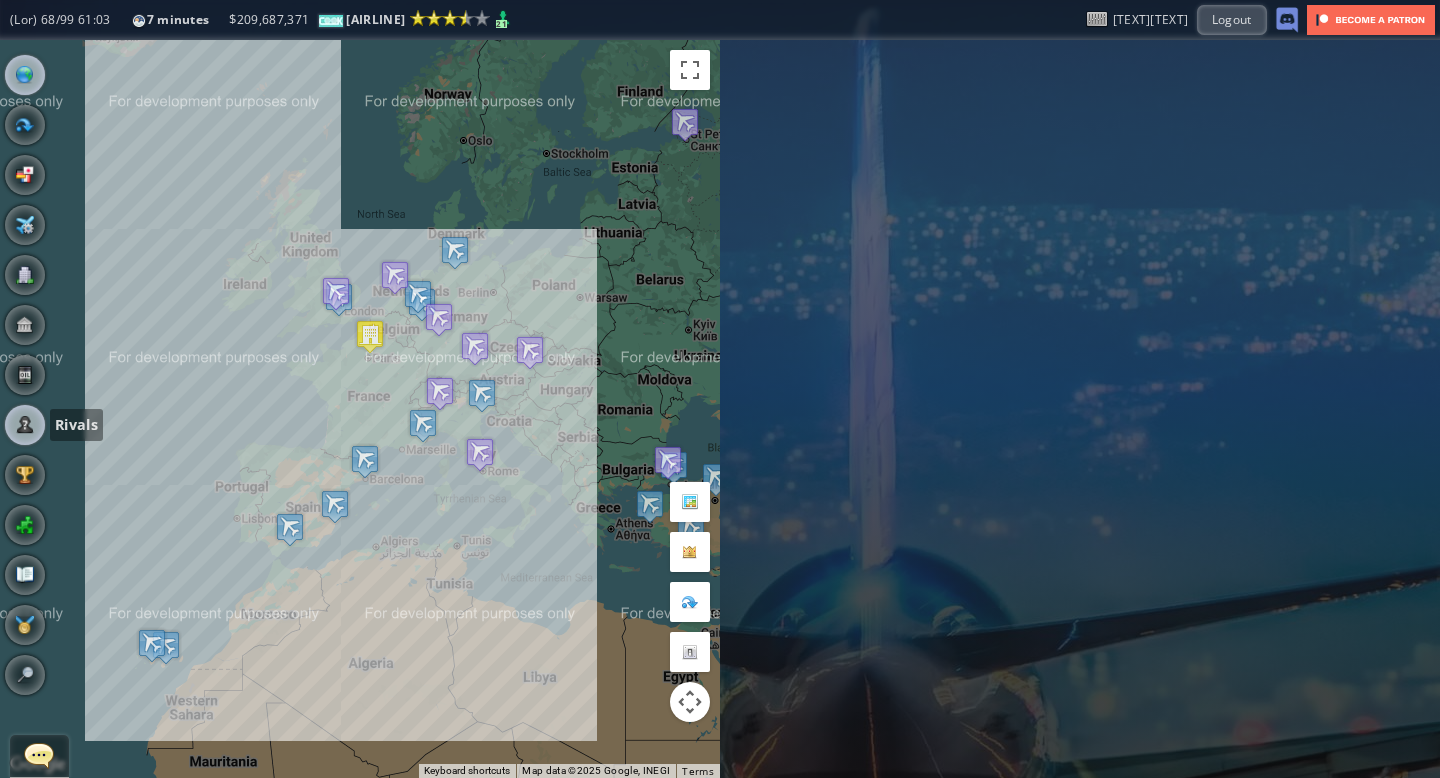 click at bounding box center (25, 425) 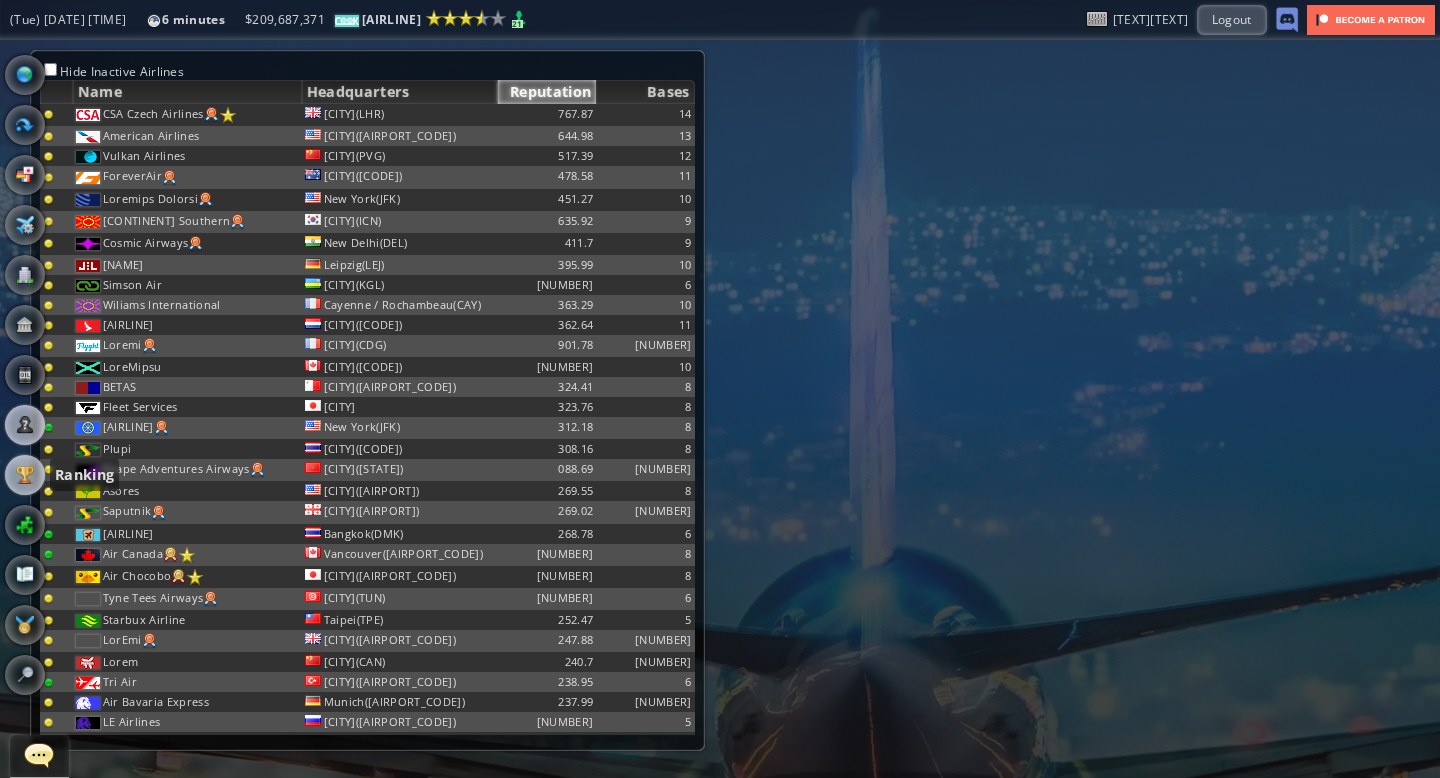 click at bounding box center [25, 475] 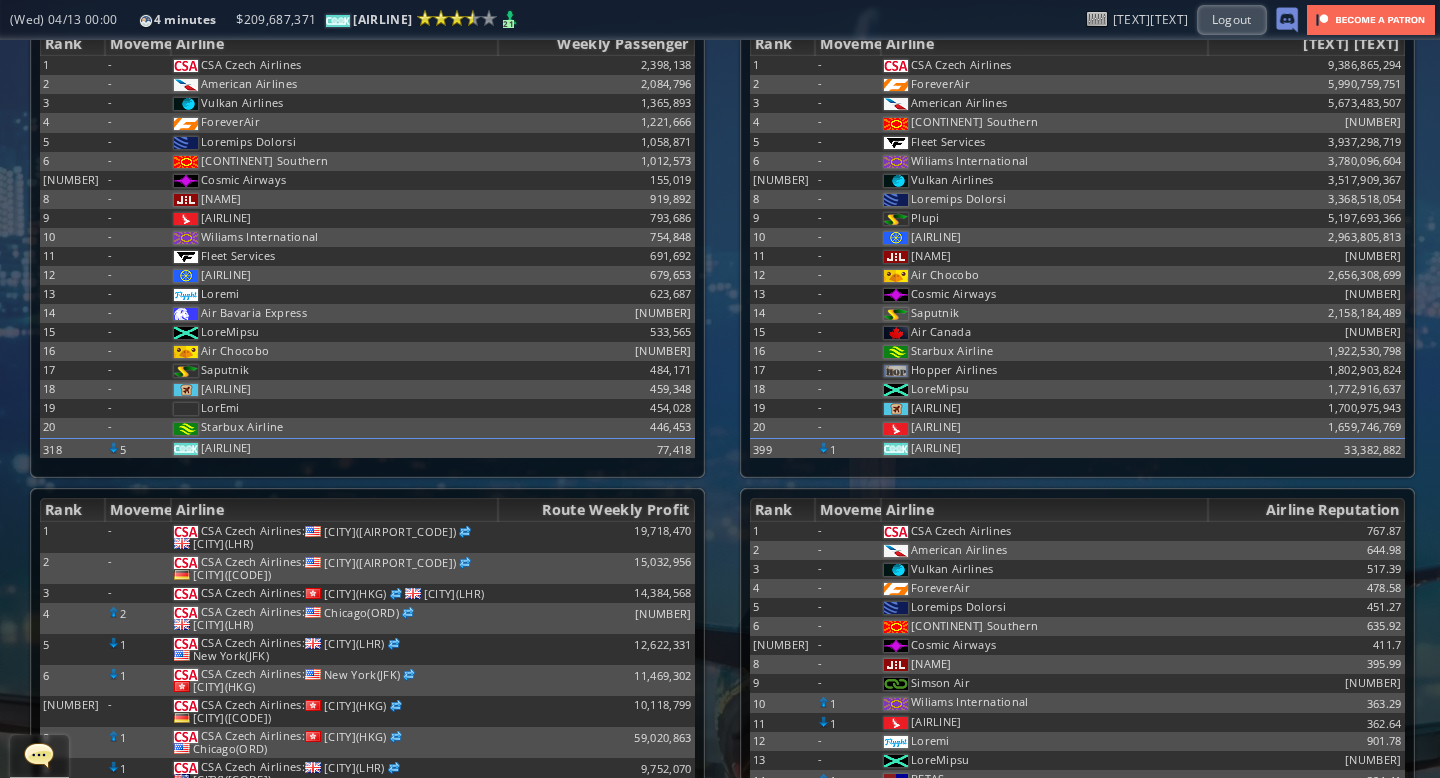 scroll, scrollTop: 0, scrollLeft: 0, axis: both 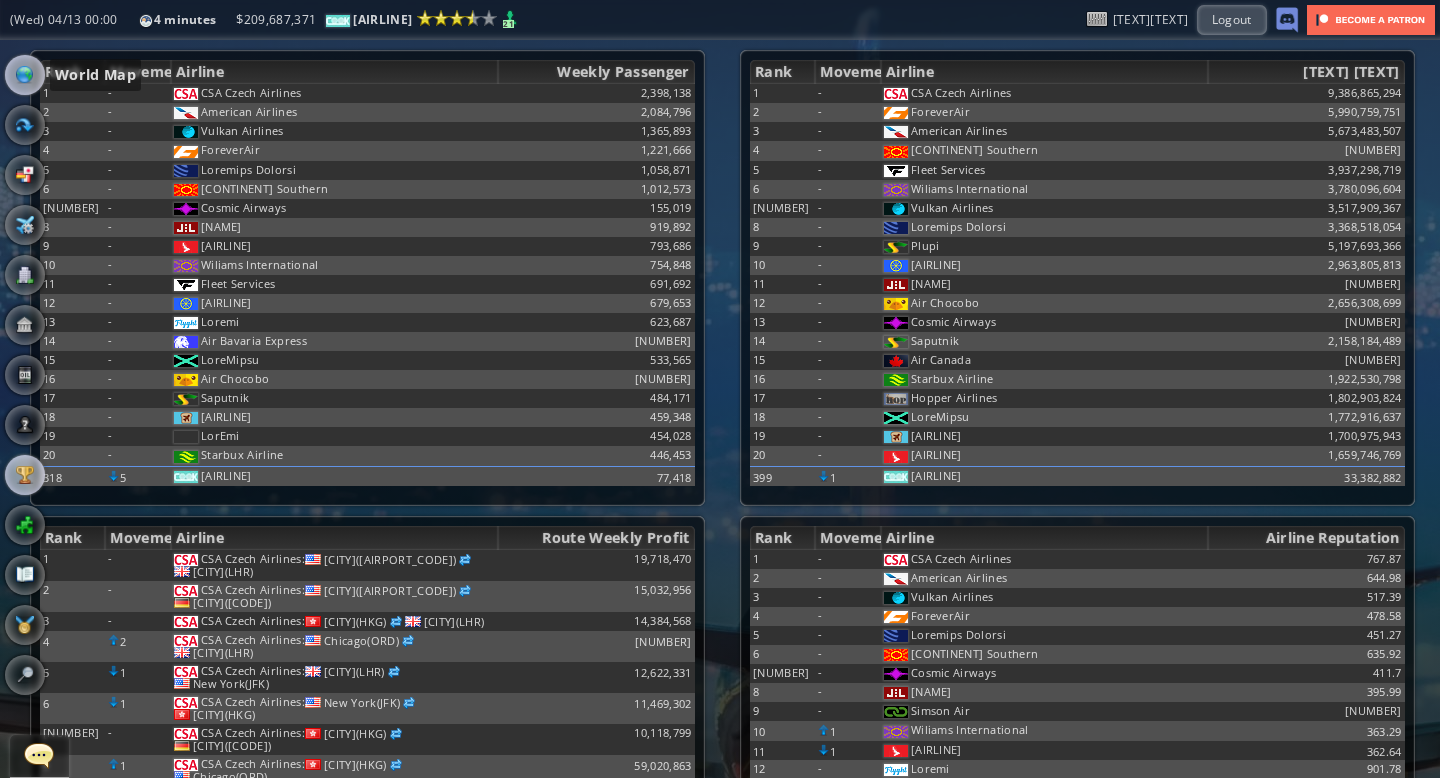click at bounding box center [25, 75] 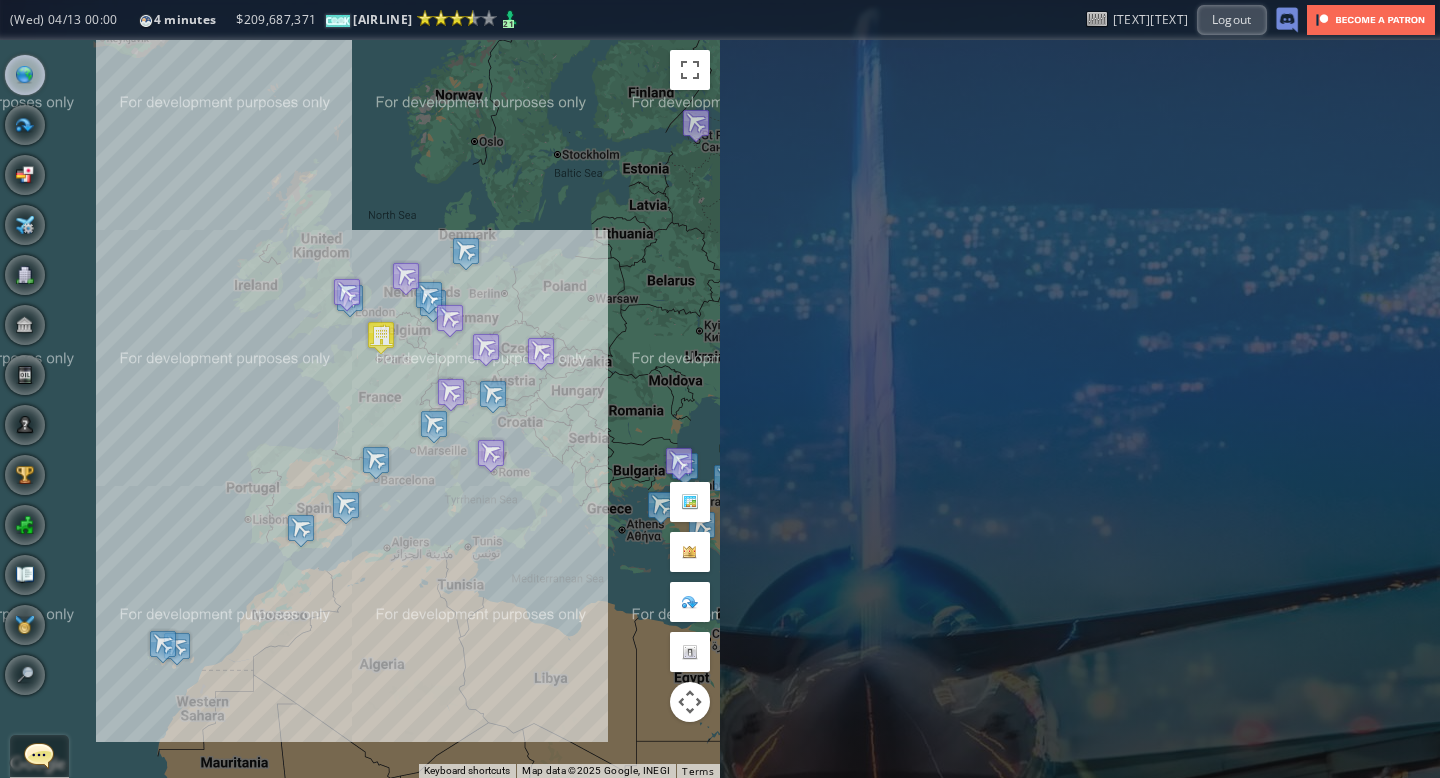 drag, startPoint x: 421, startPoint y: 199, endPoint x: 434, endPoint y: 200, distance: 13.038404 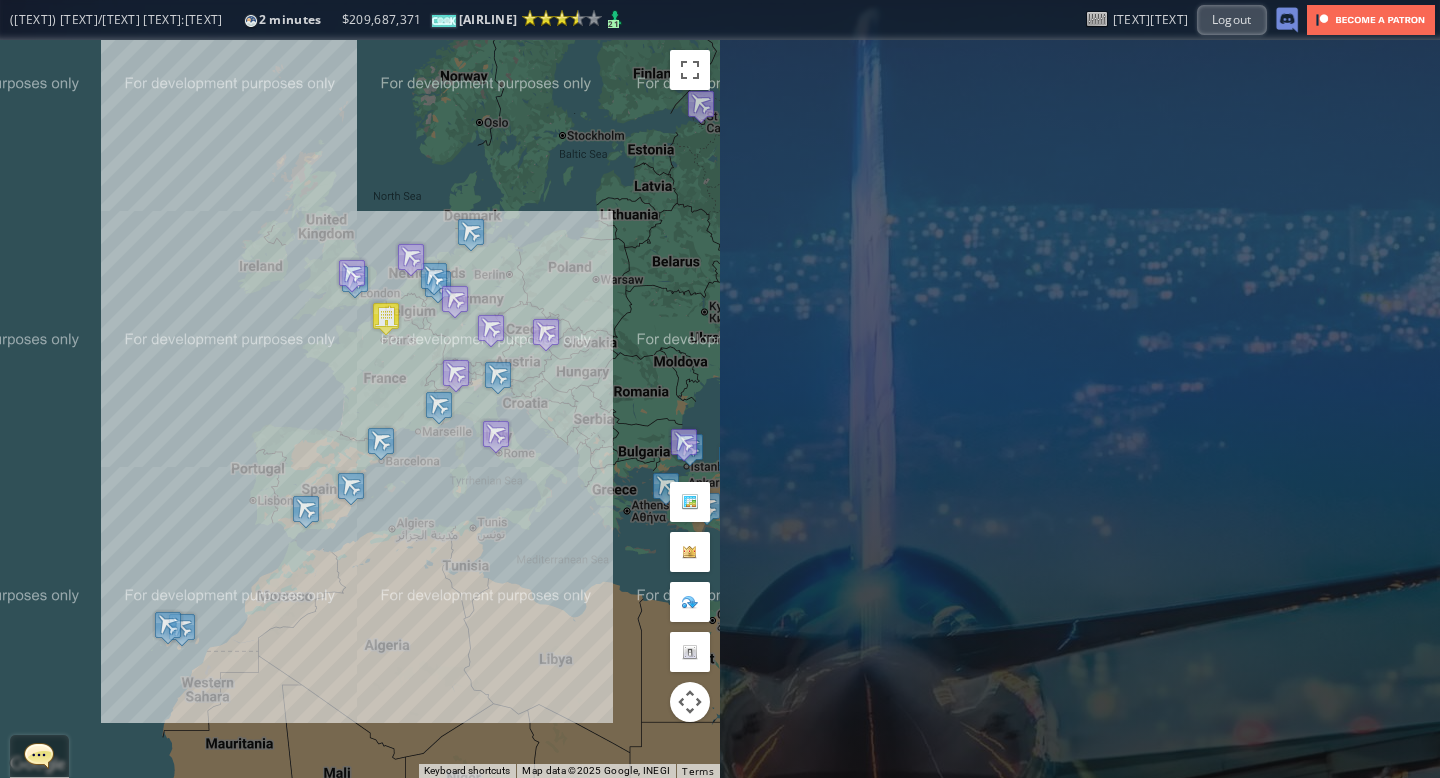 drag, startPoint x: 388, startPoint y: 198, endPoint x: 393, endPoint y: 176, distance: 22.561028 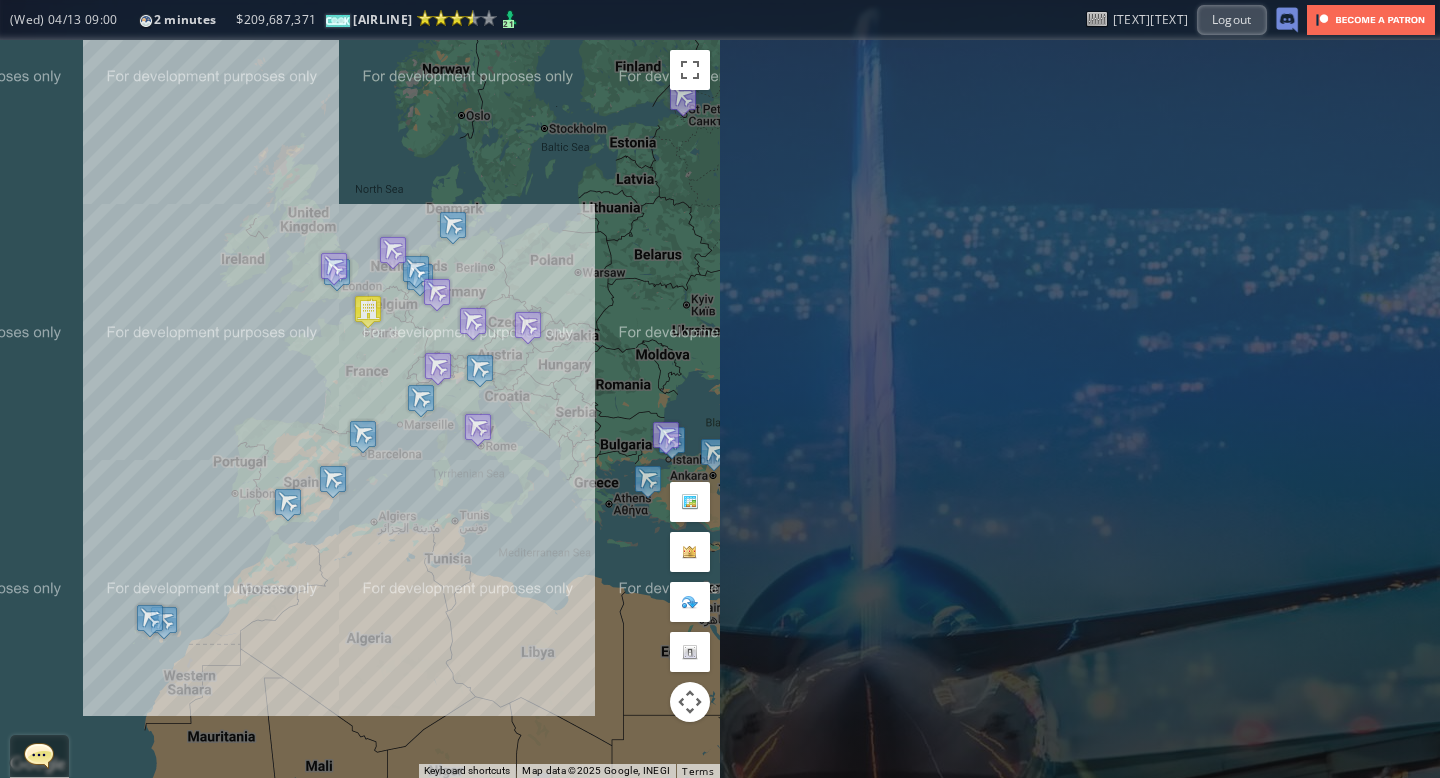 drag, startPoint x: 396, startPoint y: 189, endPoint x: 374, endPoint y: 179, distance: 24.166092 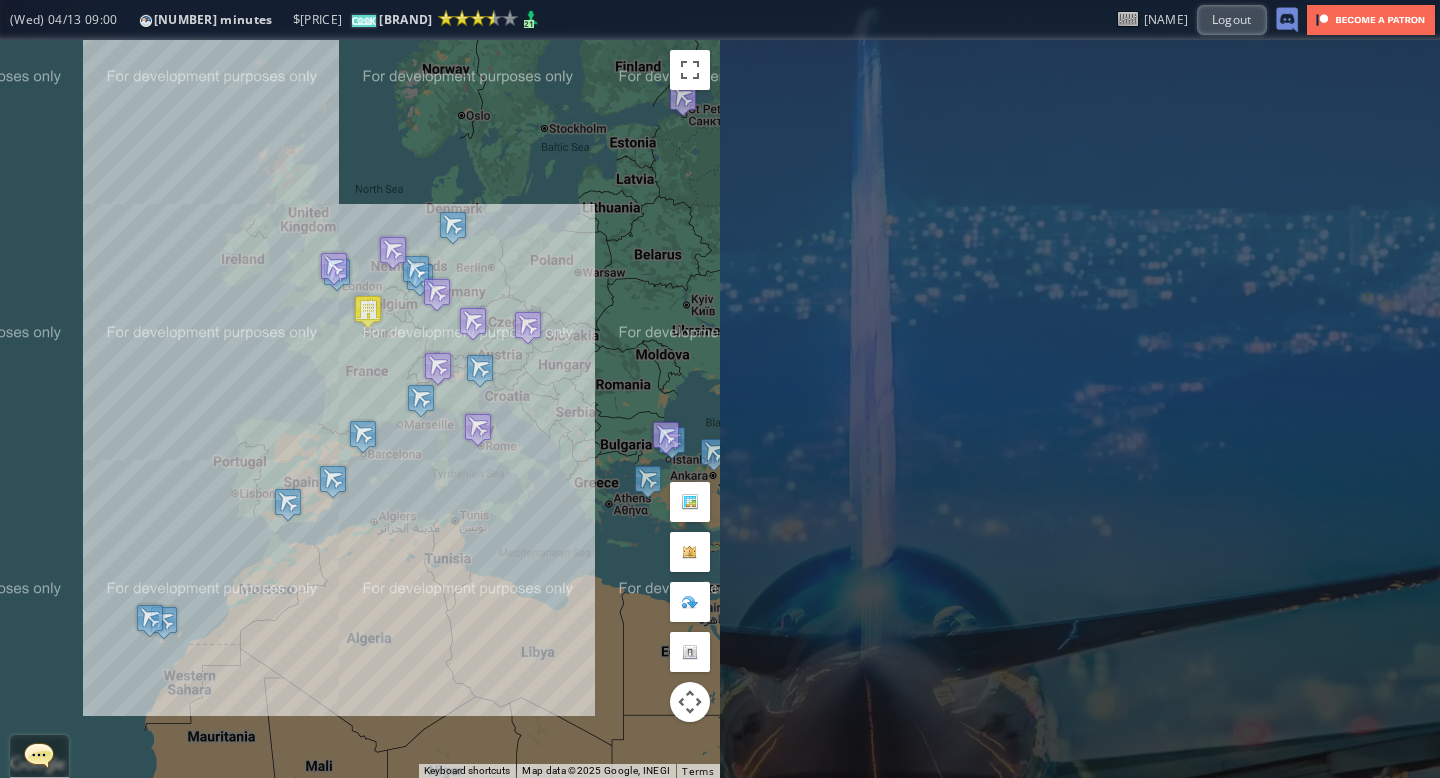 scroll, scrollTop: 0, scrollLeft: 0, axis: both 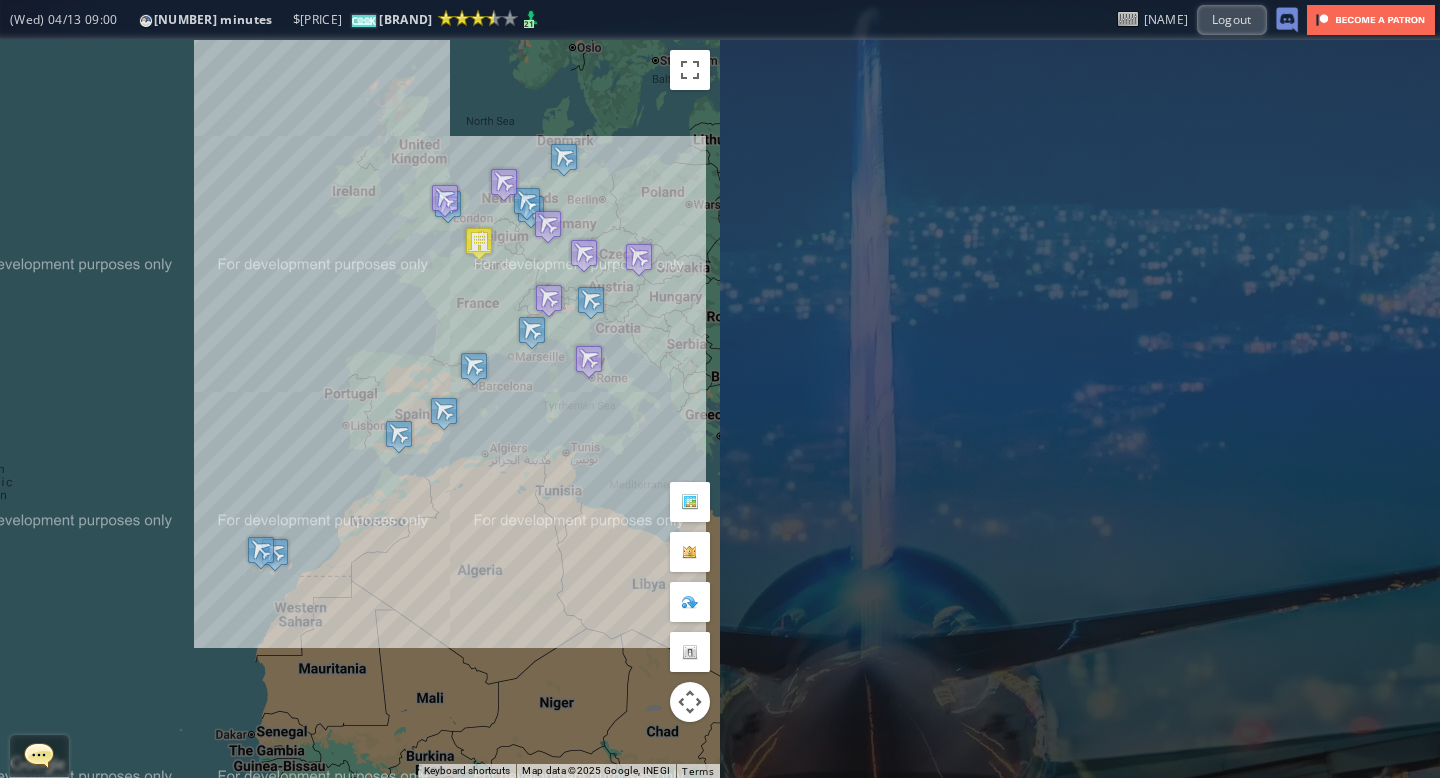drag, startPoint x: 132, startPoint y: 412, endPoint x: 290, endPoint y: 309, distance: 188.60806 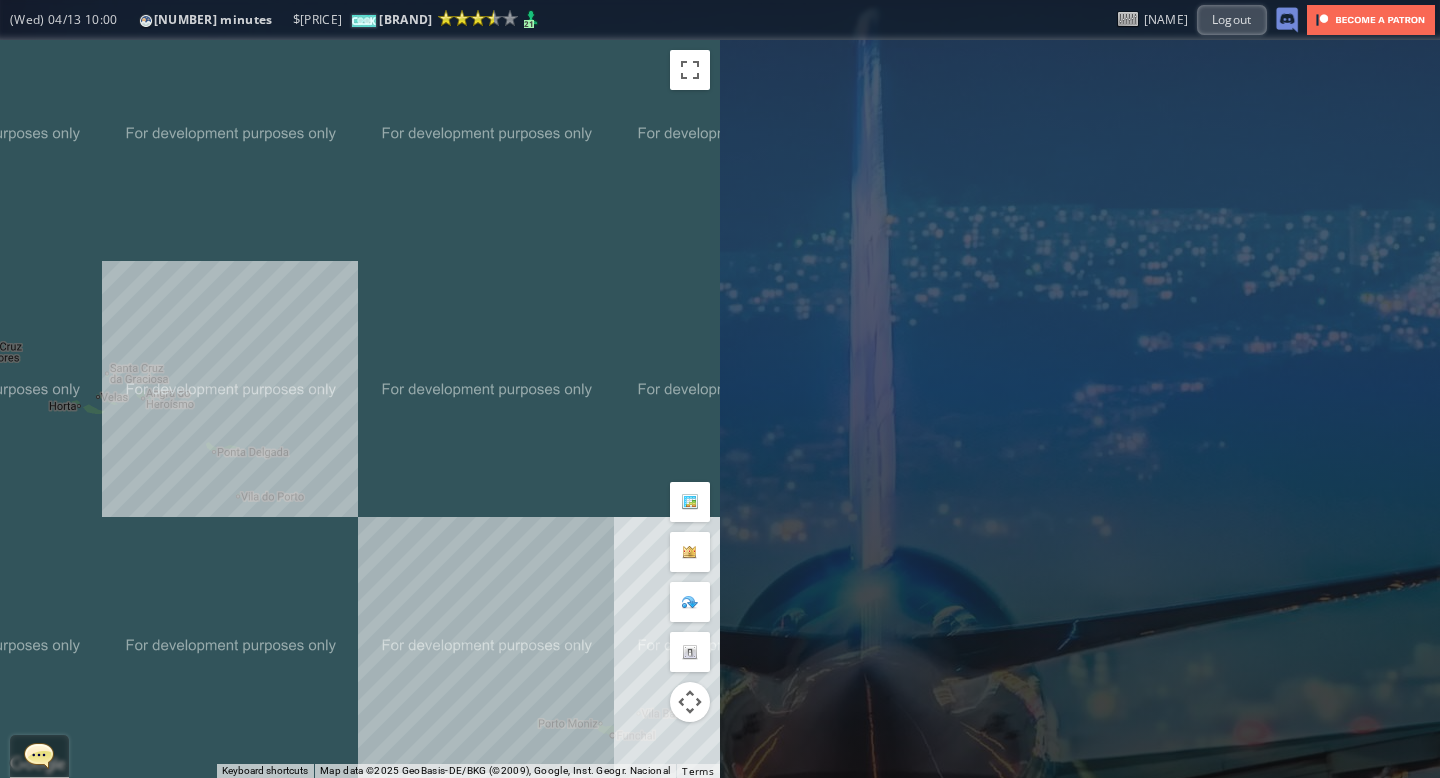 drag, startPoint x: 205, startPoint y: 537, endPoint x: 465, endPoint y: 306, distance: 347.7945 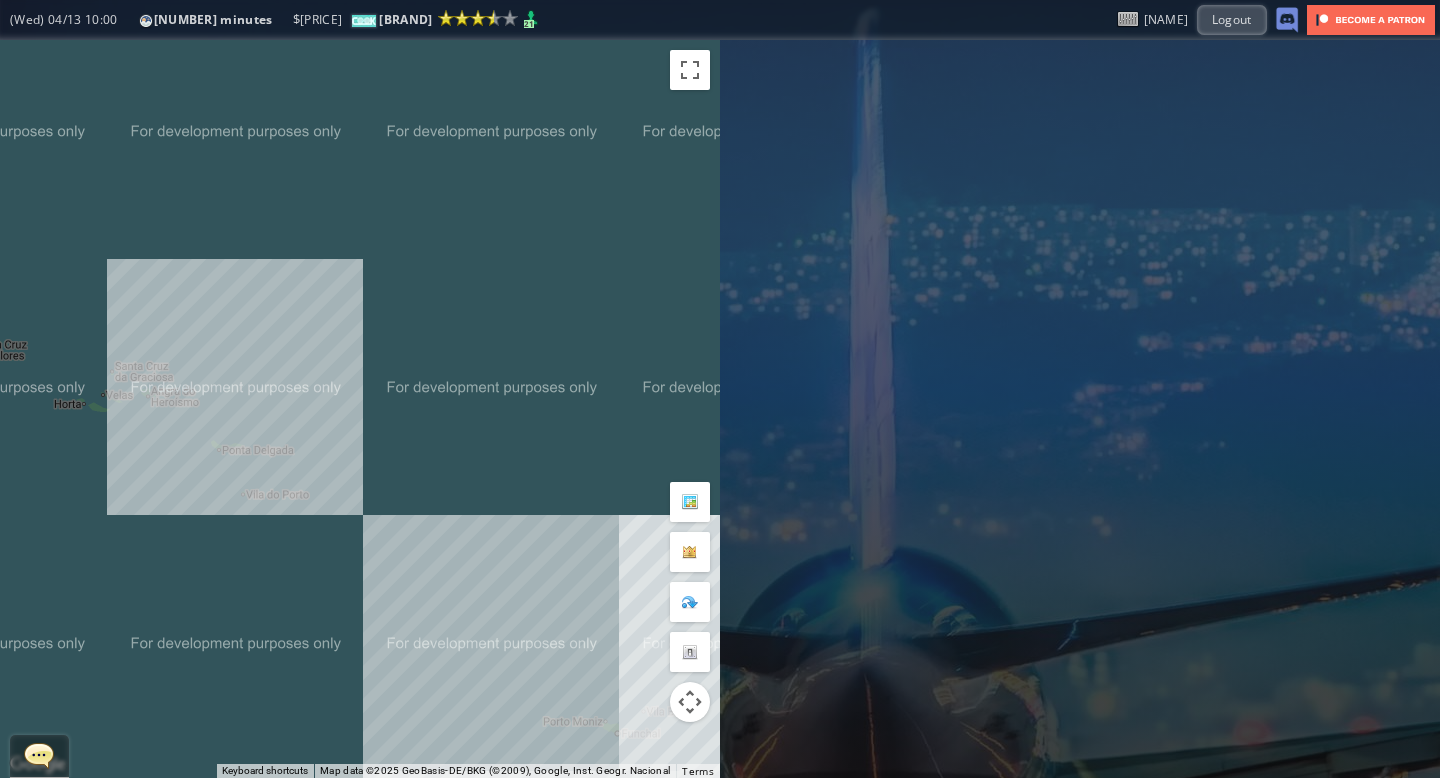 click on "To navigate, press the arrow keys." at bounding box center (360, 409) 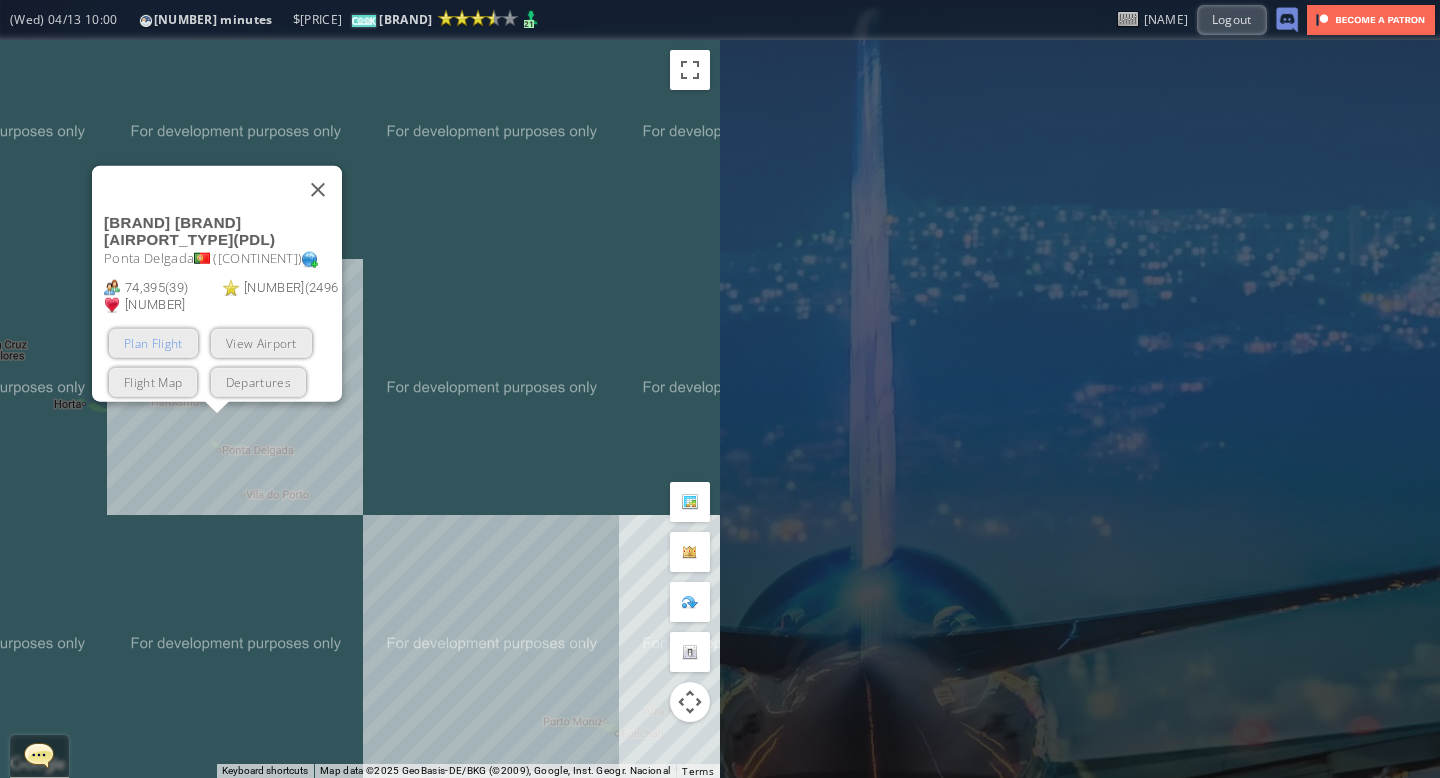 click on "Plan Flight" at bounding box center [153, 343] 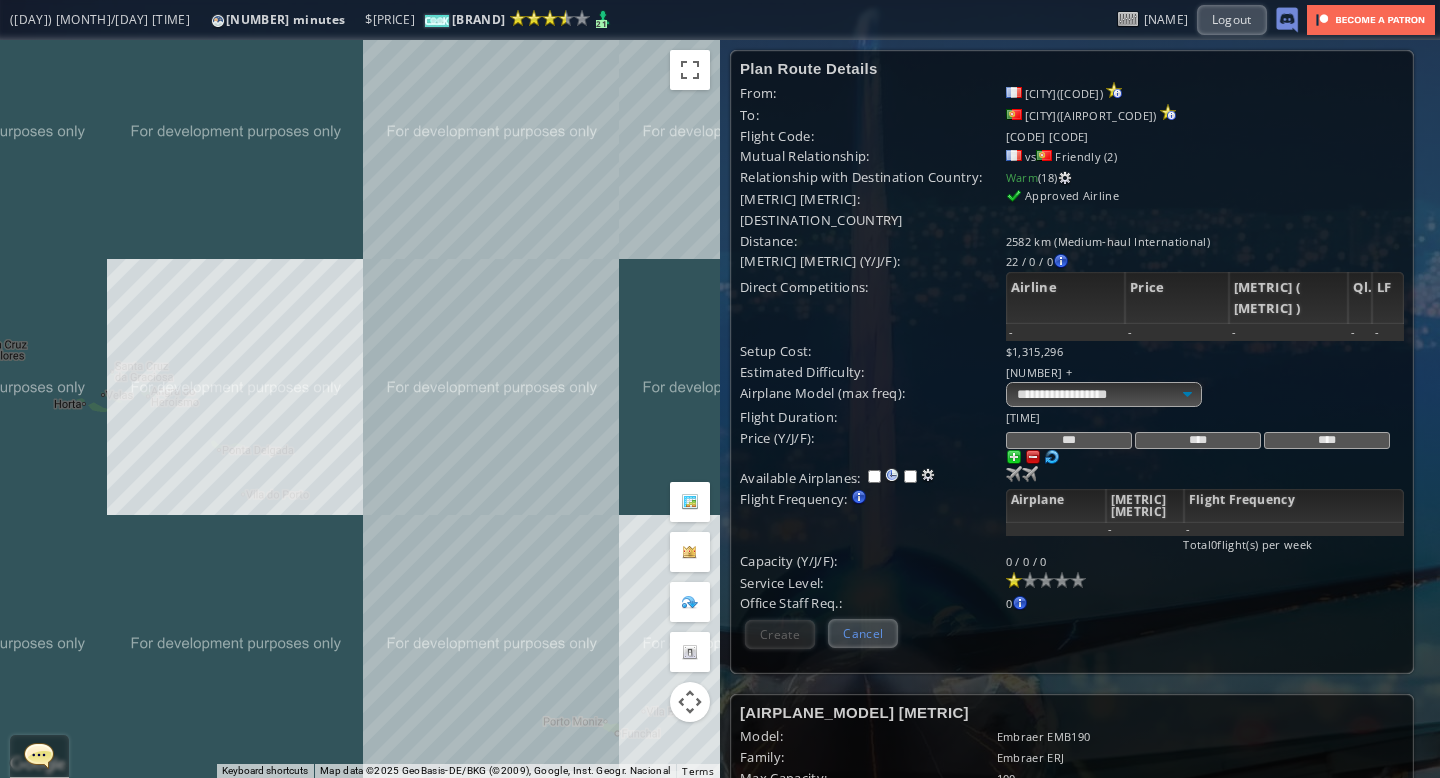 click on "Cancel" at bounding box center (863, 633) 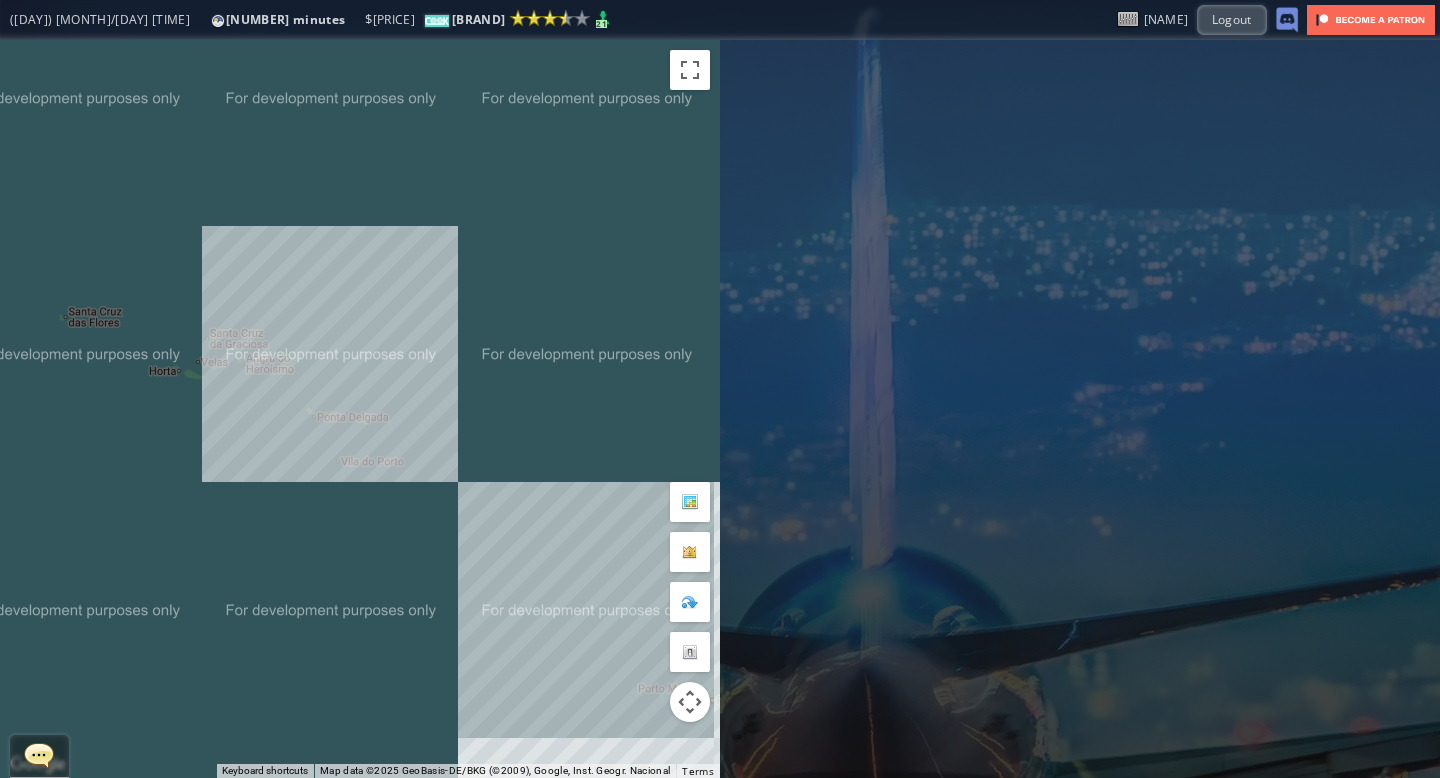 drag, startPoint x: 258, startPoint y: 393, endPoint x: 361, endPoint y: 360, distance: 108.157295 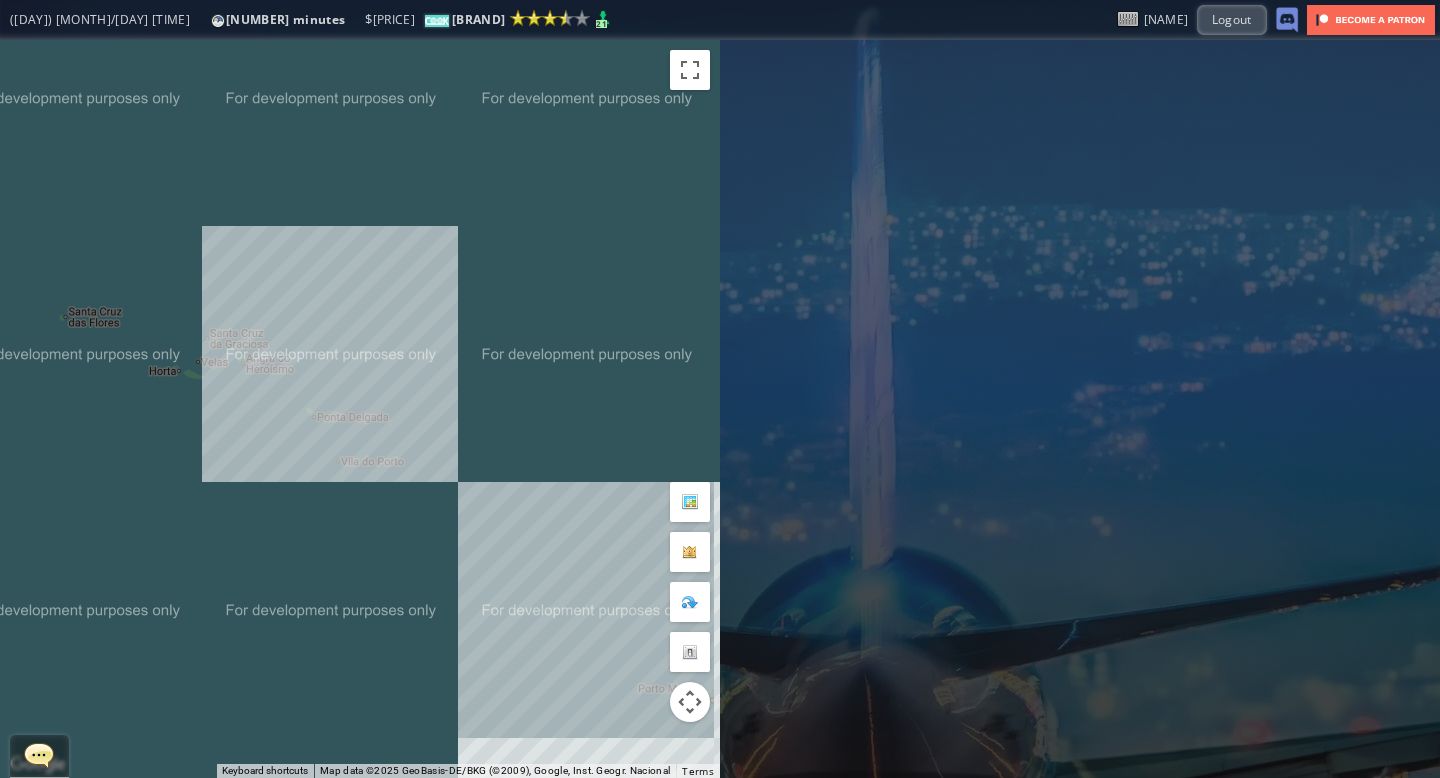 click on "To navigate, press the arrow keys." at bounding box center [360, 409] 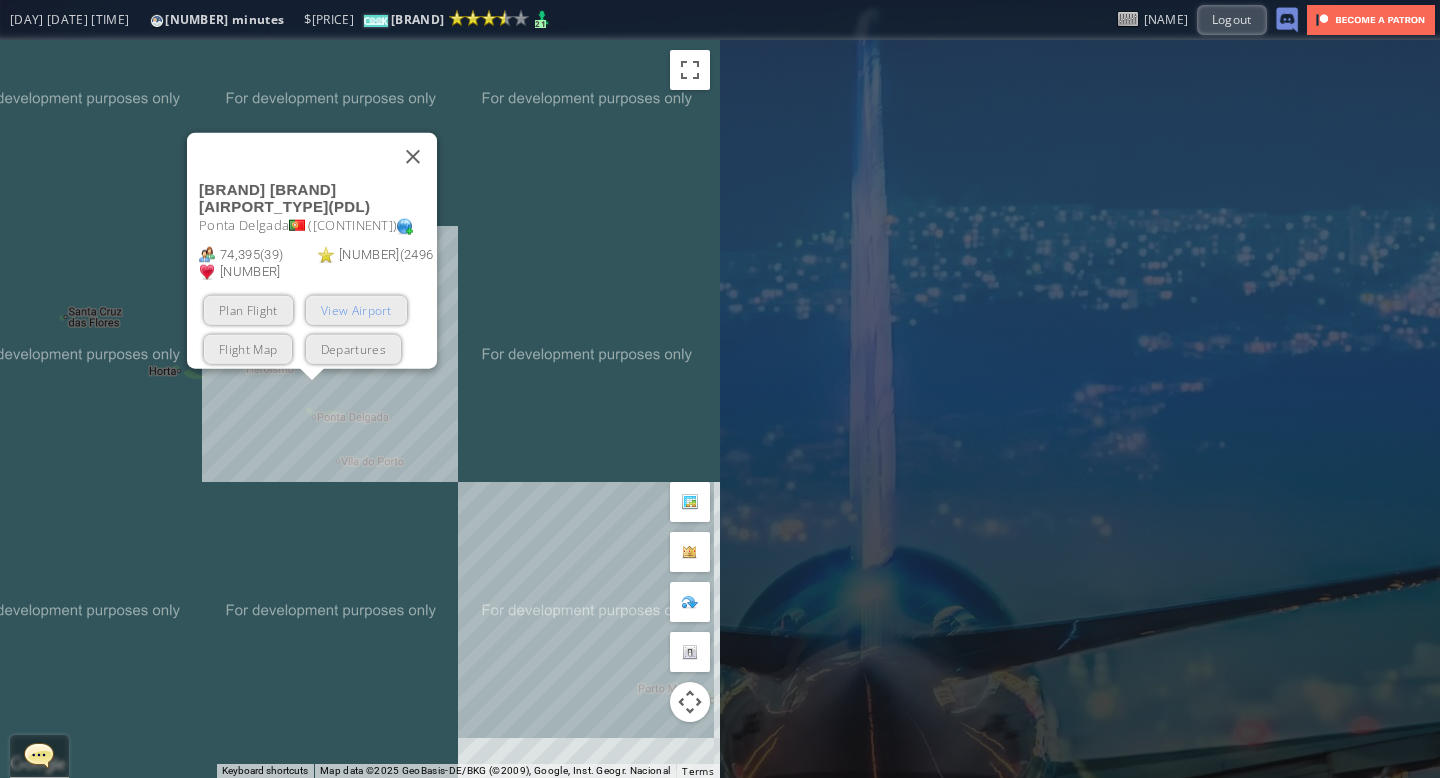 click on "View Airport" at bounding box center (356, 310) 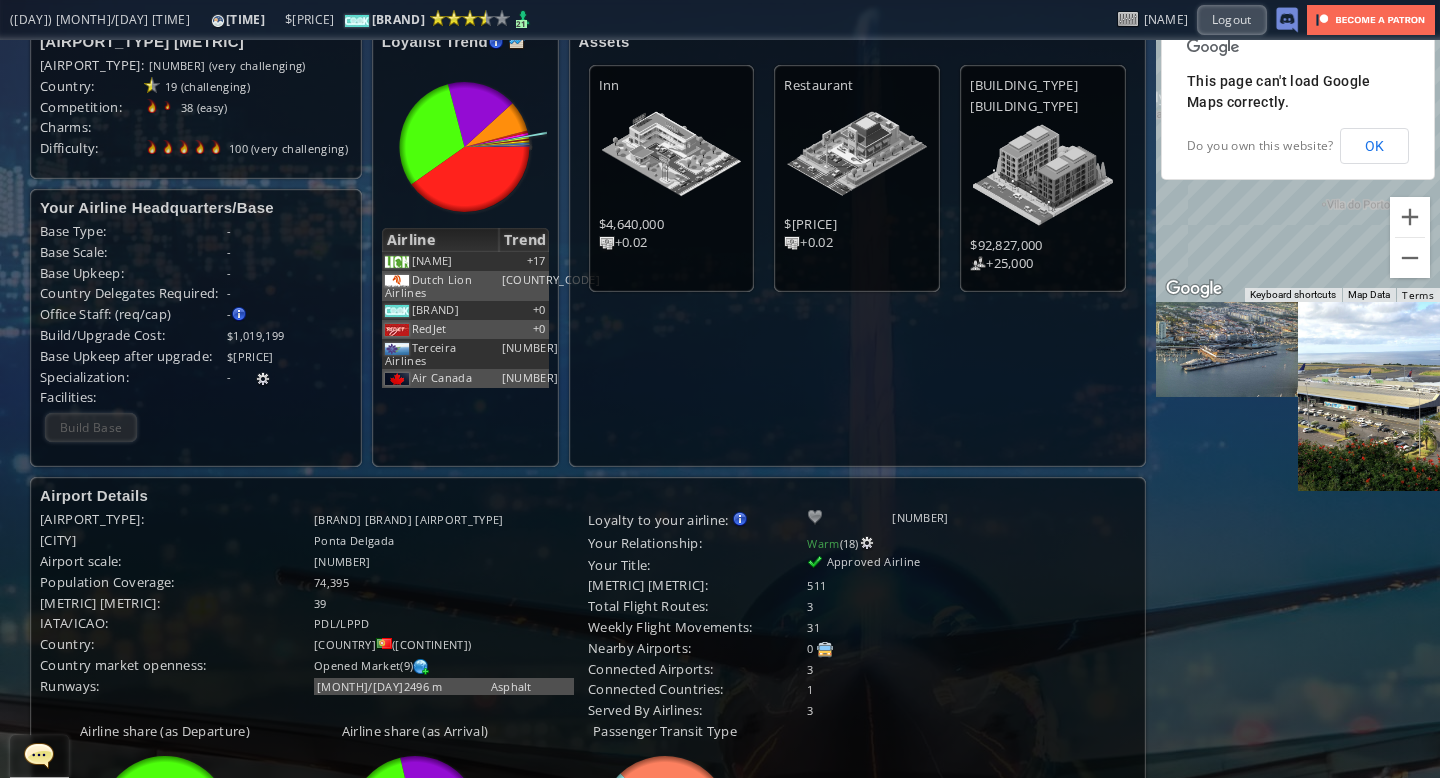 scroll, scrollTop: 0, scrollLeft: 0, axis: both 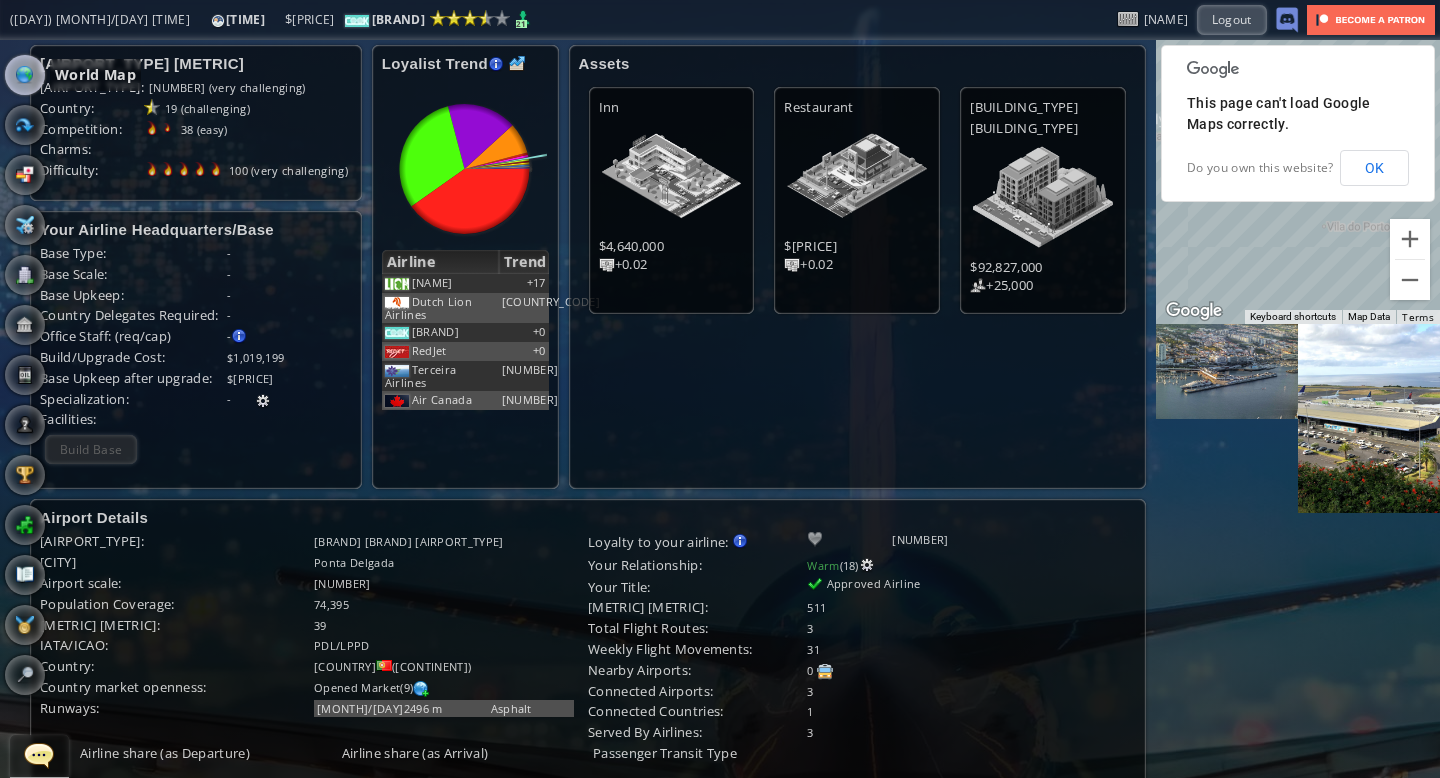 click at bounding box center [25, 75] 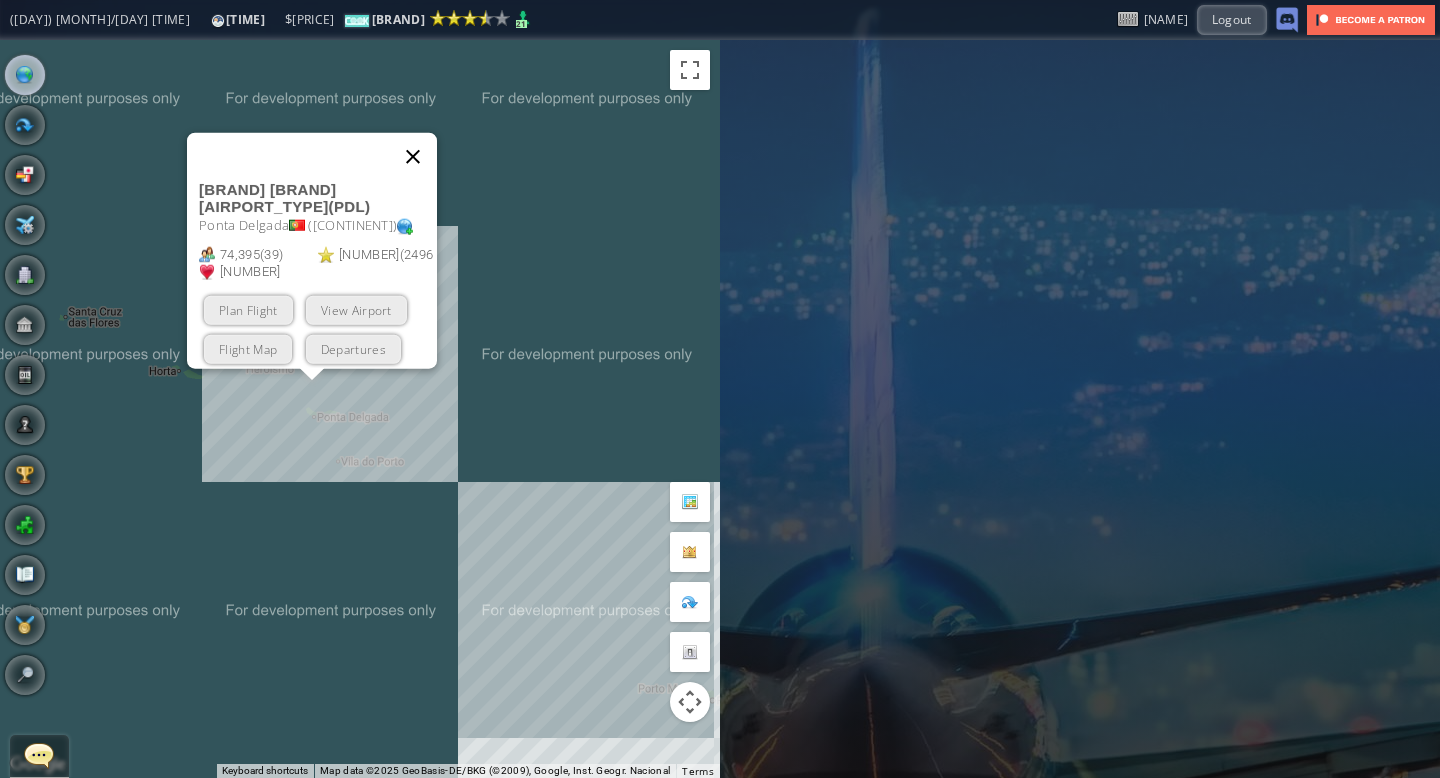 click at bounding box center [413, 157] 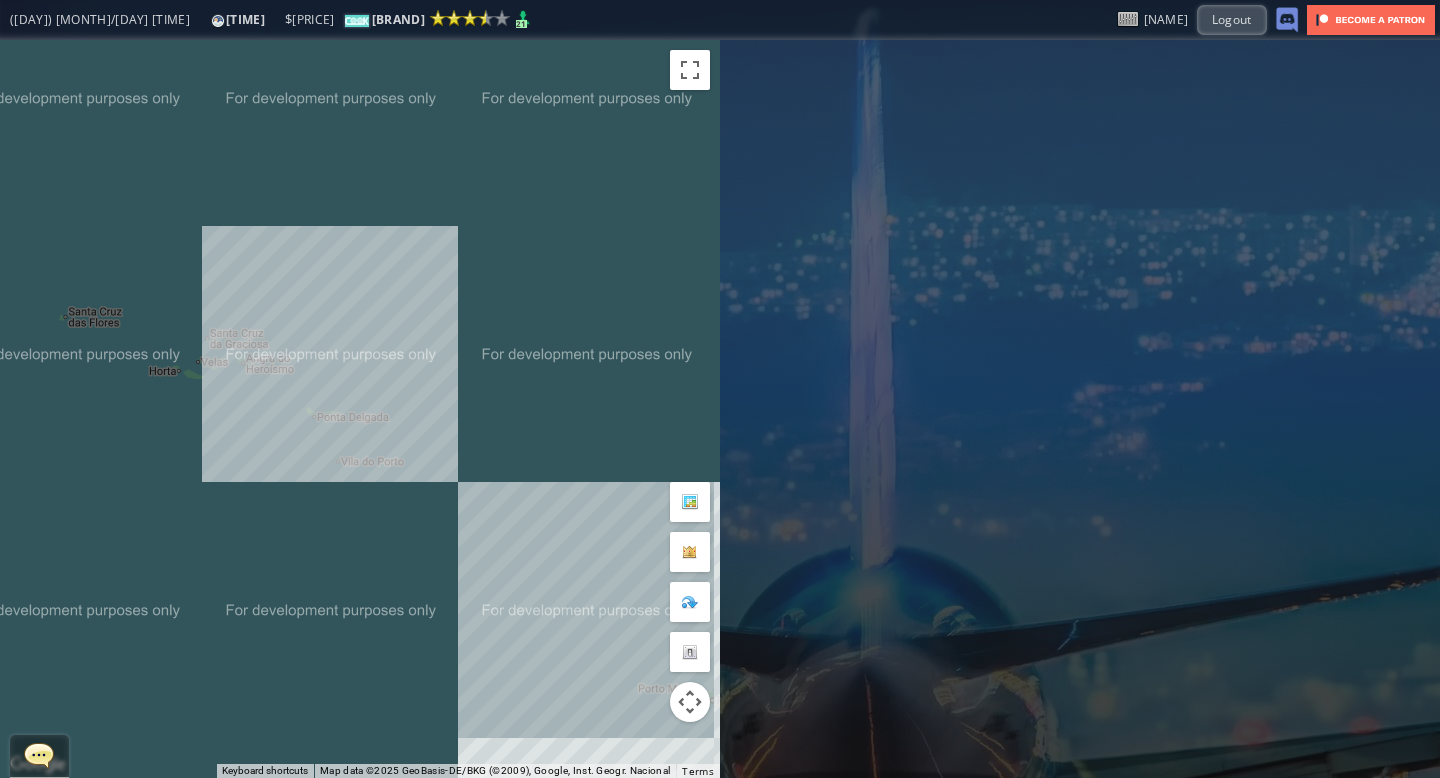 click on "To navigate, press the arrow keys." at bounding box center (360, 409) 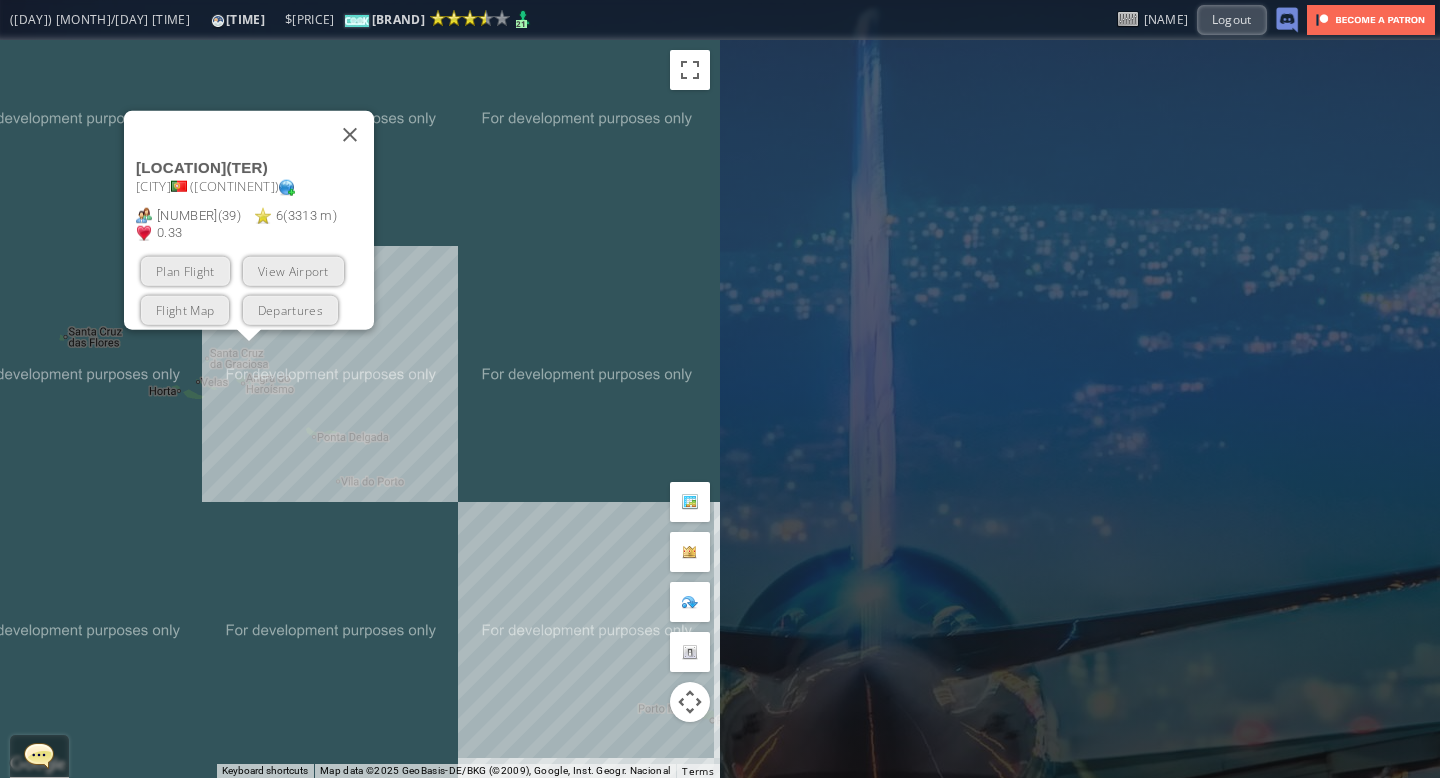 click on "To navigate, press the arrow keys.
[CITY] Airport  ( [ICAO] )
[CITY]  ( Europe )
[PRICE]  ( [NUMBER] )
[NUMBER]  ( [DISTANCE] m )
[PRICE]
(+3.35)
Plan Flight
View Airport
Flight Map
Departures" at bounding box center [360, 409] 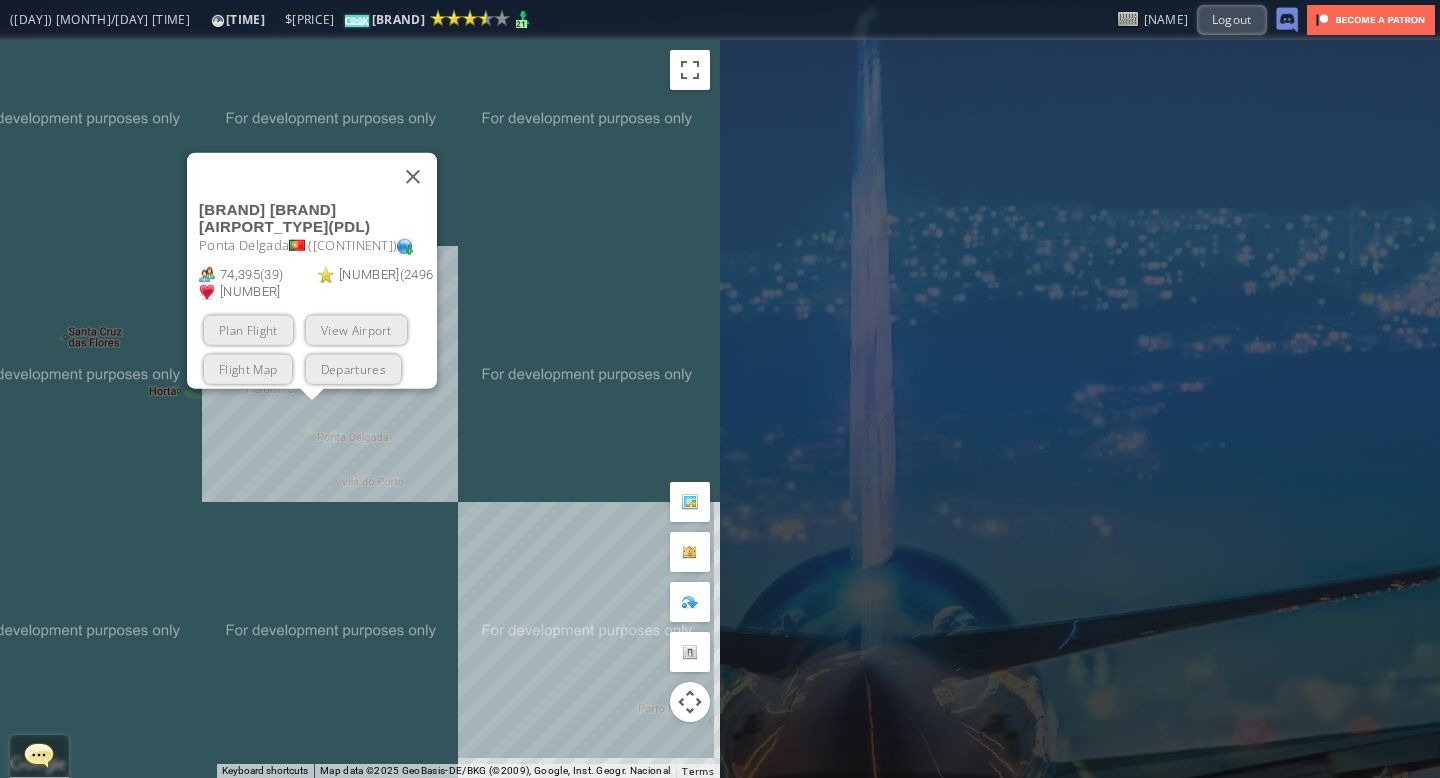 click on "To navigate, press the arrow keys.
João Paulo II Airport  ( PDL )
Ponta Delgada  ( Europe )
74,395  ( 39 )
4  ( 2496 m )
1.16
(+3.35)
Plan Flight
View Airport
Flight Map
Departures" at bounding box center [360, 409] 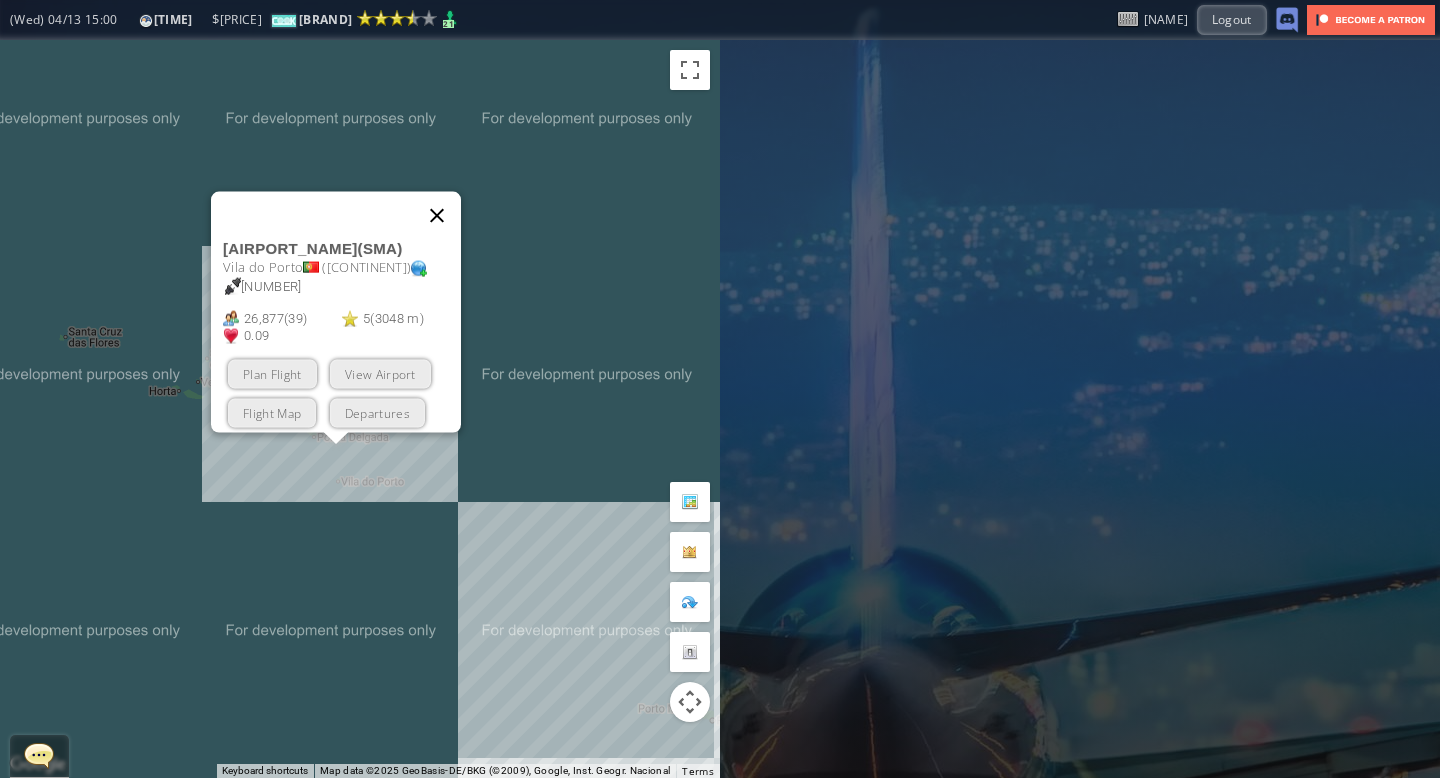 click at bounding box center (437, 216) 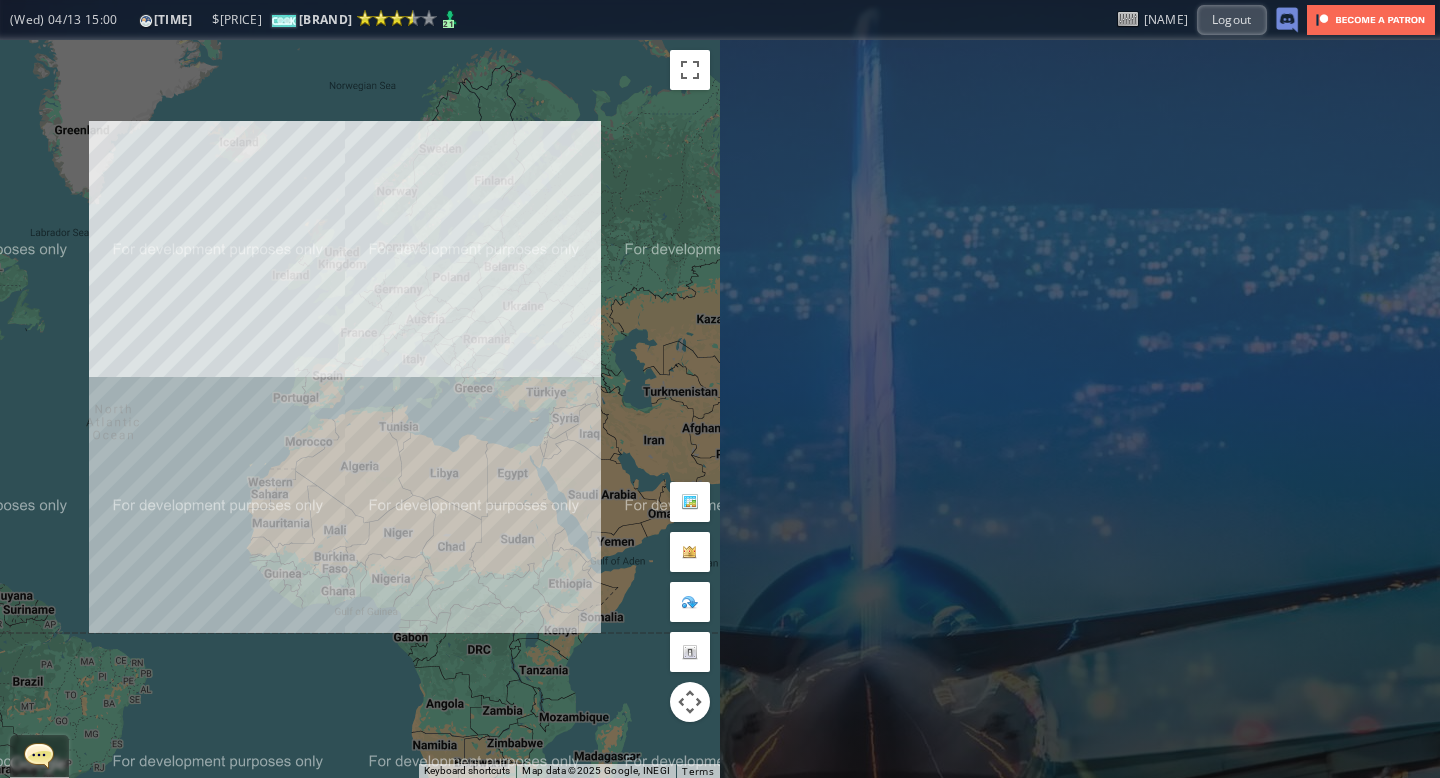 drag, startPoint x: 551, startPoint y: 318, endPoint x: 259, endPoint y: 342, distance: 292.98465 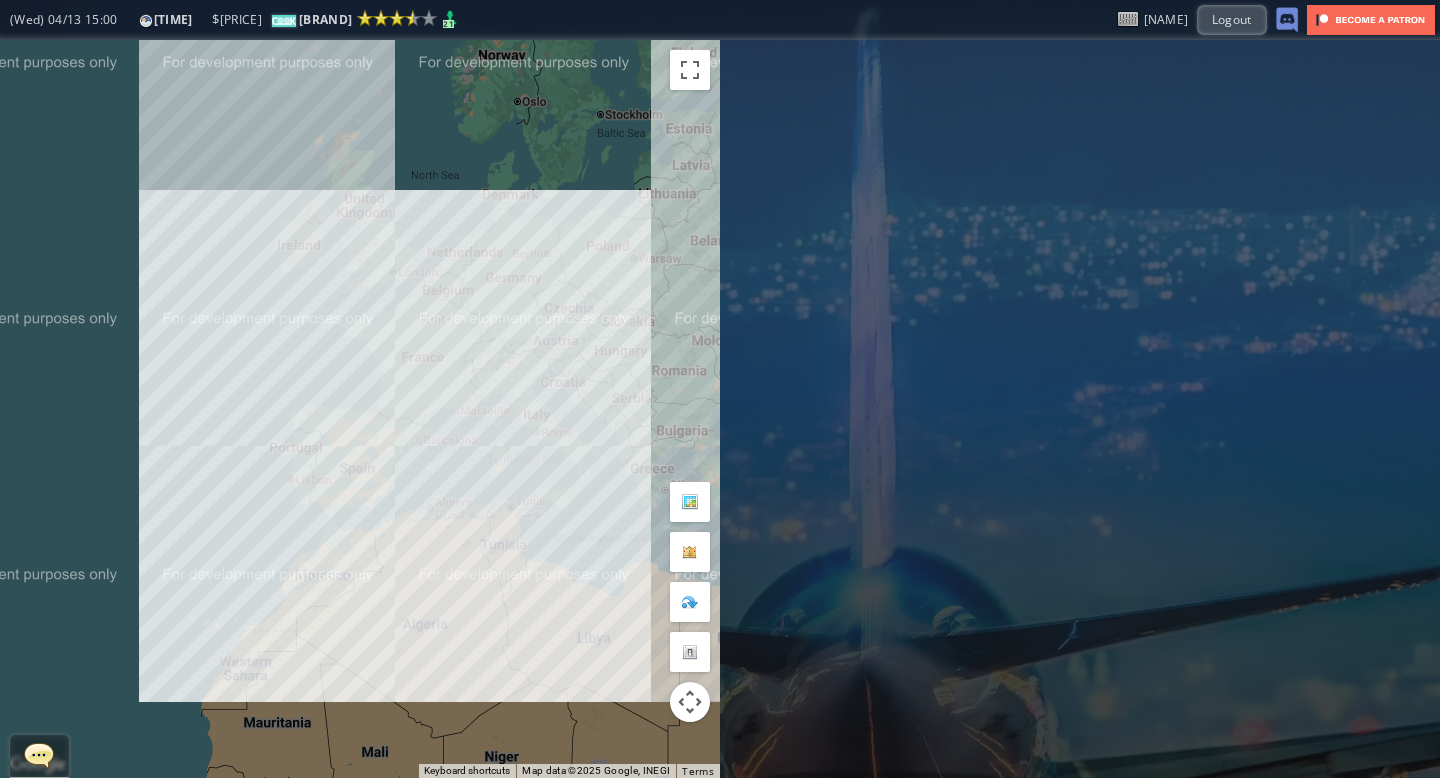 drag, startPoint x: 299, startPoint y: 316, endPoint x: 263, endPoint y: 352, distance: 50.91169 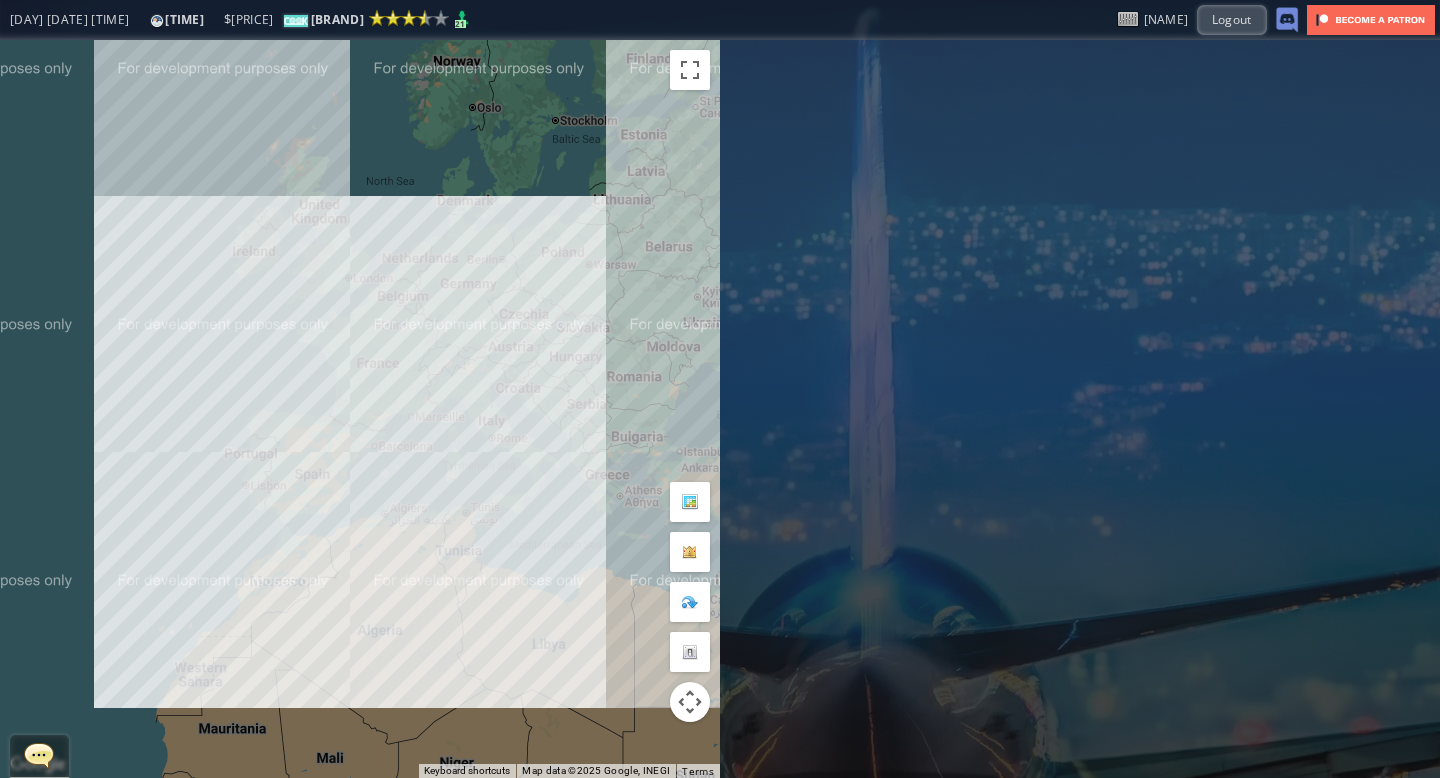 drag, startPoint x: 209, startPoint y: 313, endPoint x: 169, endPoint y: 315, distance: 40.04997 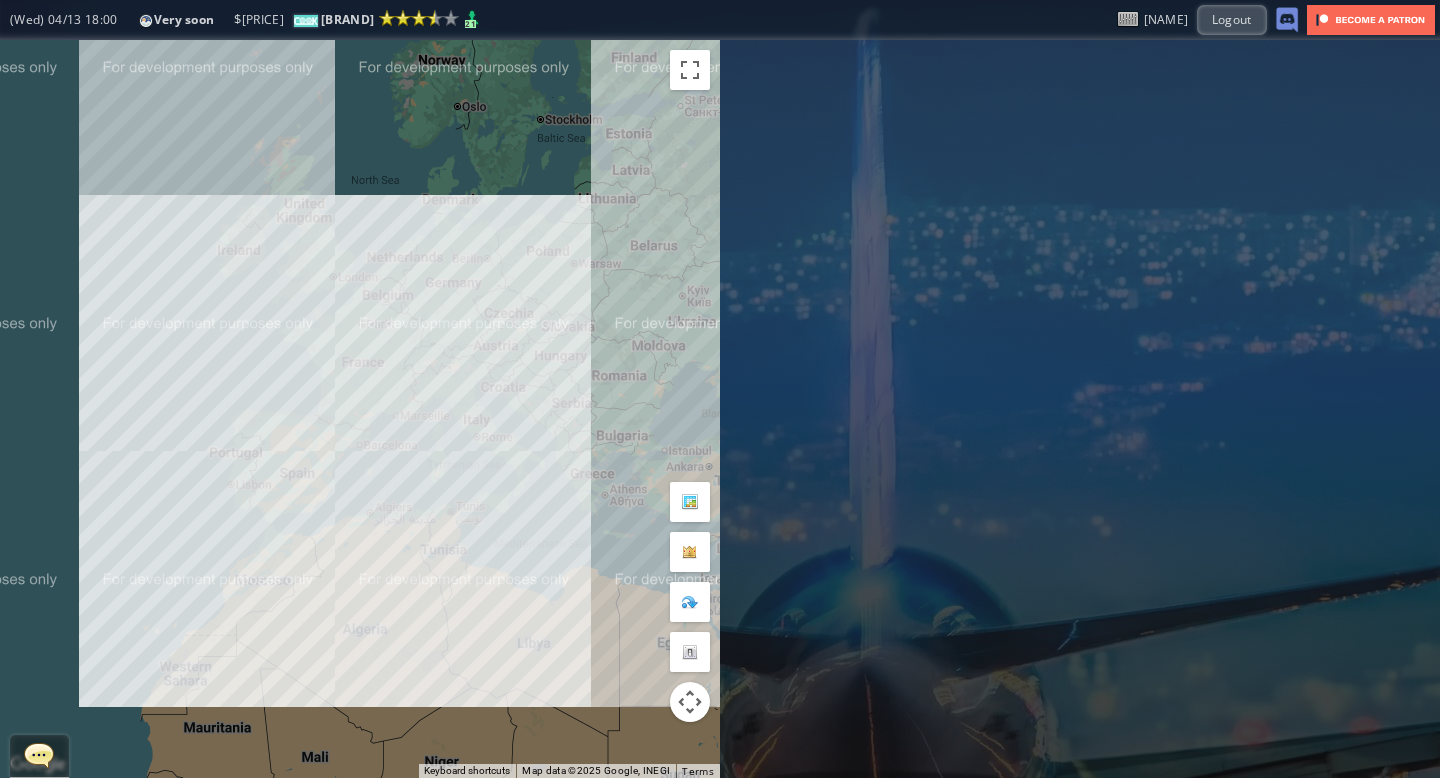 drag, startPoint x: 214, startPoint y: 299, endPoint x: 190, endPoint y: 299, distance: 24 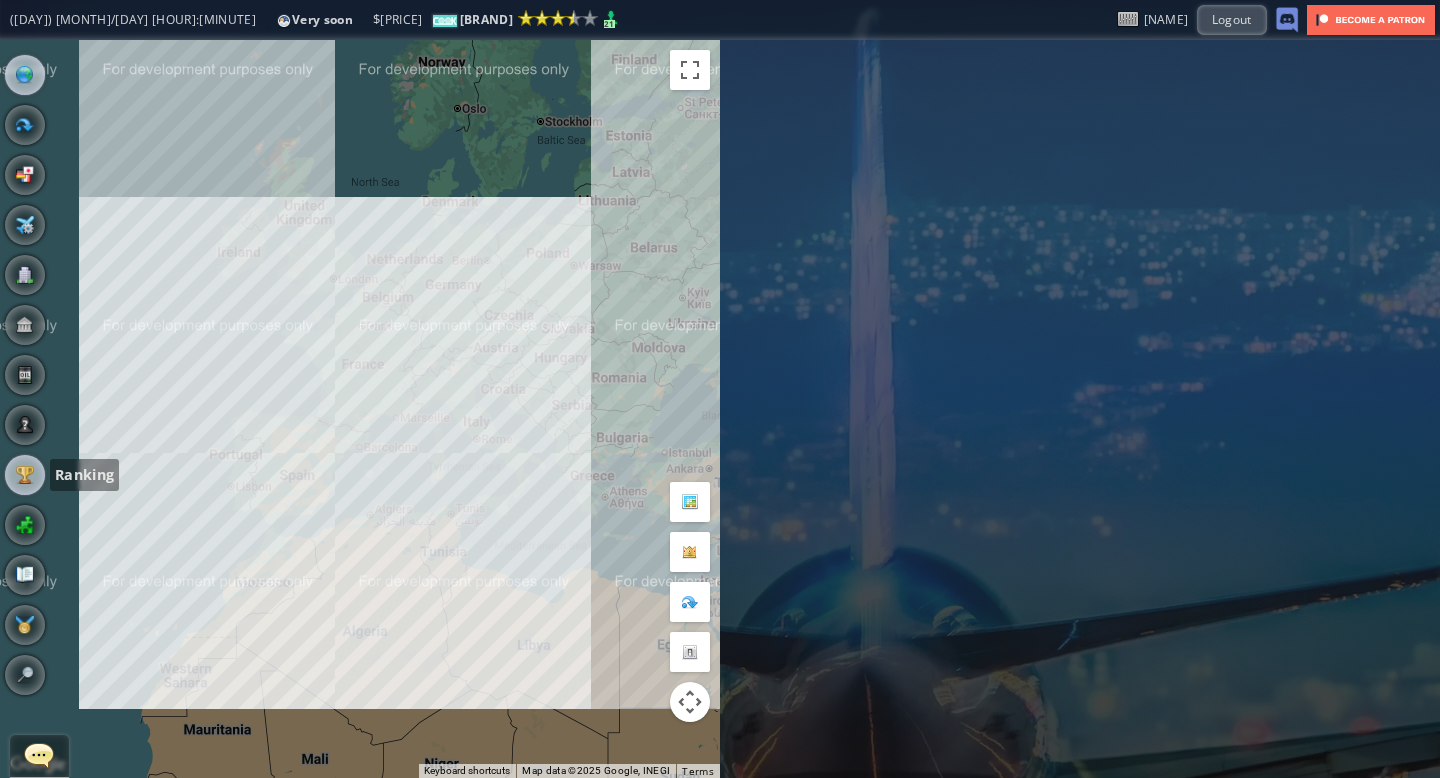 click at bounding box center [25, 475] 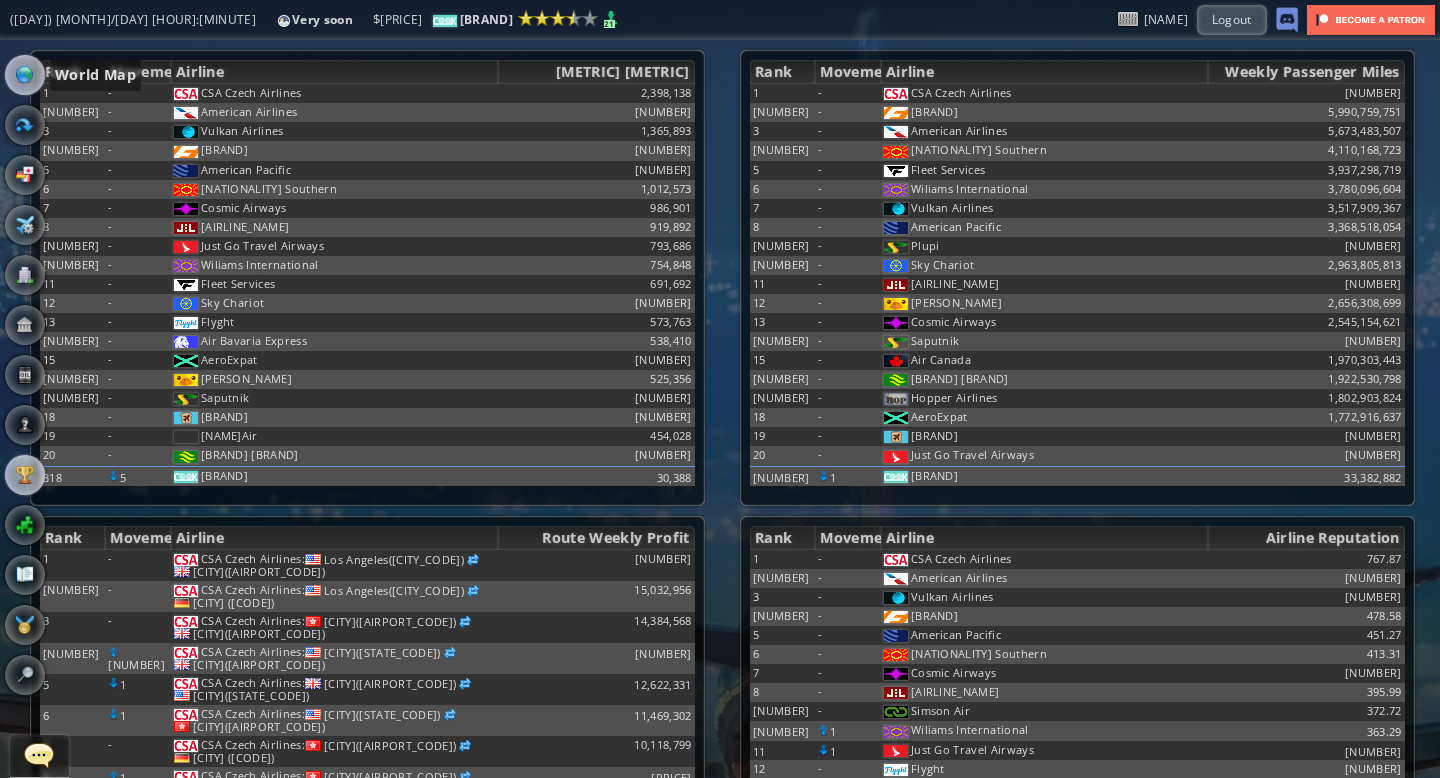 click at bounding box center (25, 75) 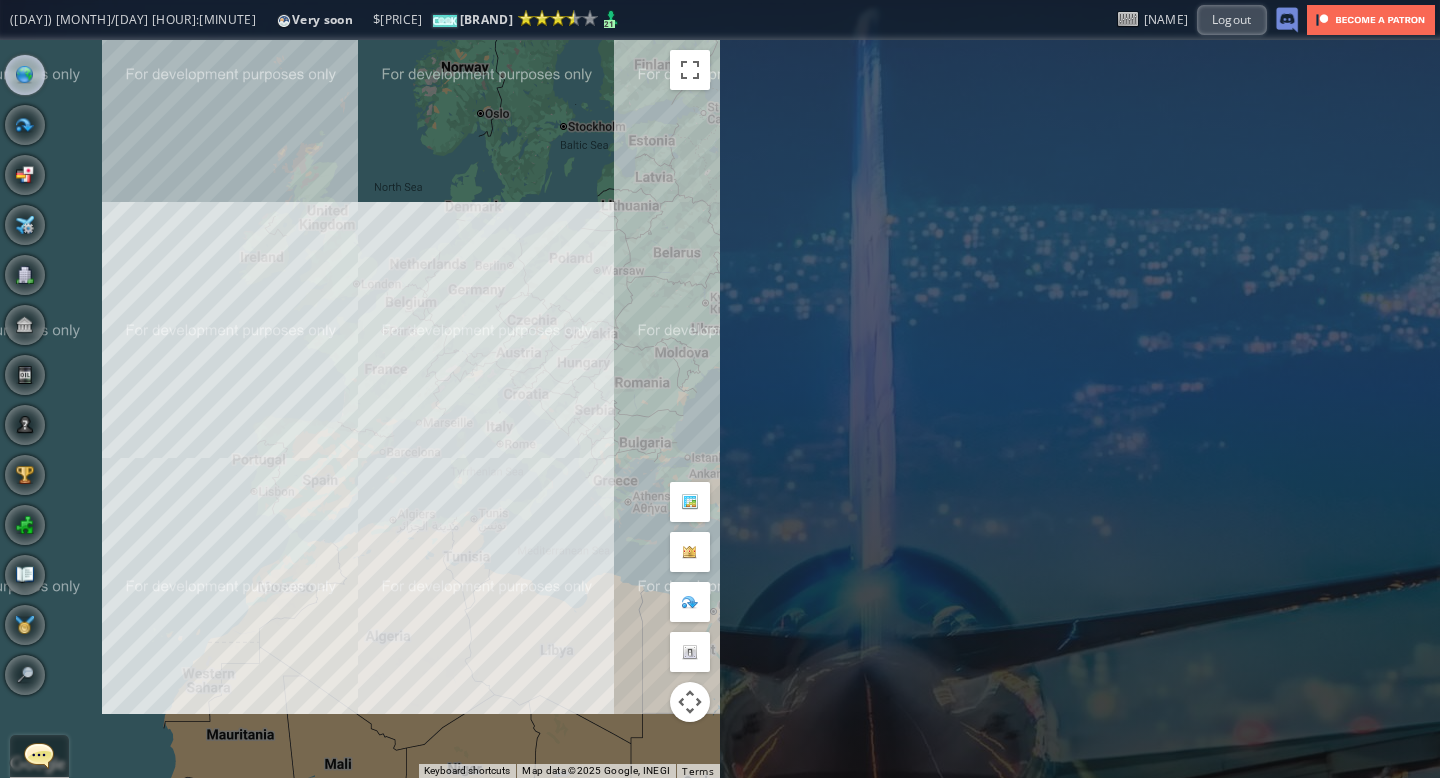 drag, startPoint x: 190, startPoint y: 287, endPoint x: 215, endPoint y: 291, distance: 25.317978 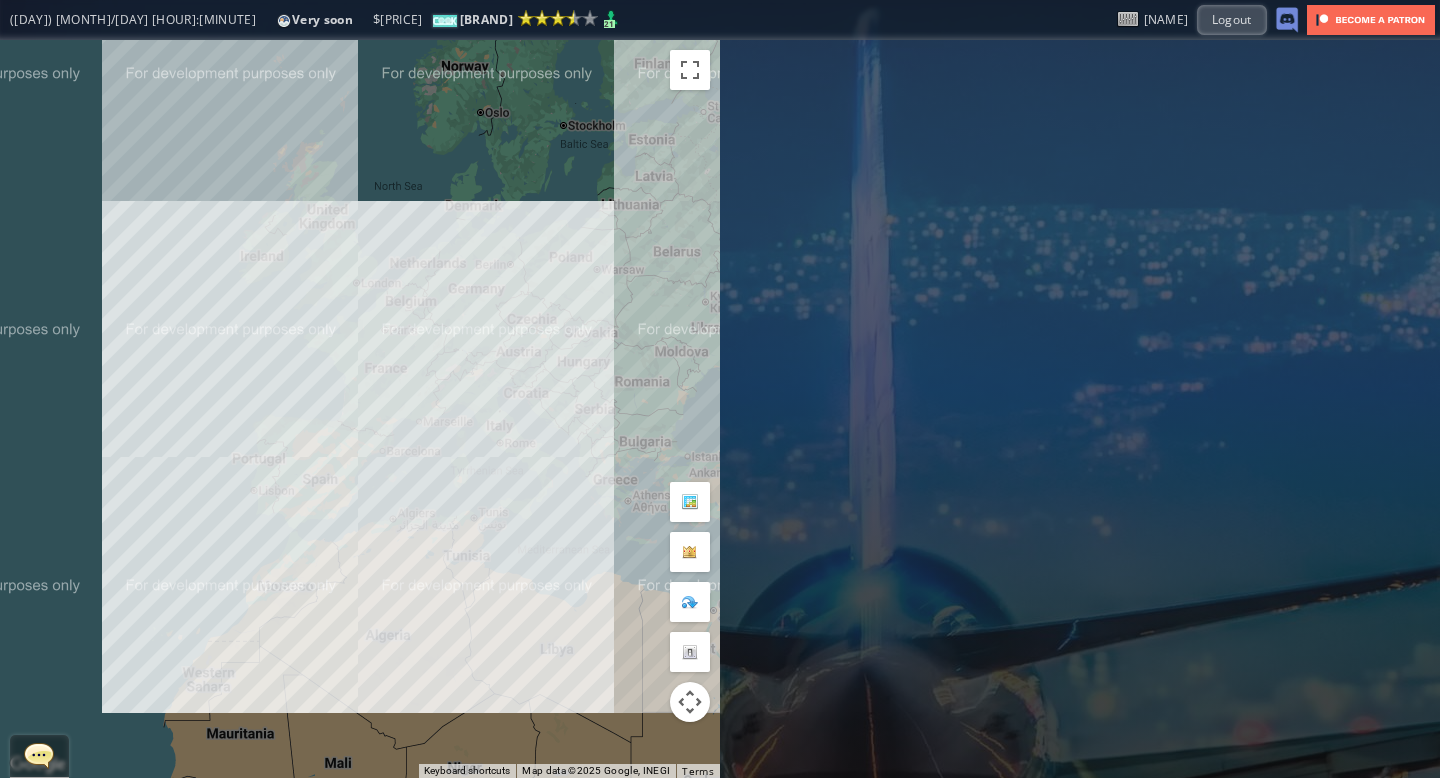 click at bounding box center (39, 755) 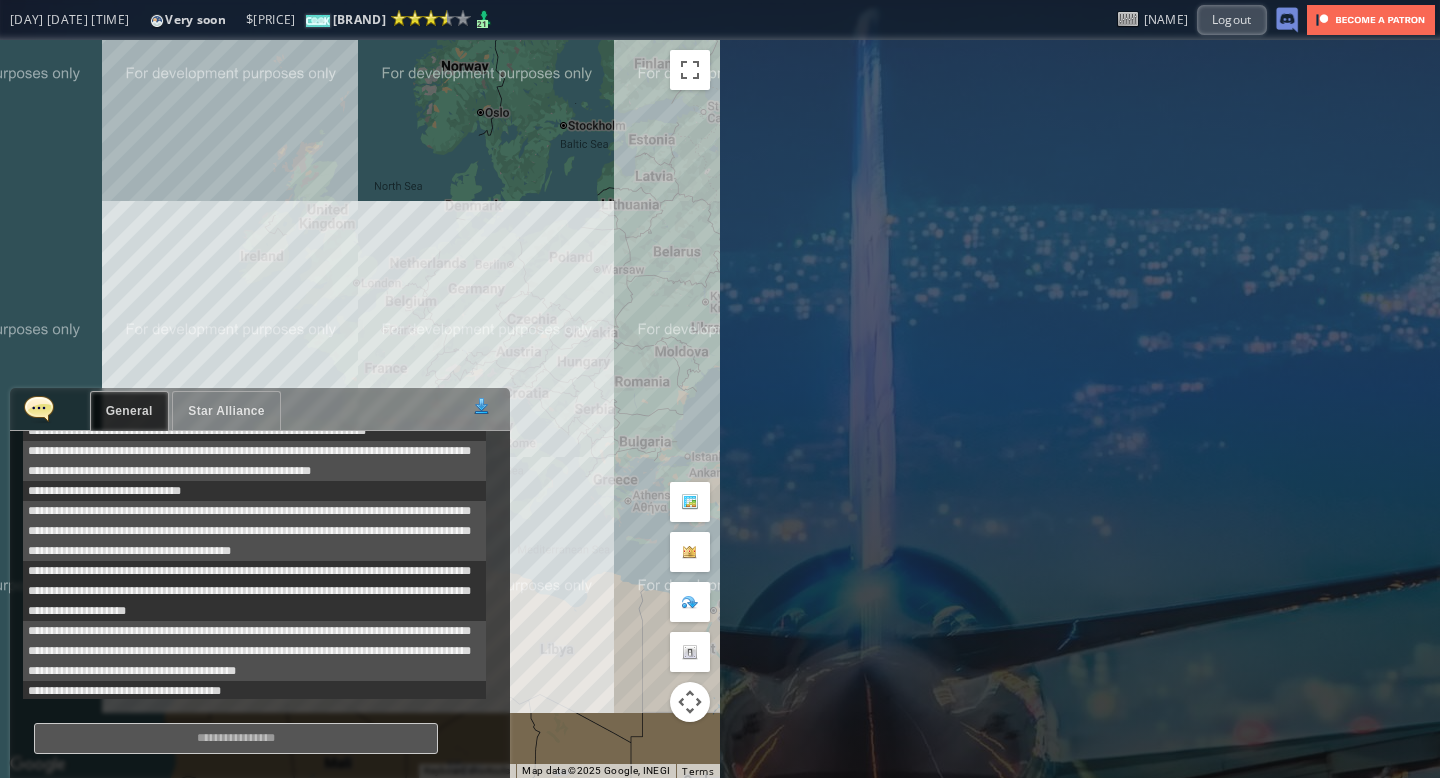 scroll, scrollTop: 778, scrollLeft: 0, axis: vertical 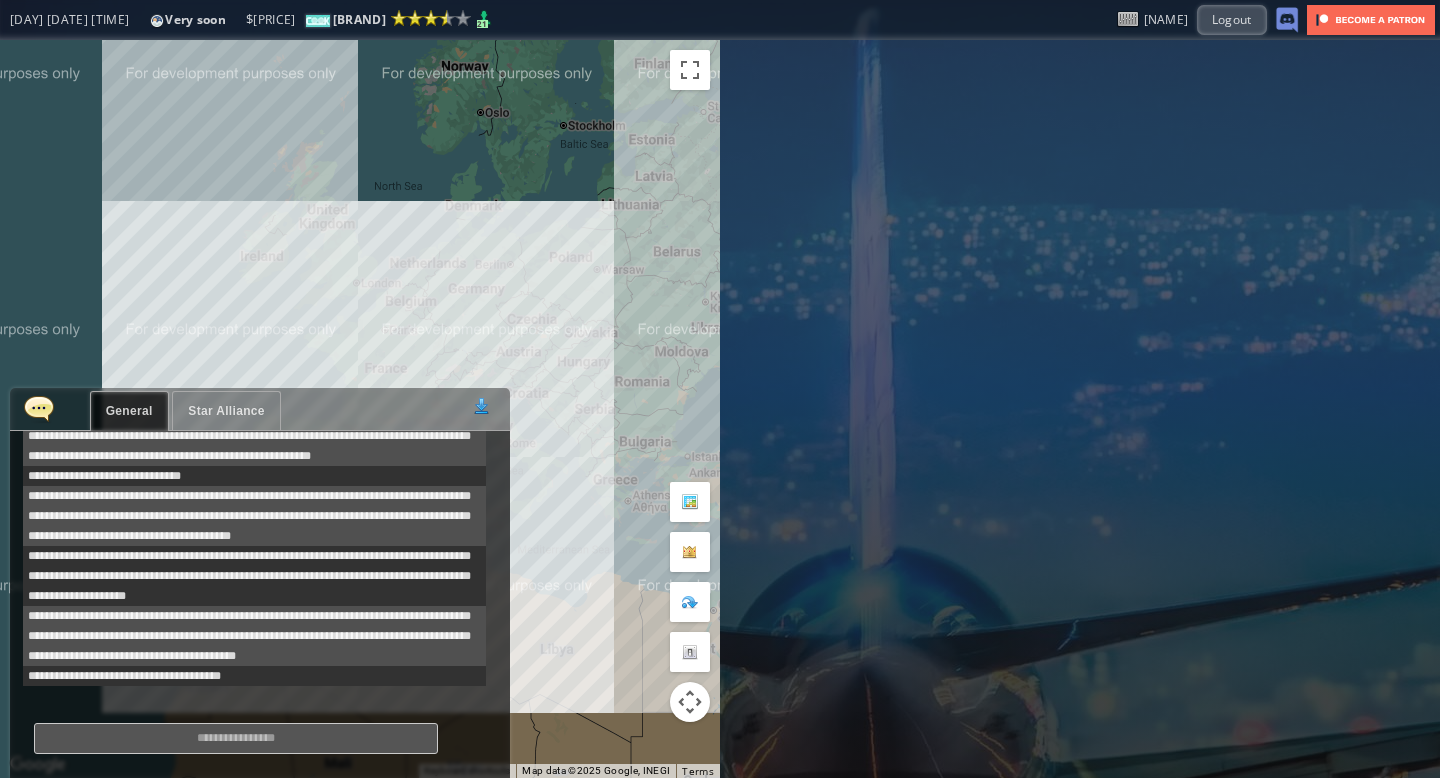 click at bounding box center [39, 408] 